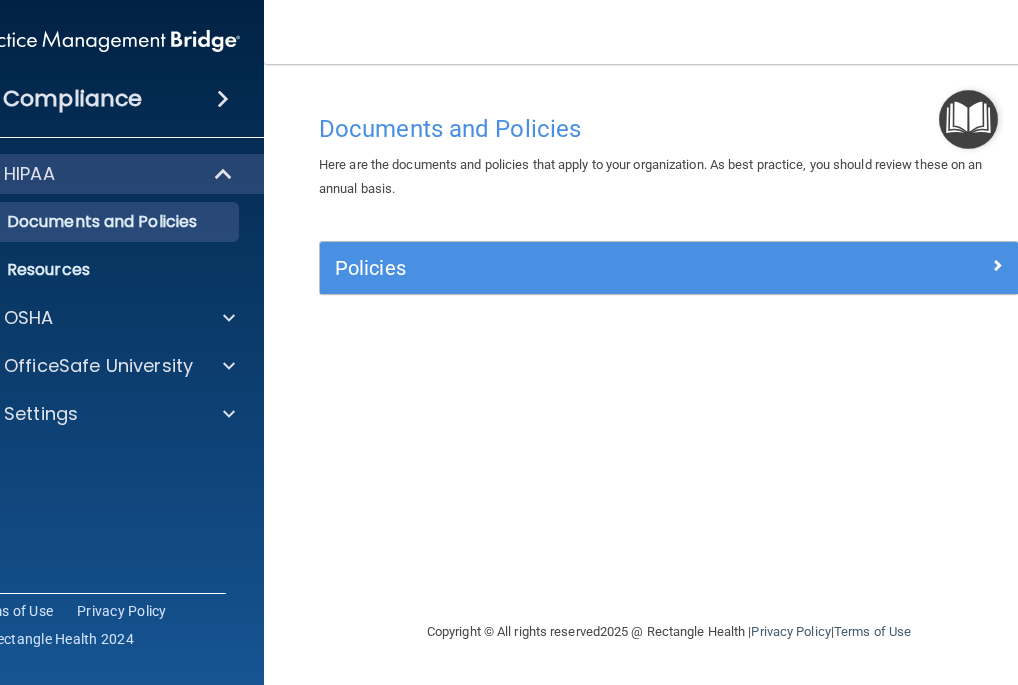 scroll, scrollTop: 0, scrollLeft: 0, axis: both 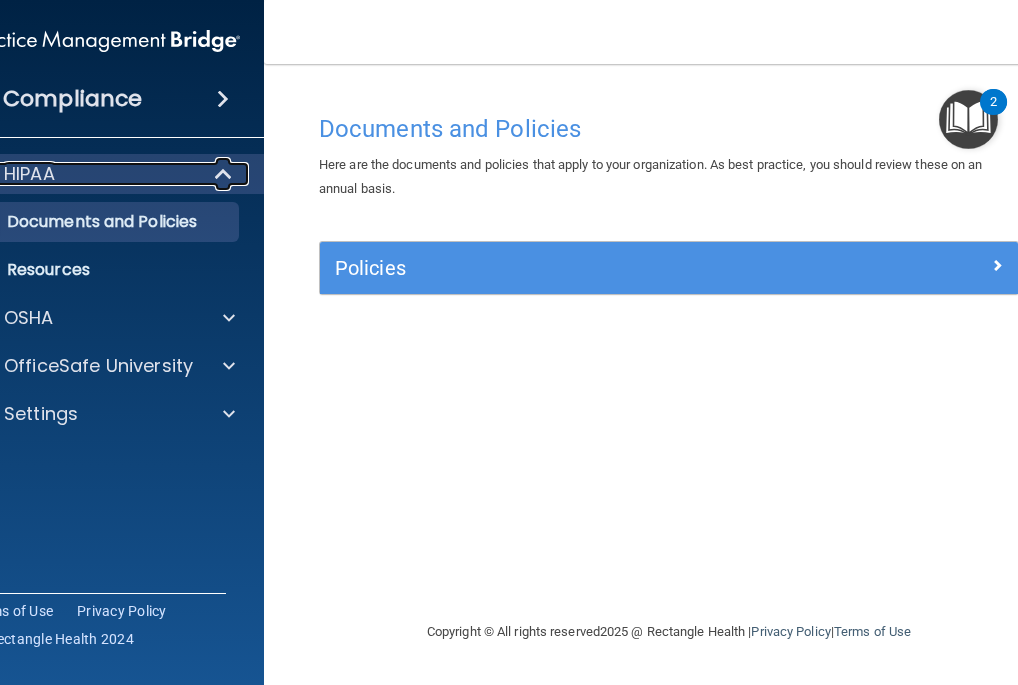 click on "HIPAA" at bounding box center [76, 174] 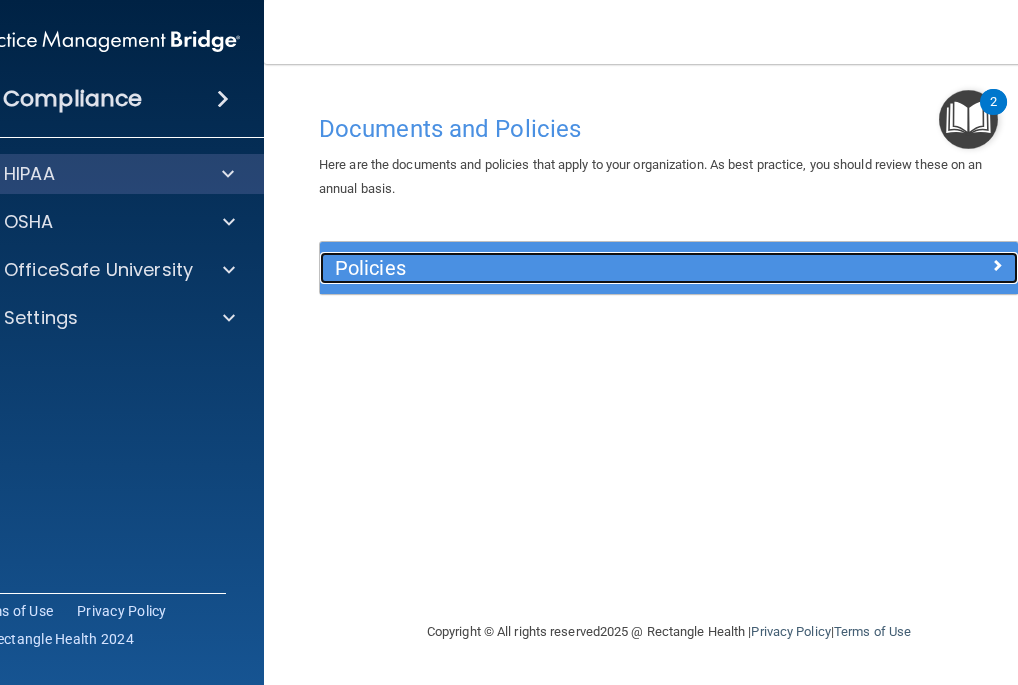click on "Policies" at bounding box center [582, 268] 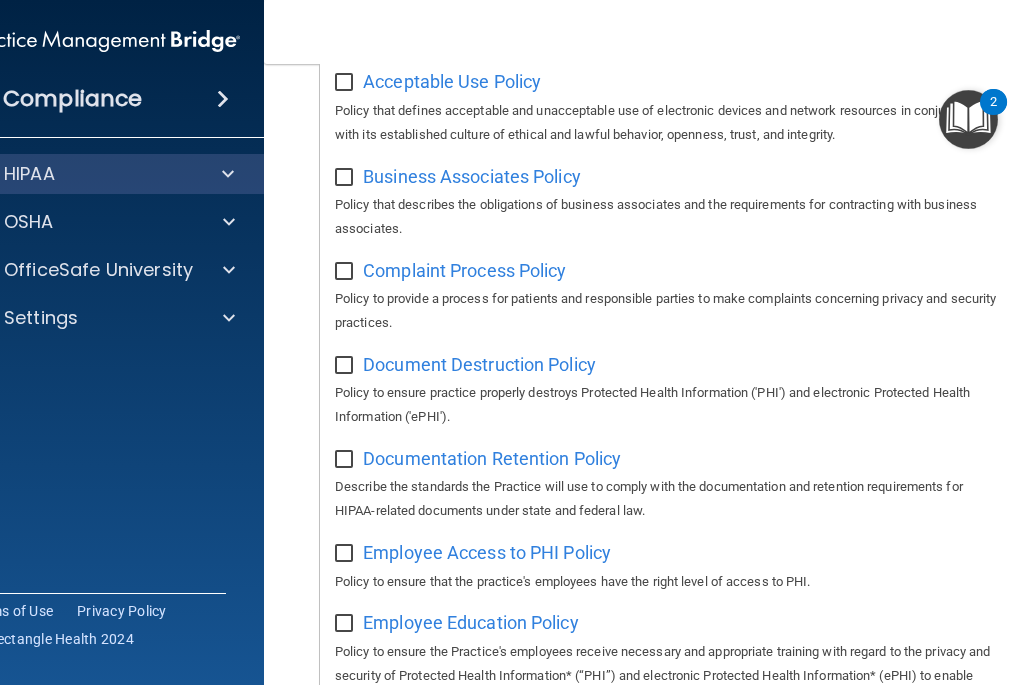scroll, scrollTop: 300, scrollLeft: 0, axis: vertical 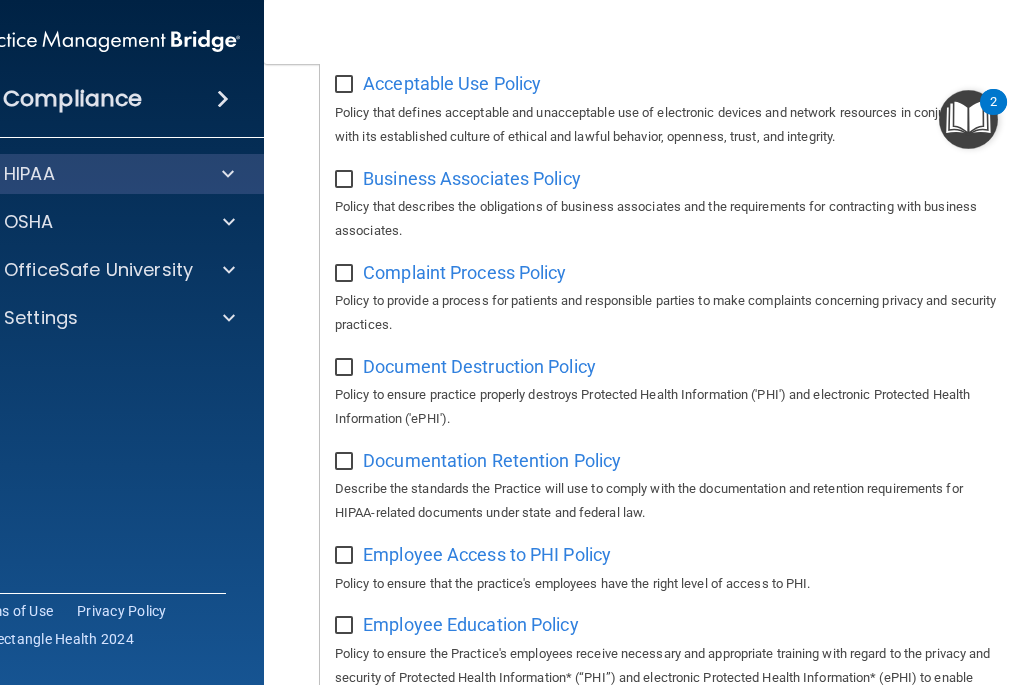 click at bounding box center (346, 85) 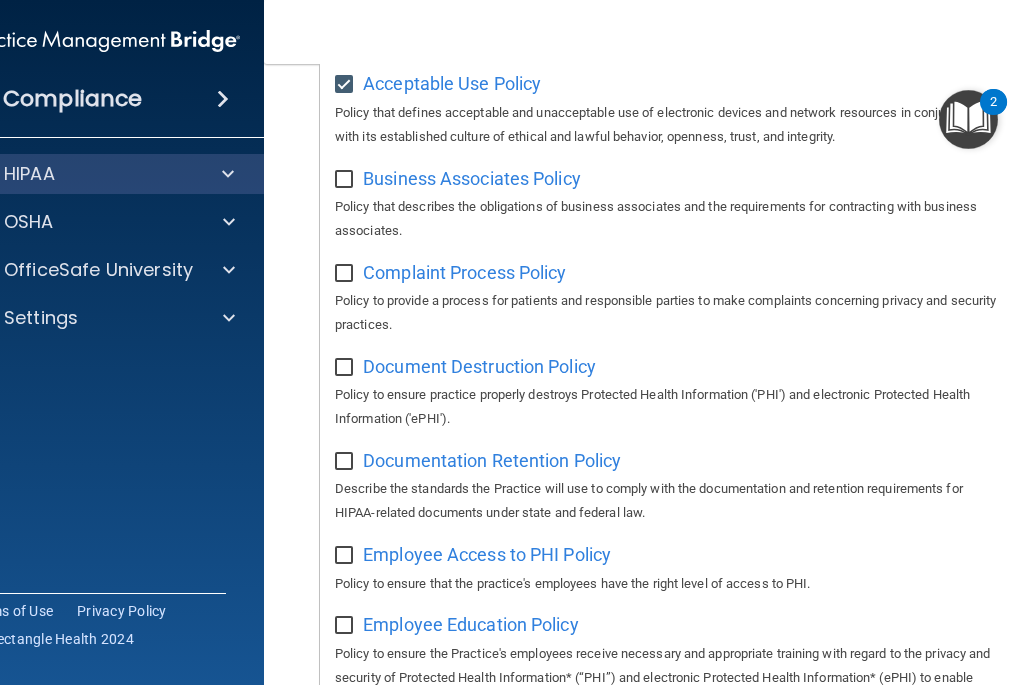 click at bounding box center [346, 180] 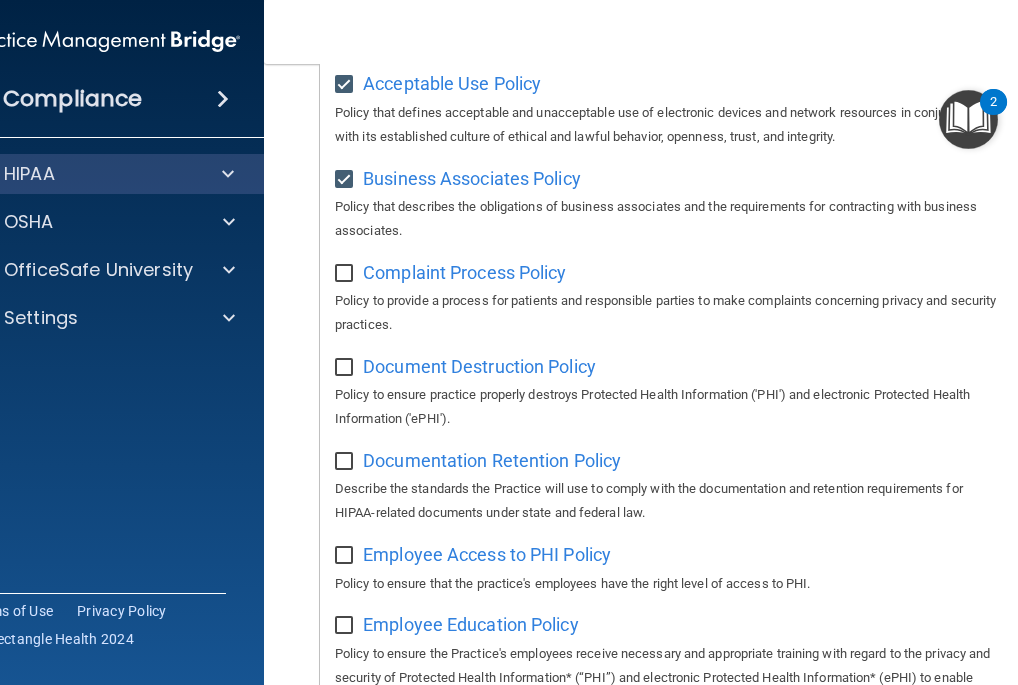 click on "Complaint Process Policy                       Policy to provide a process for patients and responsible parties to make complaints concerning privacy and security practices." at bounding box center [669, 296] 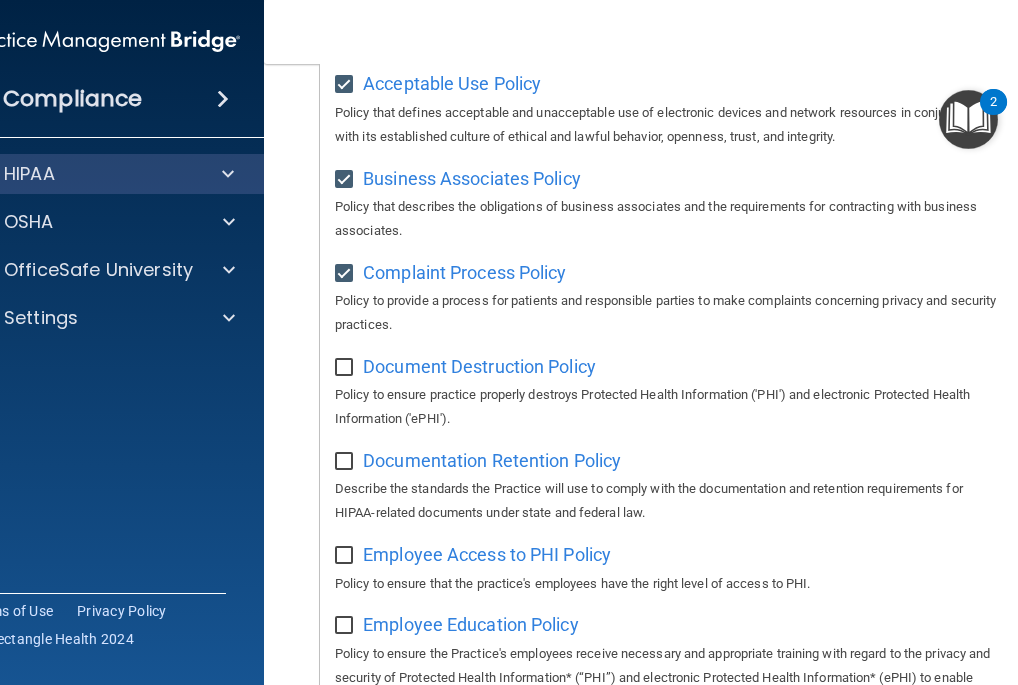 click at bounding box center (346, 368) 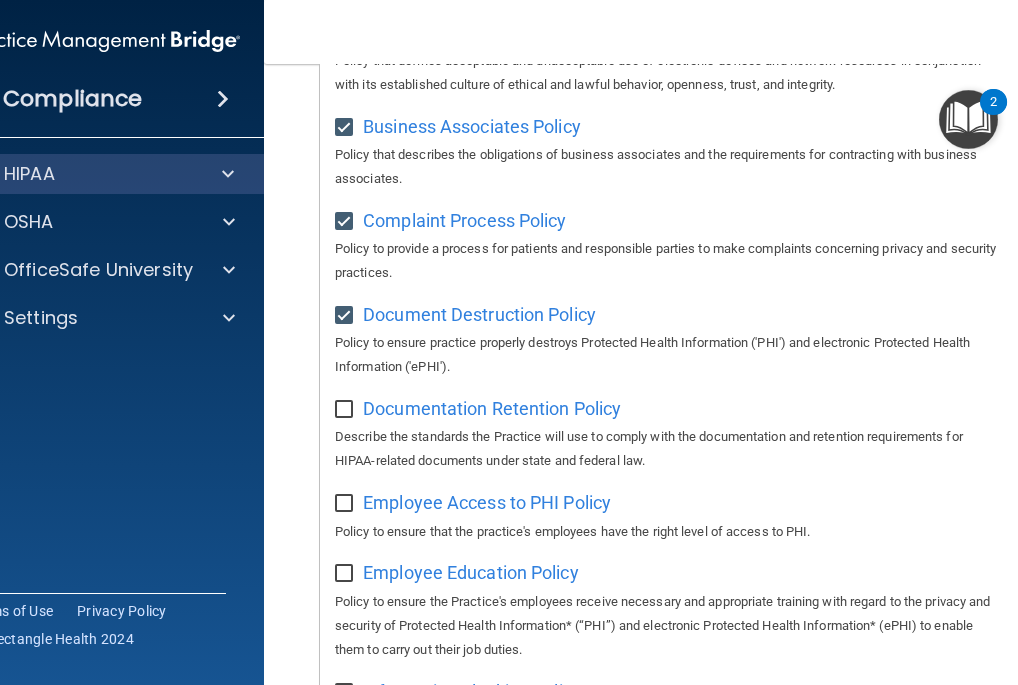 scroll, scrollTop: 400, scrollLeft: 0, axis: vertical 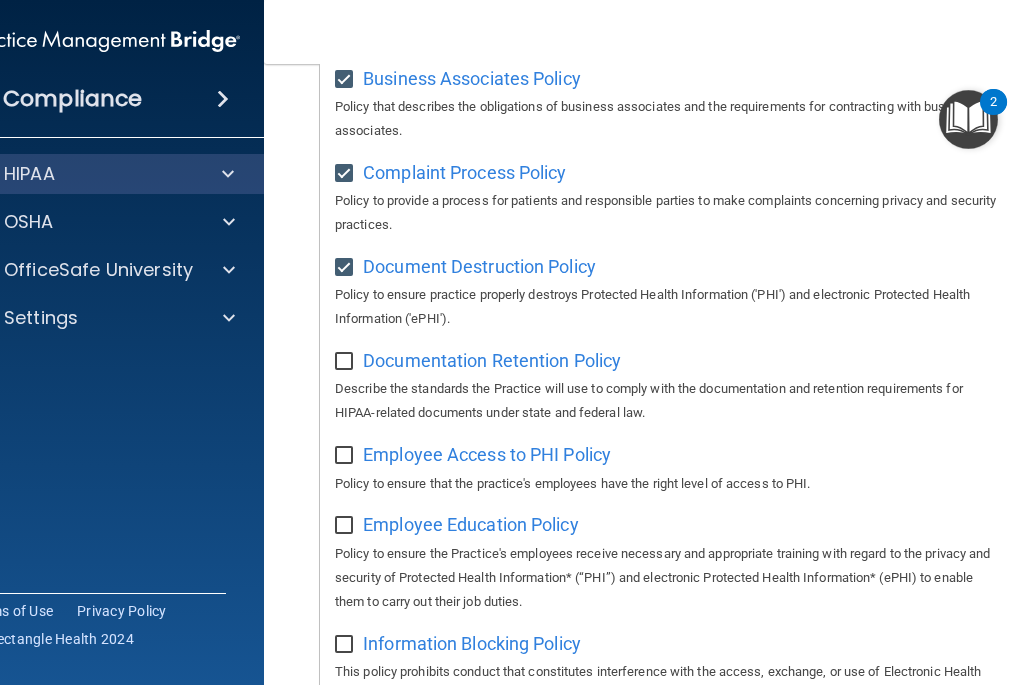 click at bounding box center (346, 362) 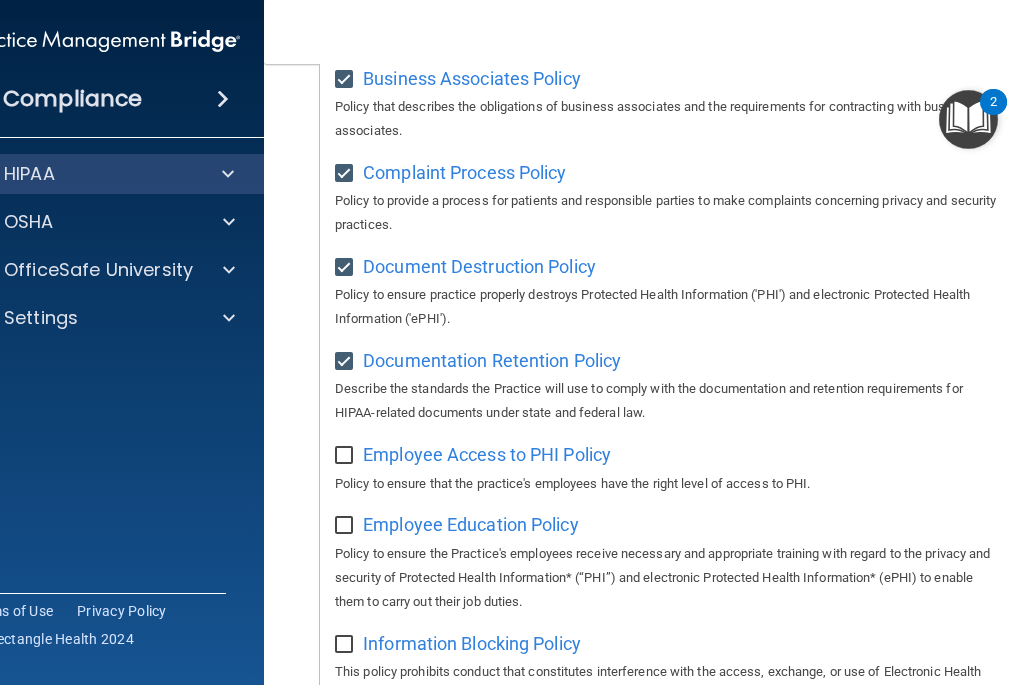 click on "Employee Access to PHI Policy                       Policy to ensure that the practice's employees have the right level of access to PHI." at bounding box center (669, 466) 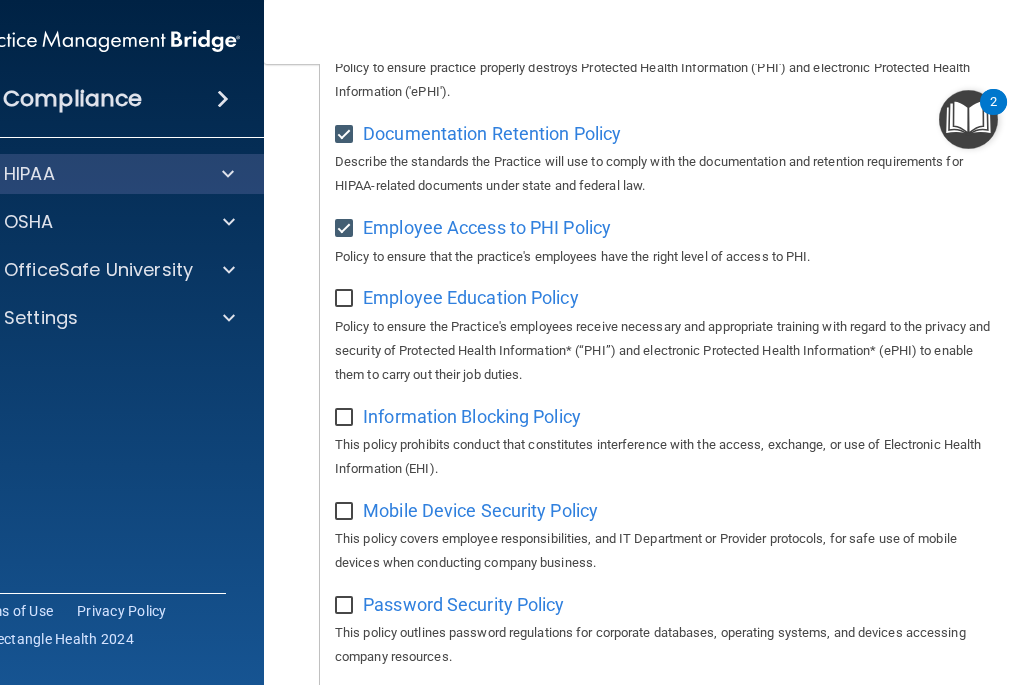 scroll, scrollTop: 700, scrollLeft: 0, axis: vertical 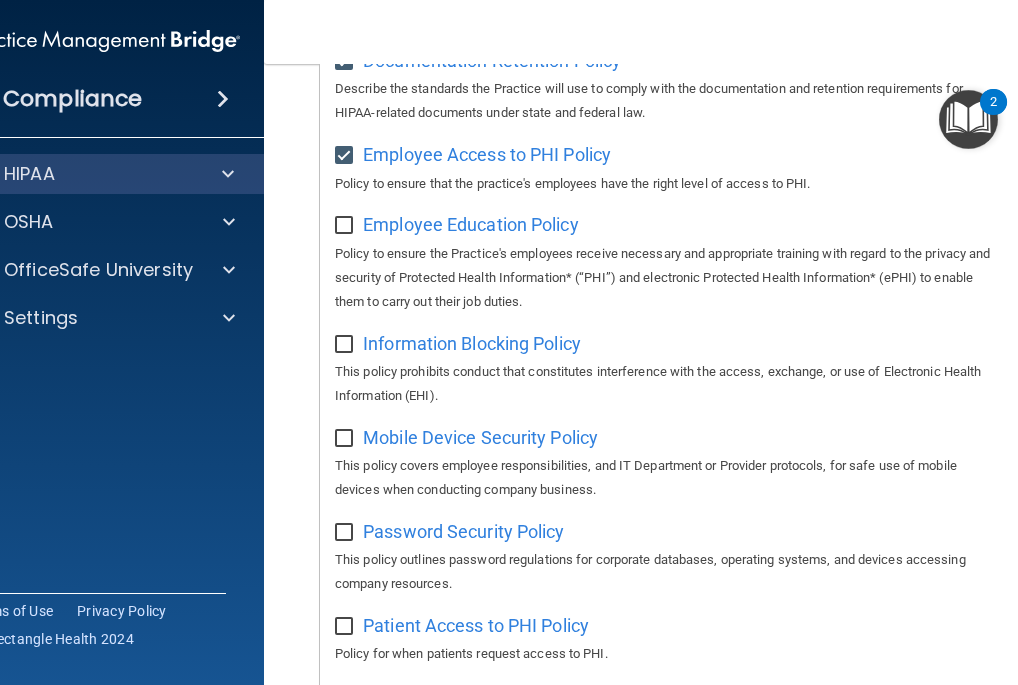 drag, startPoint x: 343, startPoint y: 223, endPoint x: 357, endPoint y: 261, distance: 40.496914 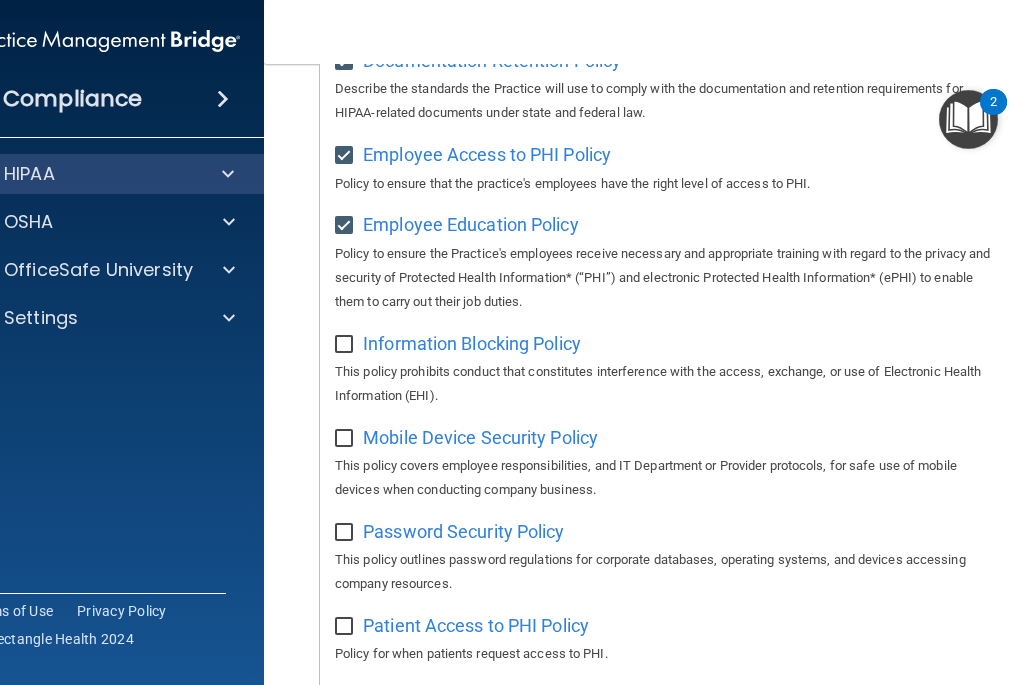 click on "Information Blocking Policy                       This policy prohibits conduct that constitutes interference with the access, exchange, or use of Electronic Health Information (EHI)." at bounding box center (669, 367) 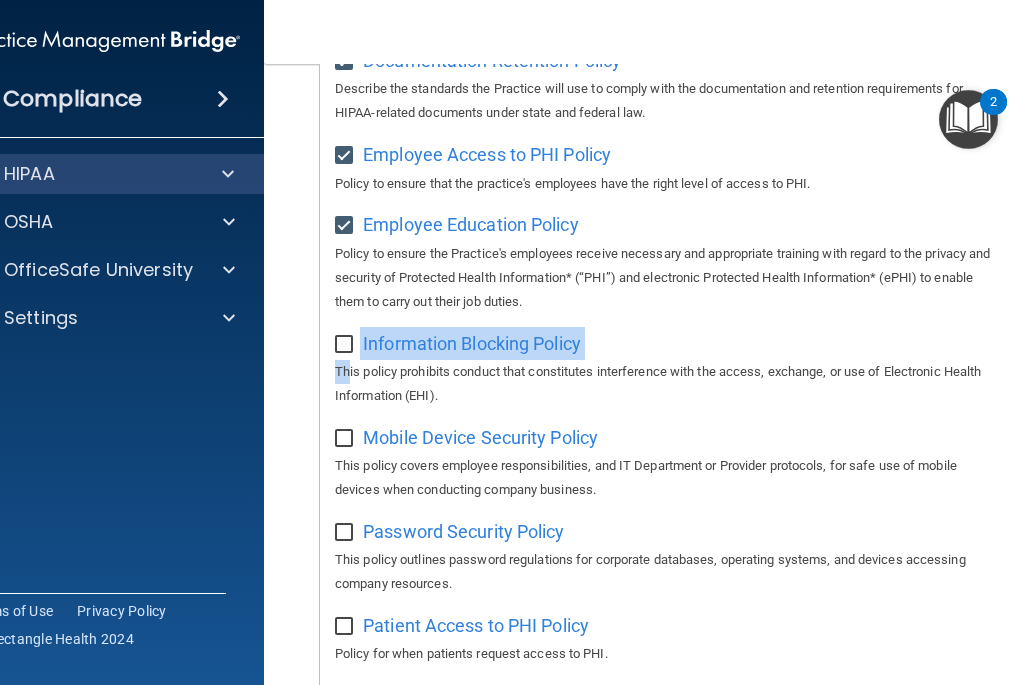 drag, startPoint x: 344, startPoint y: 448, endPoint x: 334, endPoint y: 441, distance: 12.206555 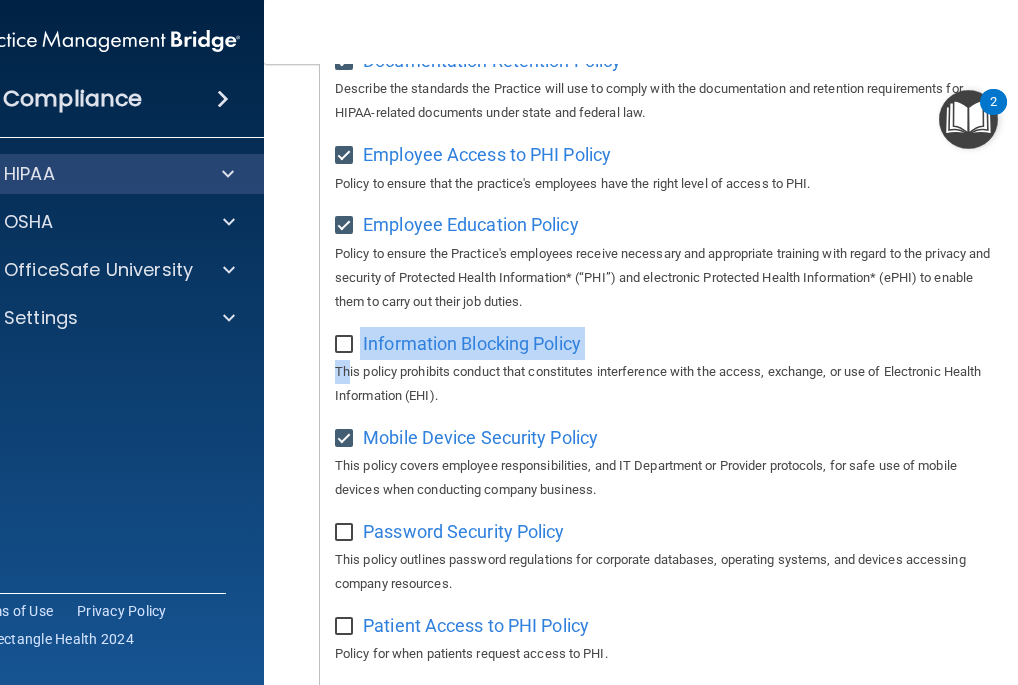 click at bounding box center (346, 345) 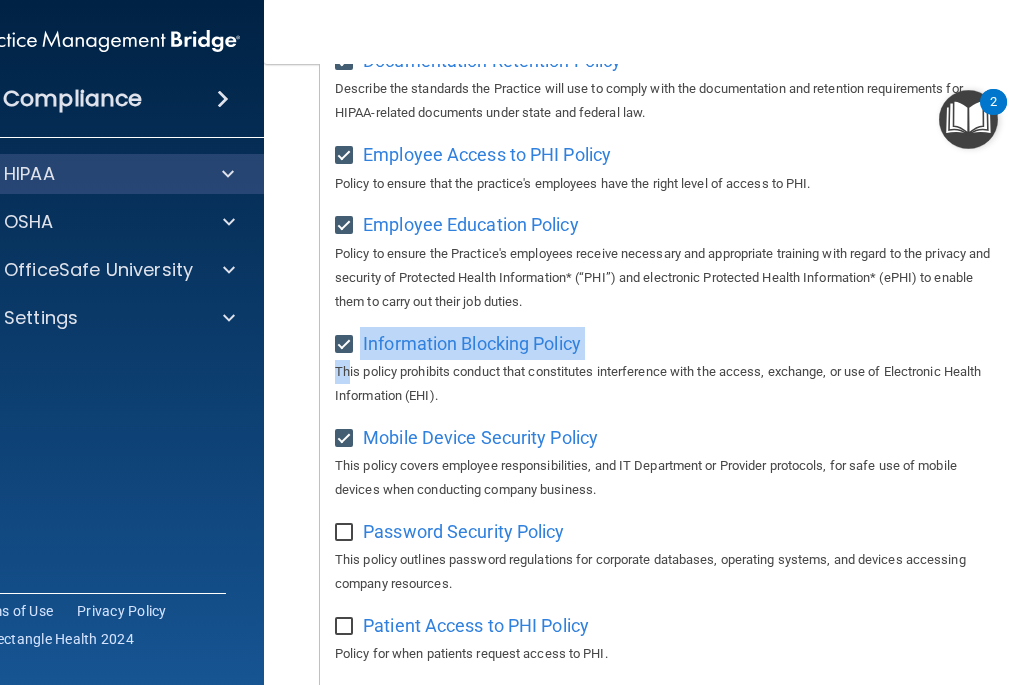 scroll, scrollTop: 1000, scrollLeft: 0, axis: vertical 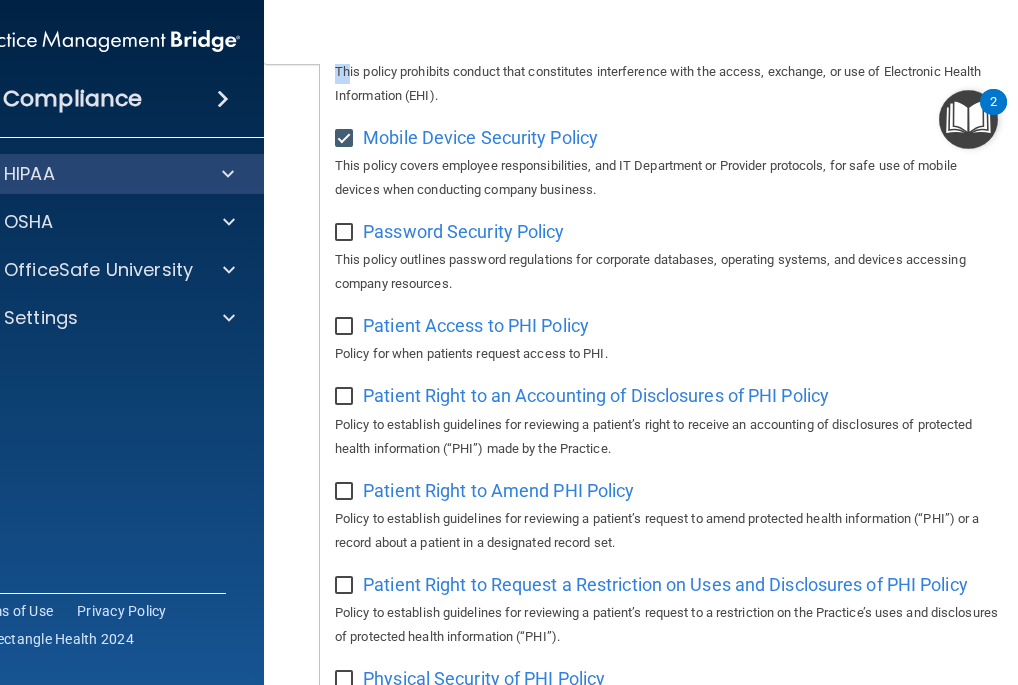 click at bounding box center (346, 233) 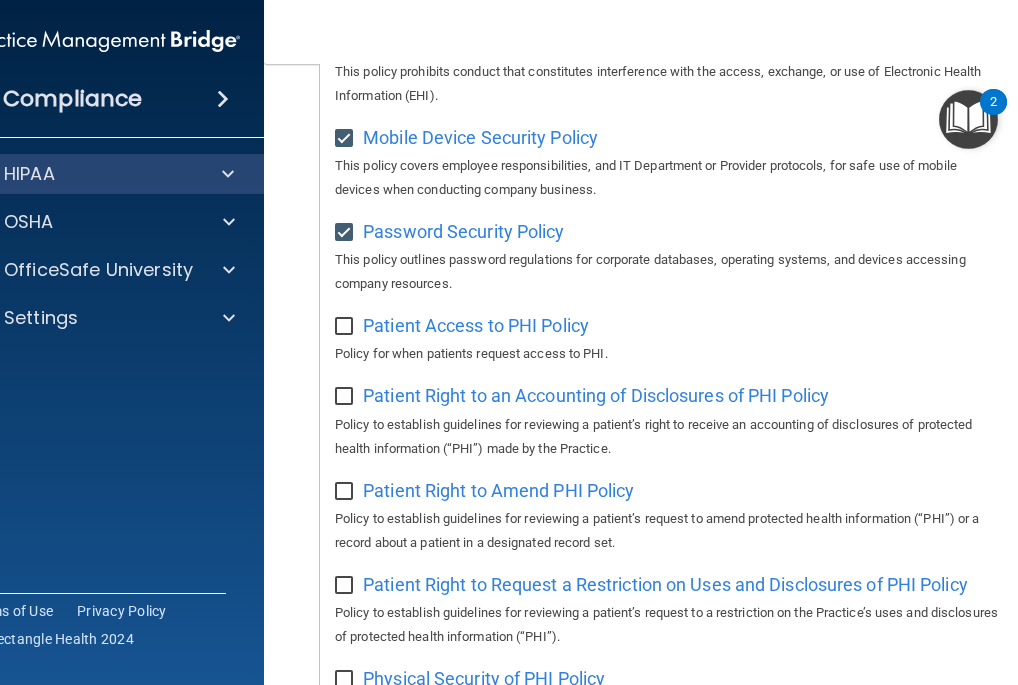 click on "Patient Access to PHI Policy                       Policy for when patients request access to PHI." at bounding box center [669, 337] 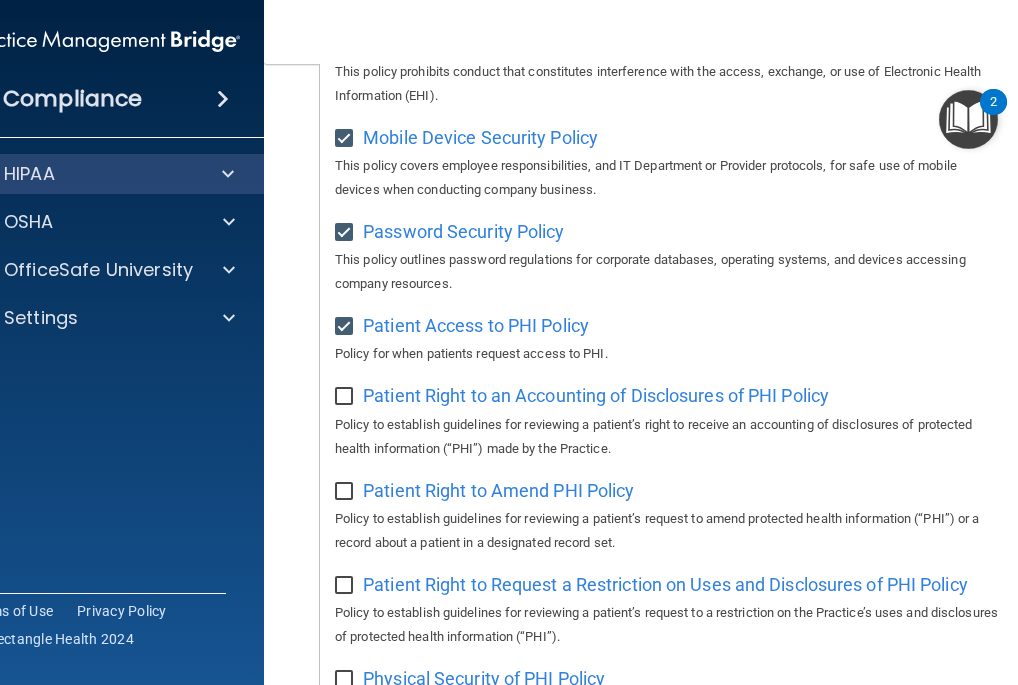 click at bounding box center [346, 397] 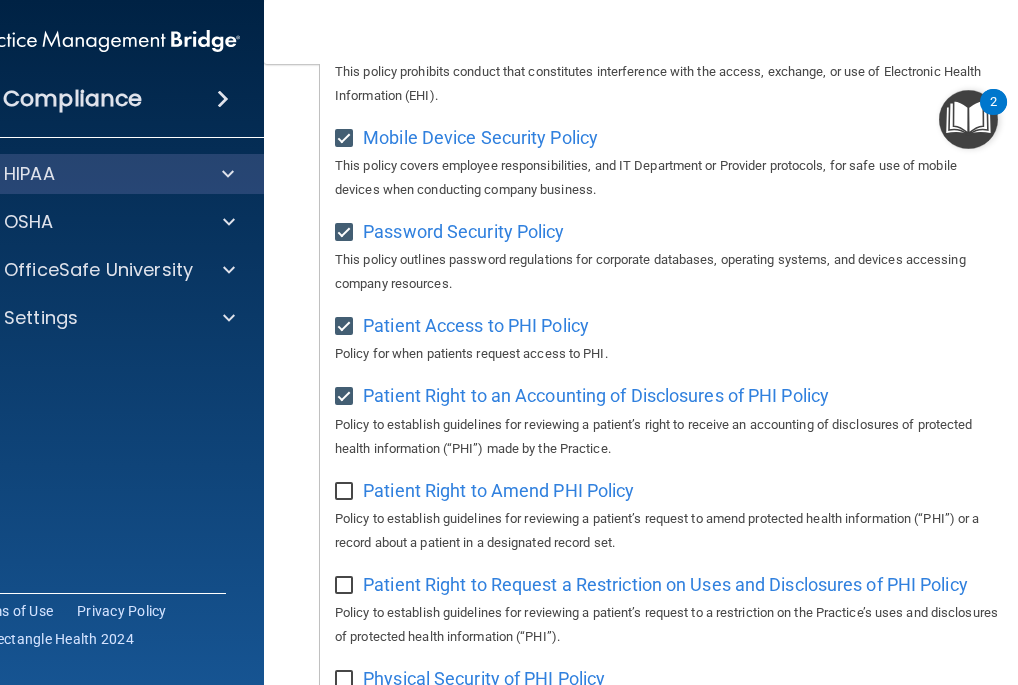 click at bounding box center (346, 492) 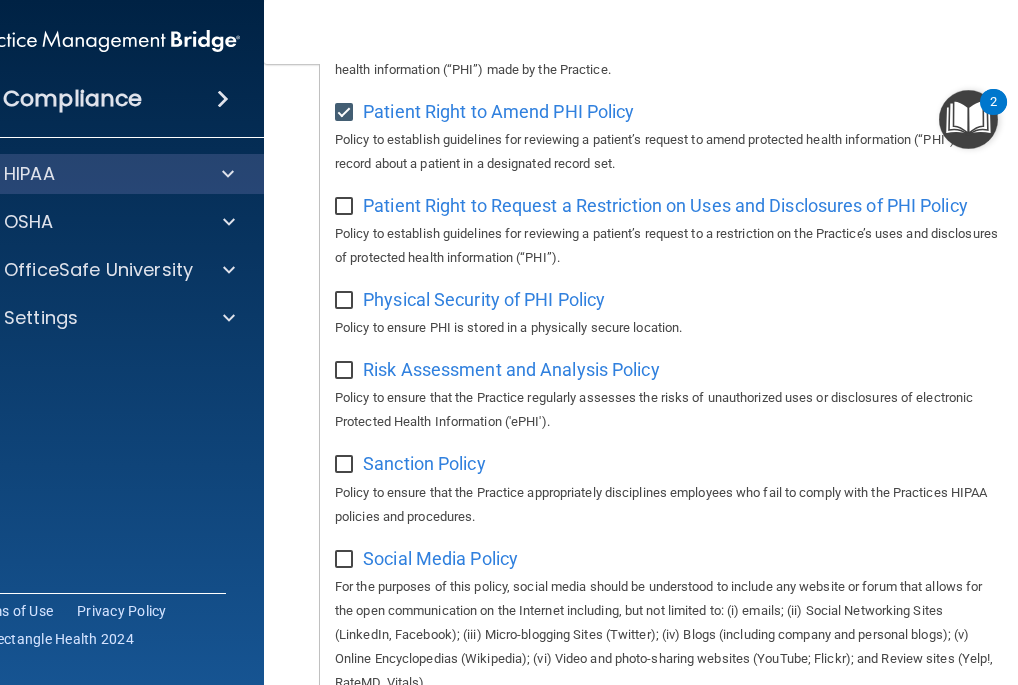 scroll, scrollTop: 1500, scrollLeft: 0, axis: vertical 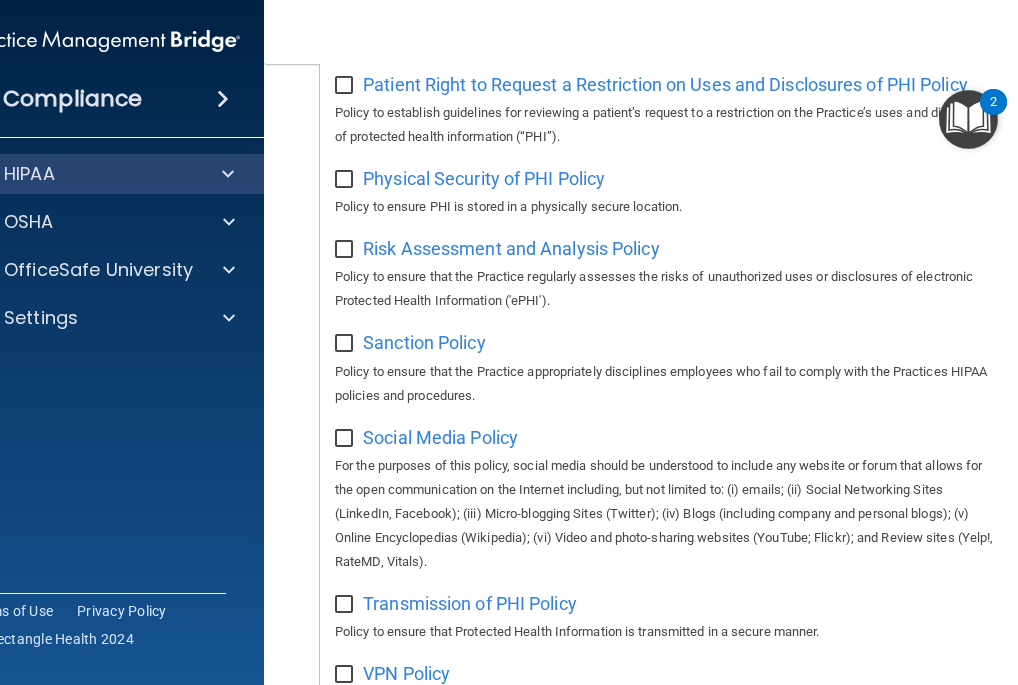 click on "Patient Right to Request a Restriction on Uses and Disclosures of PHI Policy                       Policy to establish guidelines for reviewing a patient’s request to a restriction on the Practice’s uses and disclosures of protected health information (“PHI”)." at bounding box center [669, 108] 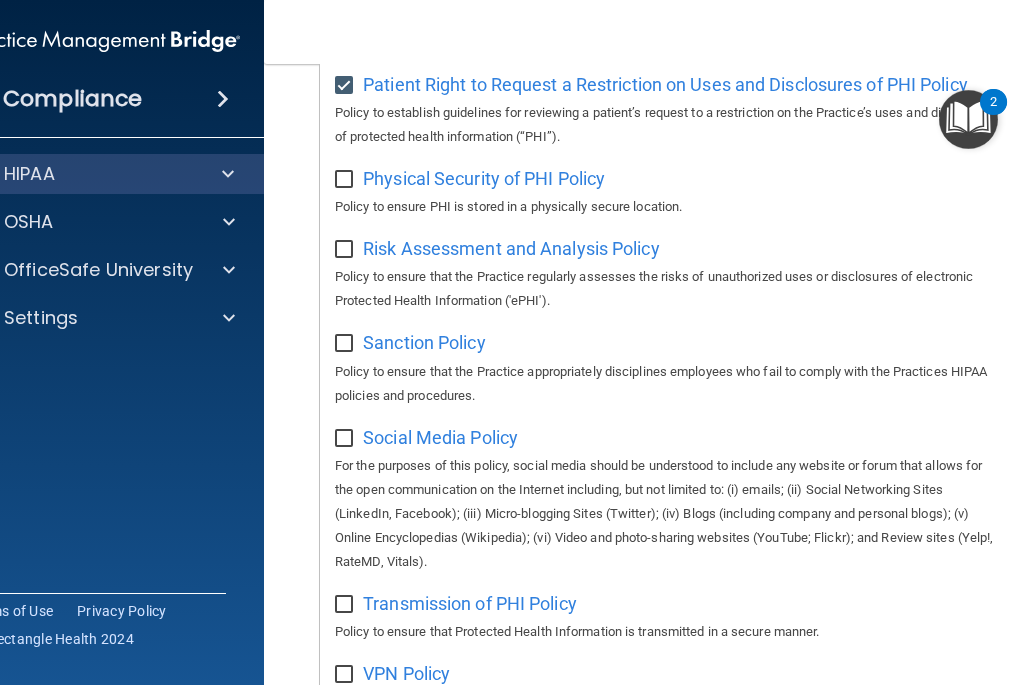 click at bounding box center (346, 180) 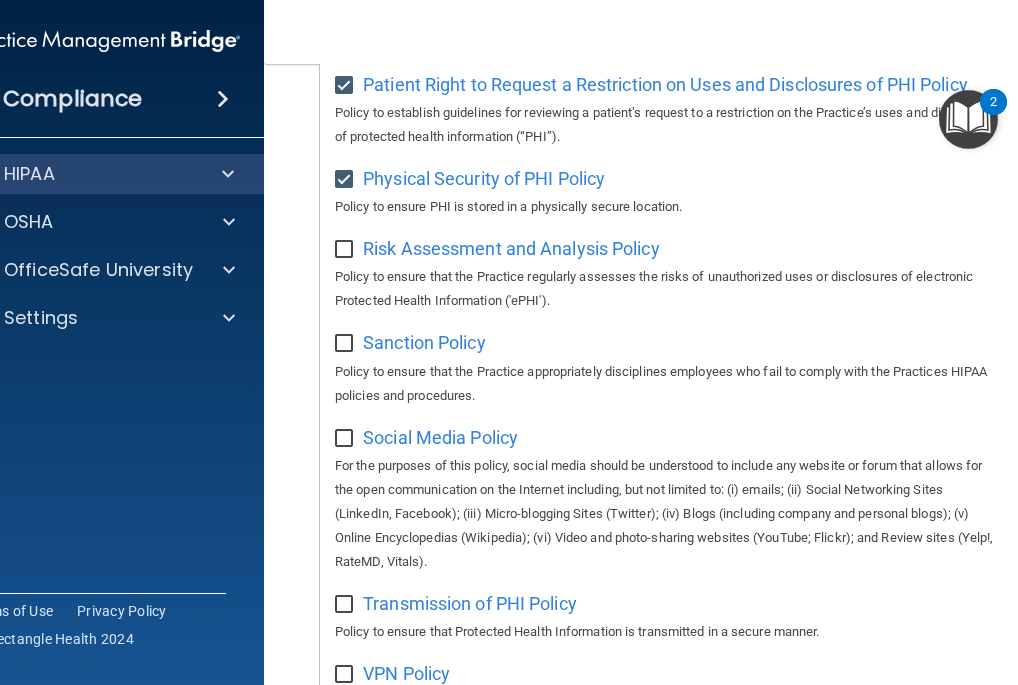click at bounding box center (346, 250) 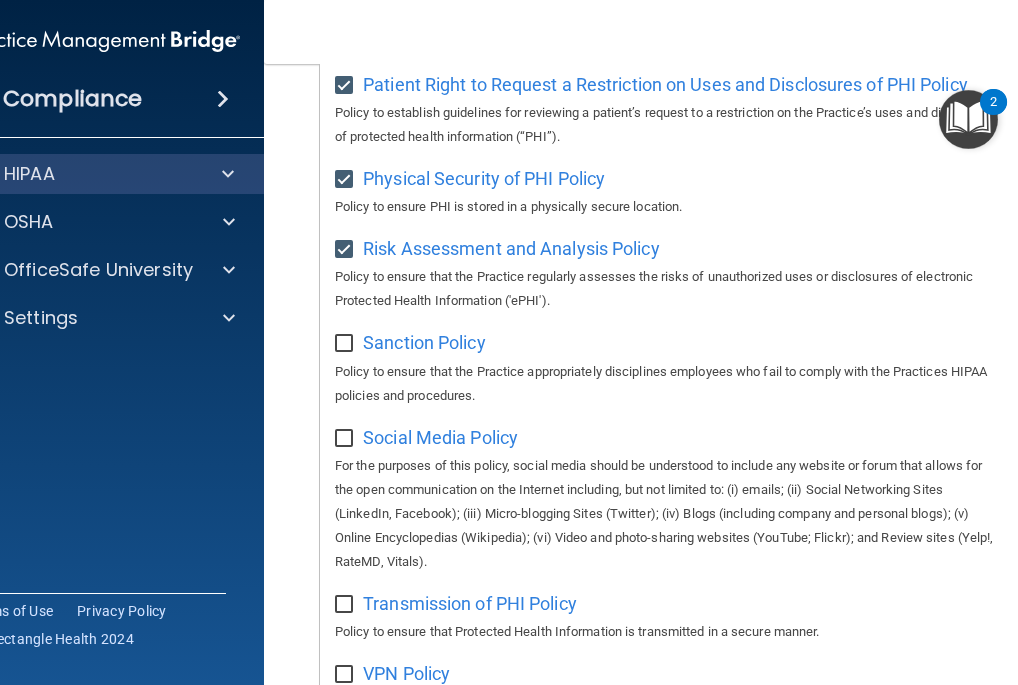 drag, startPoint x: 335, startPoint y: 361, endPoint x: 329, endPoint y: 391, distance: 30.594116 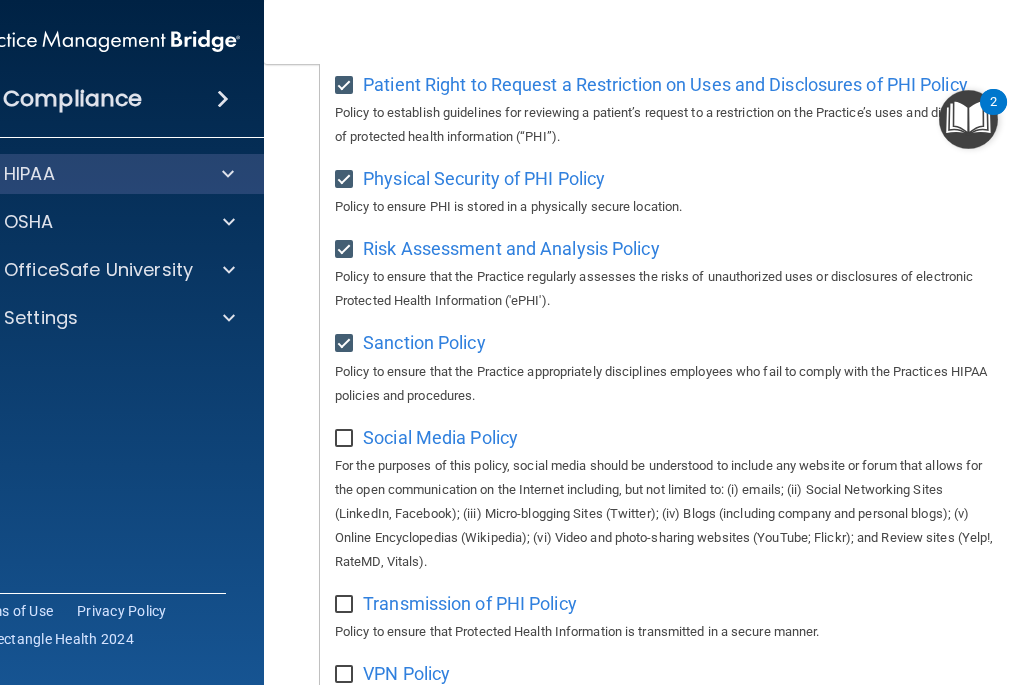 click on "Social Media Policy                       For the purposes of this policy, social media should be understood to include any website or forum that allows for the open communication on the Internet including, but not limited to: (i) emails; (ii) Social Networking Sites (LinkedIn, Facebook); (iii) Micro-blogging Sites (Twitter); (iv) Blogs (including company and personal blogs); (v) Online Encyclopedias (Wikipedia); (vi) Video and photo-sharing websites (YouTube; Flickr); and Review sites (Yelp!, RateMD, Vitals)." at bounding box center [669, 497] 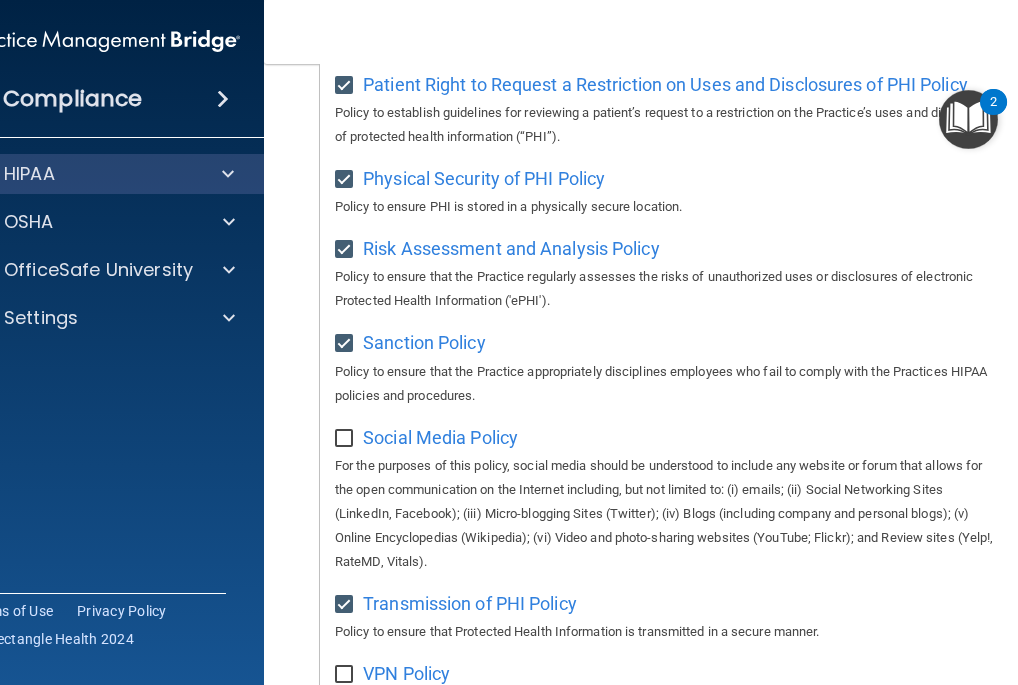 click at bounding box center [346, 439] 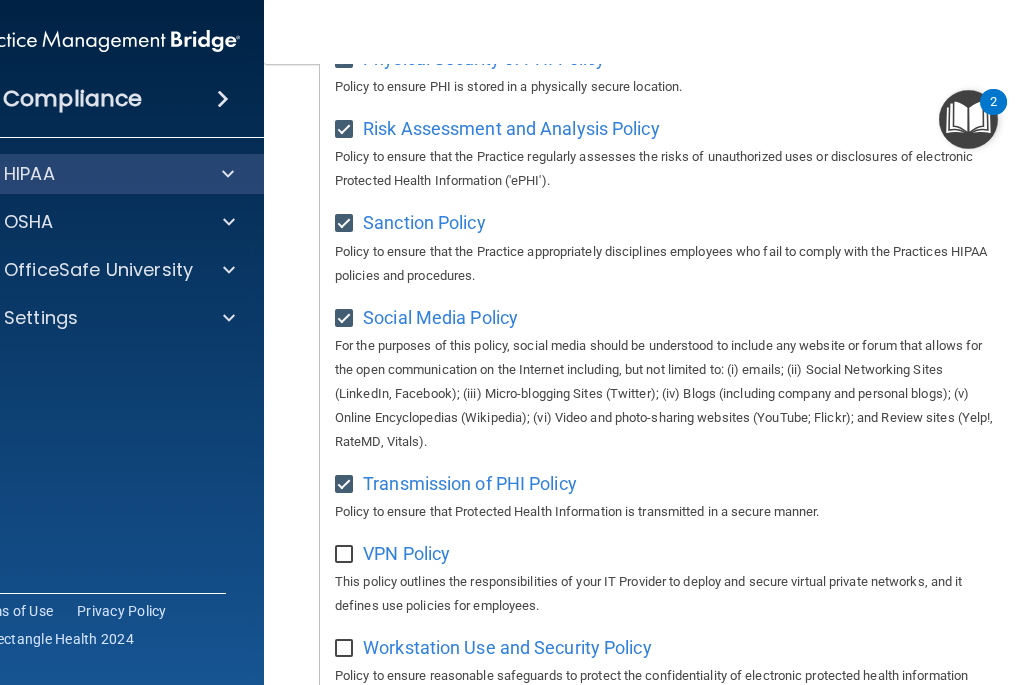 scroll, scrollTop: 1800, scrollLeft: 0, axis: vertical 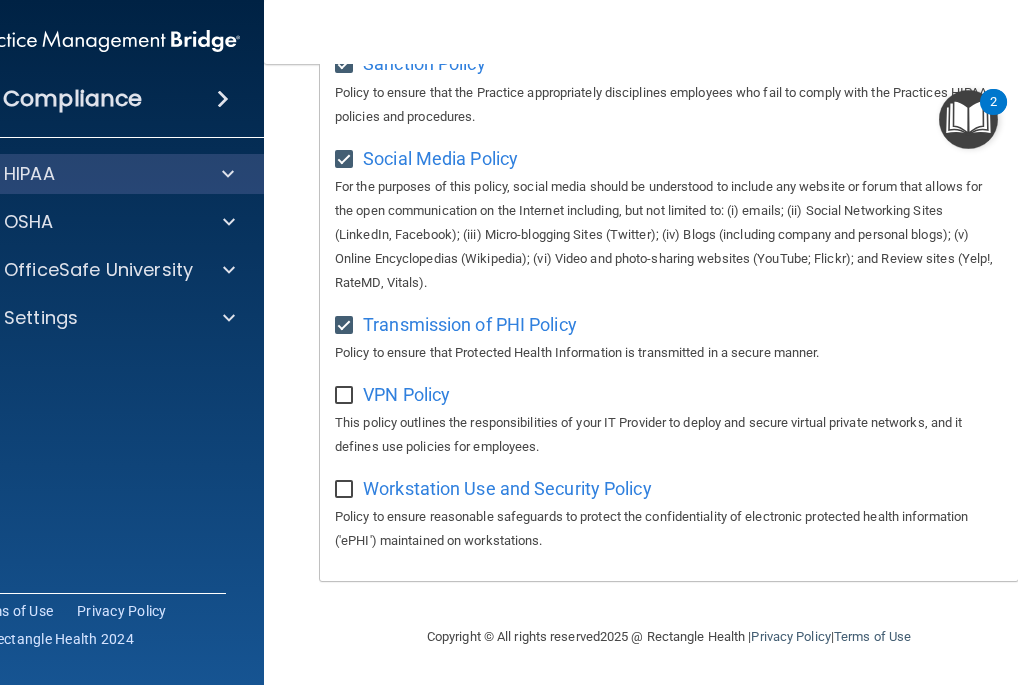 click at bounding box center [346, 396] 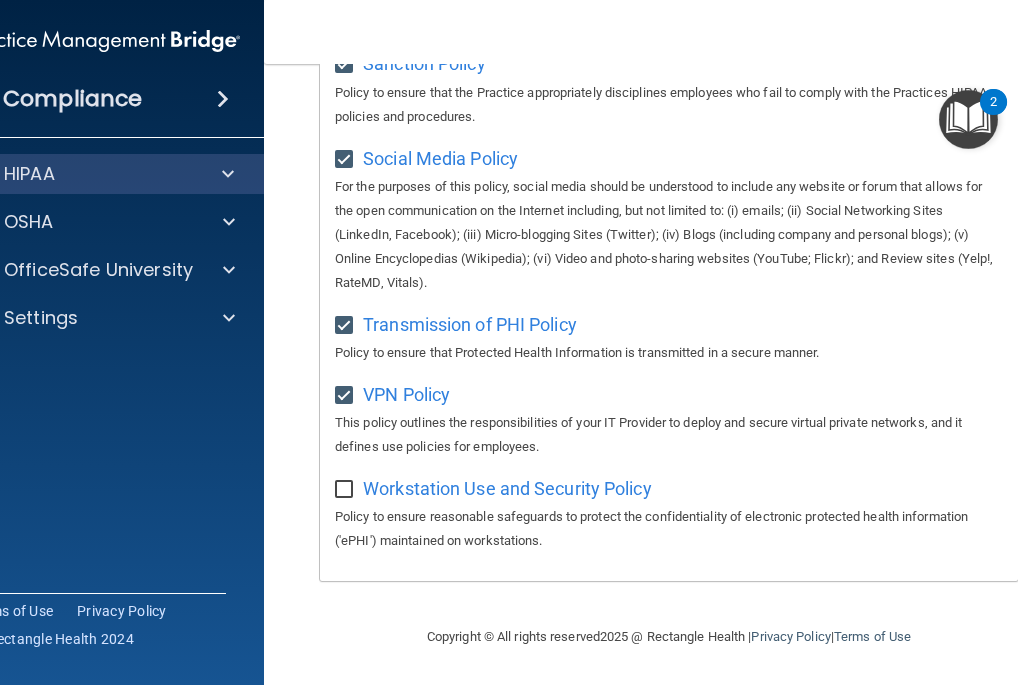 click on "Policy to ensure reasonable safeguards to protect the confidentiality of electronic protected health information ('ePHI') maintained on workstations." at bounding box center [669, 529] 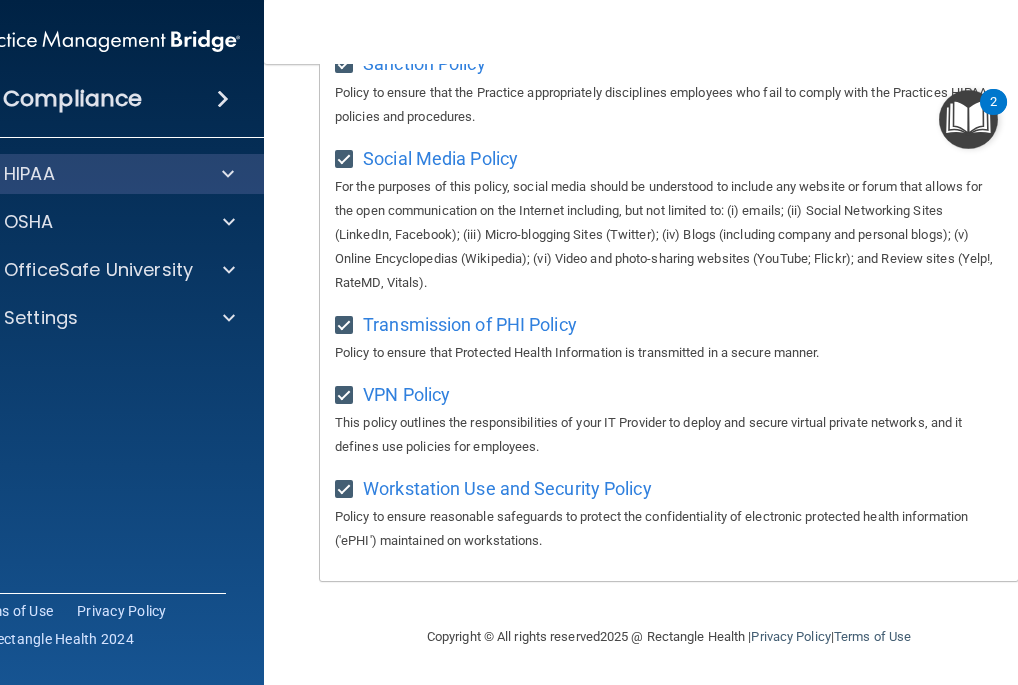 click at bounding box center (968, 119) 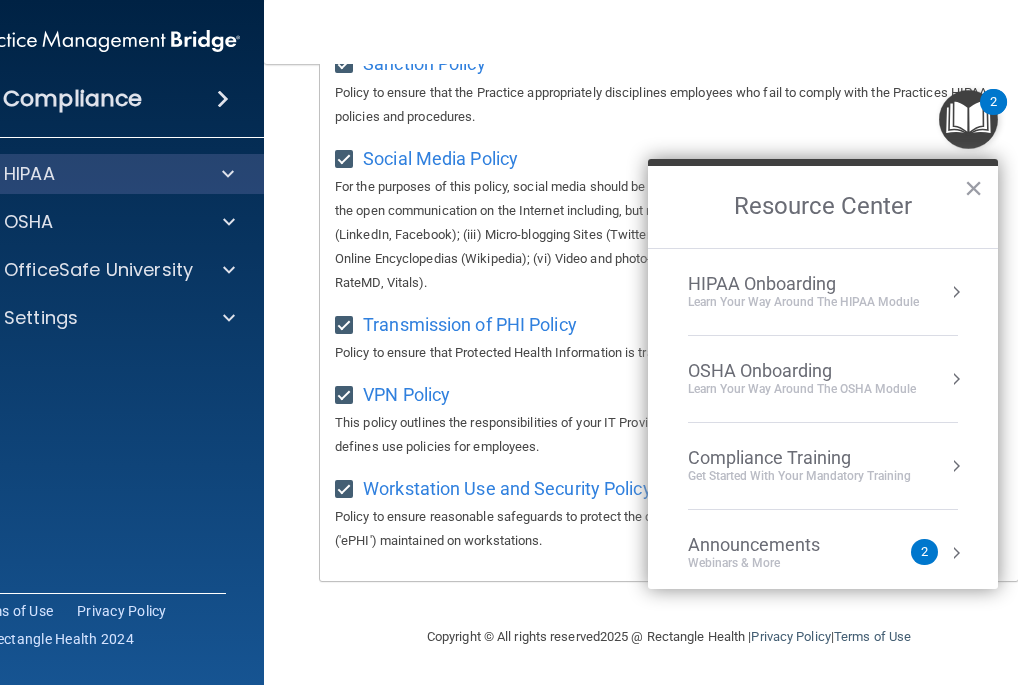 click on "Learn Your Way around the HIPAA module" at bounding box center [803, 302] 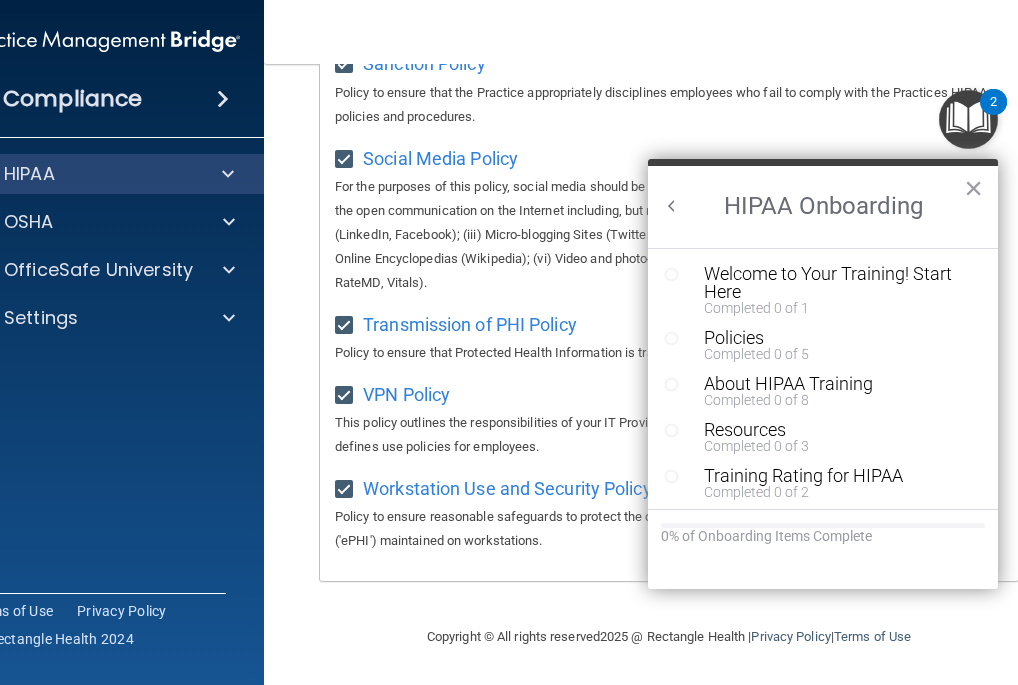scroll, scrollTop: 0, scrollLeft: 0, axis: both 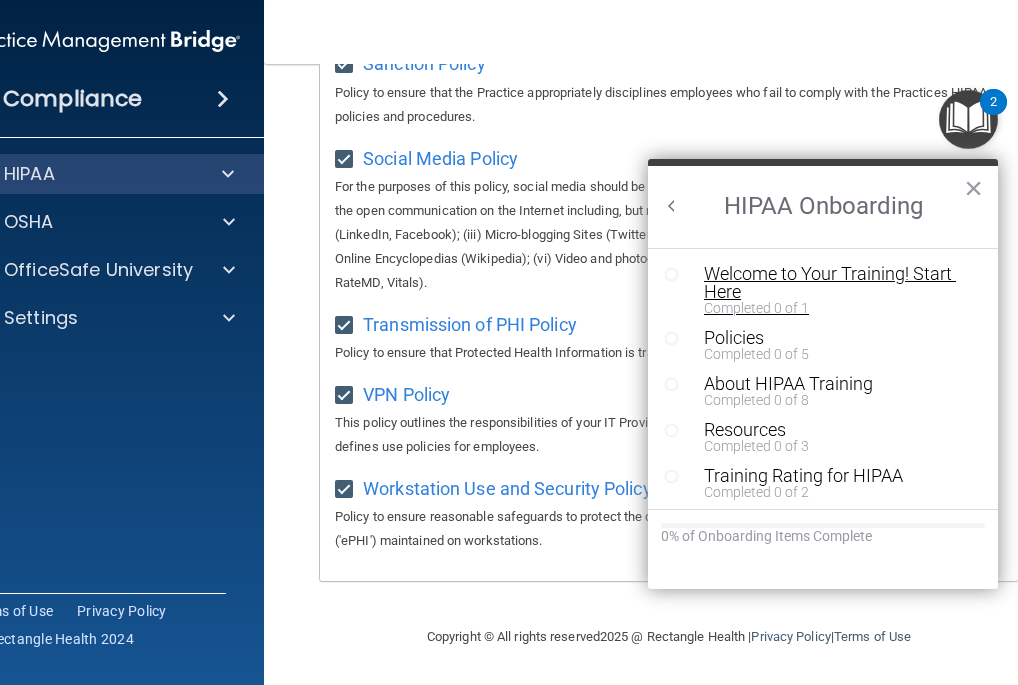 click on "Welcome to Your Training! Start Here" at bounding box center (830, 283) 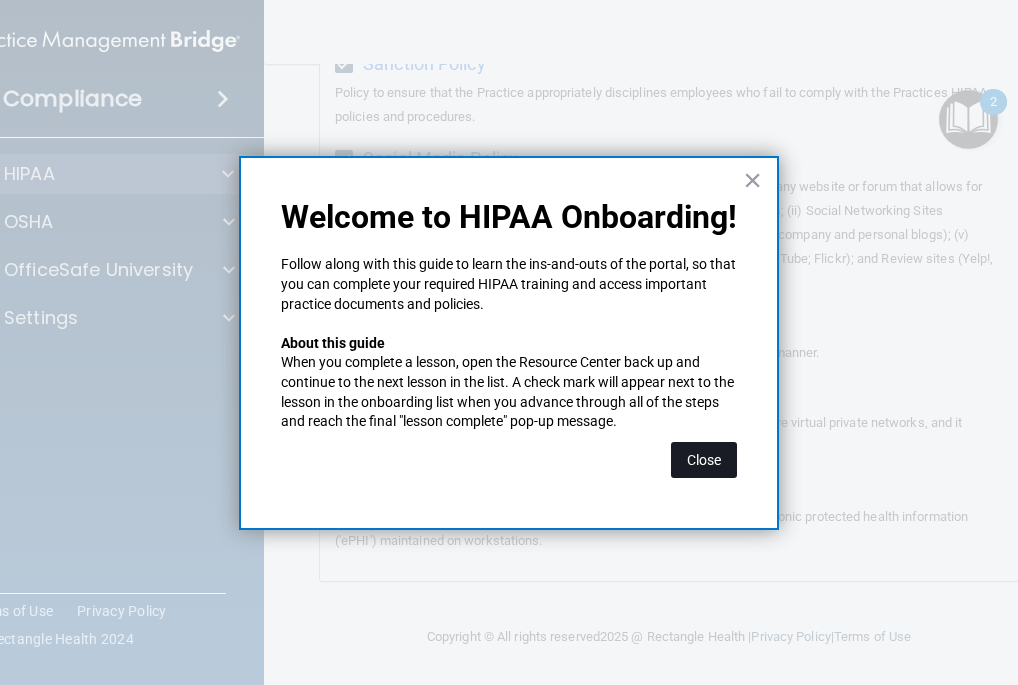 click on "Close" at bounding box center [704, 460] 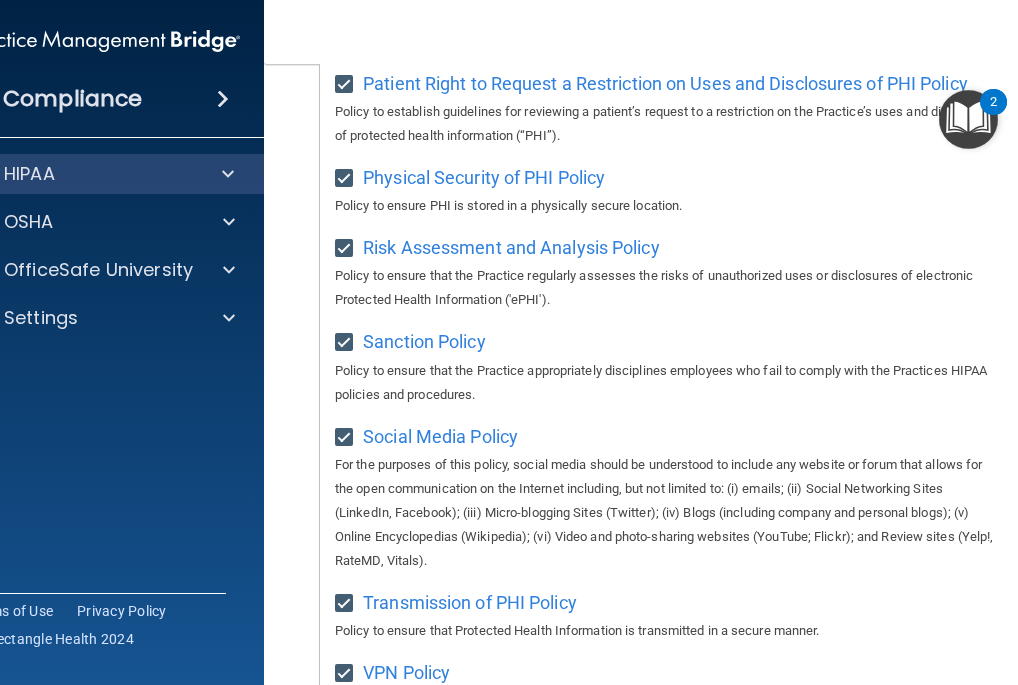 scroll, scrollTop: 1500, scrollLeft: 0, axis: vertical 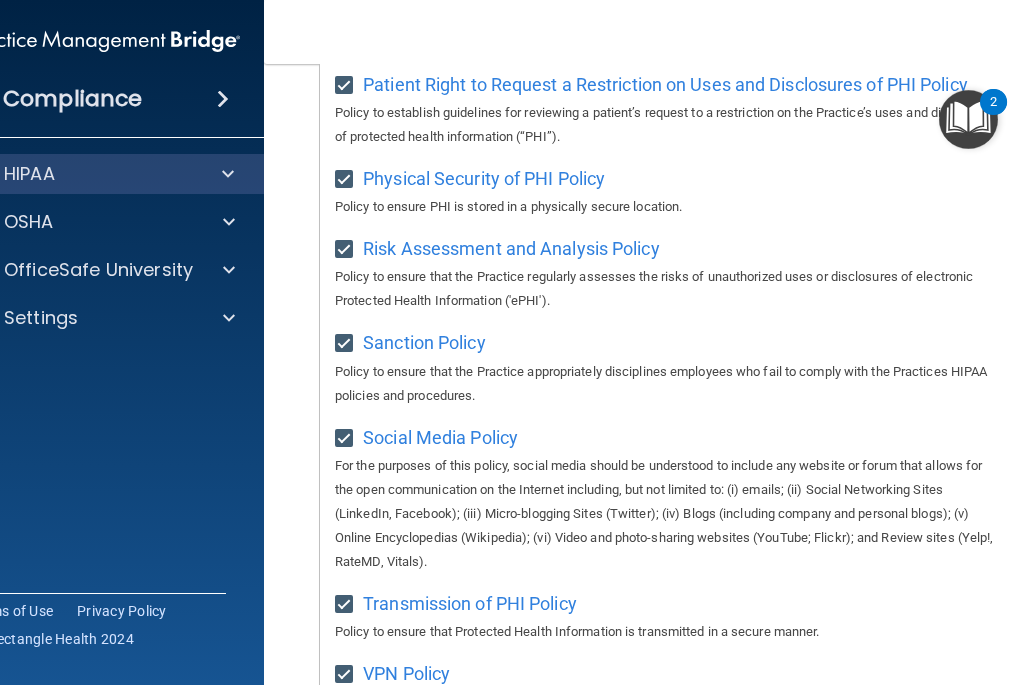click at bounding box center [968, 119] 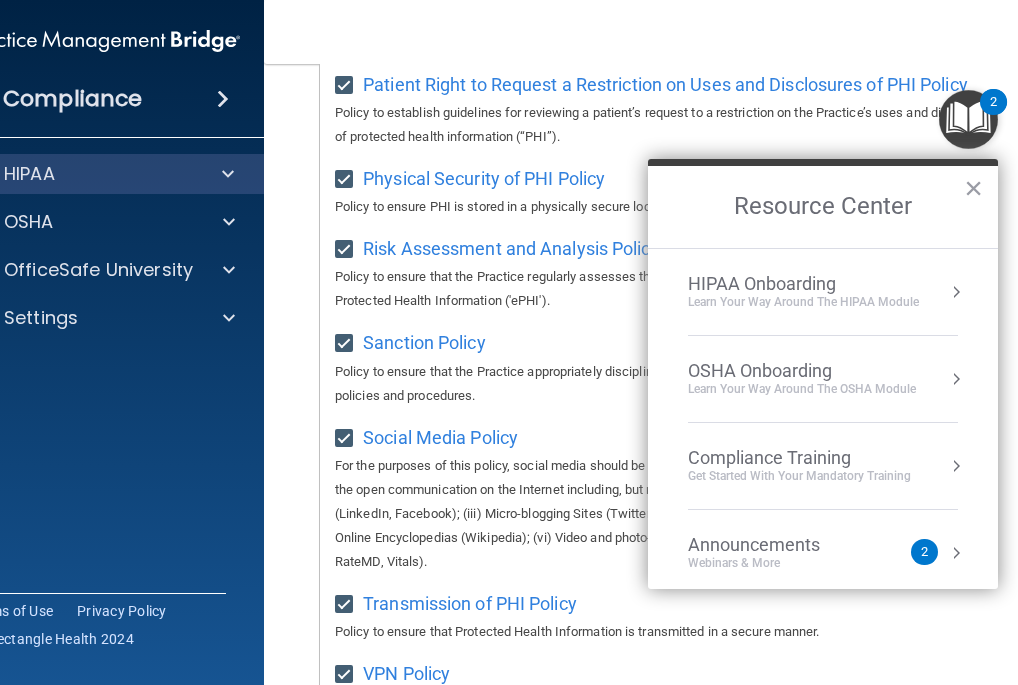click on "Learn Your Way around the HIPAA module" at bounding box center [803, 302] 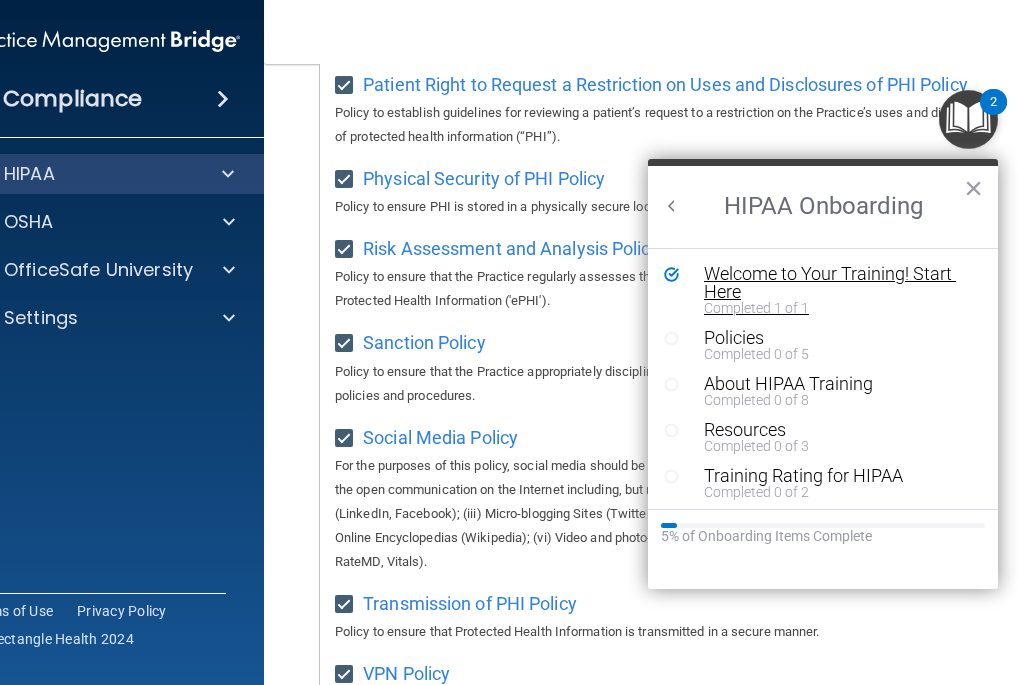 scroll, scrollTop: 0, scrollLeft: 0, axis: both 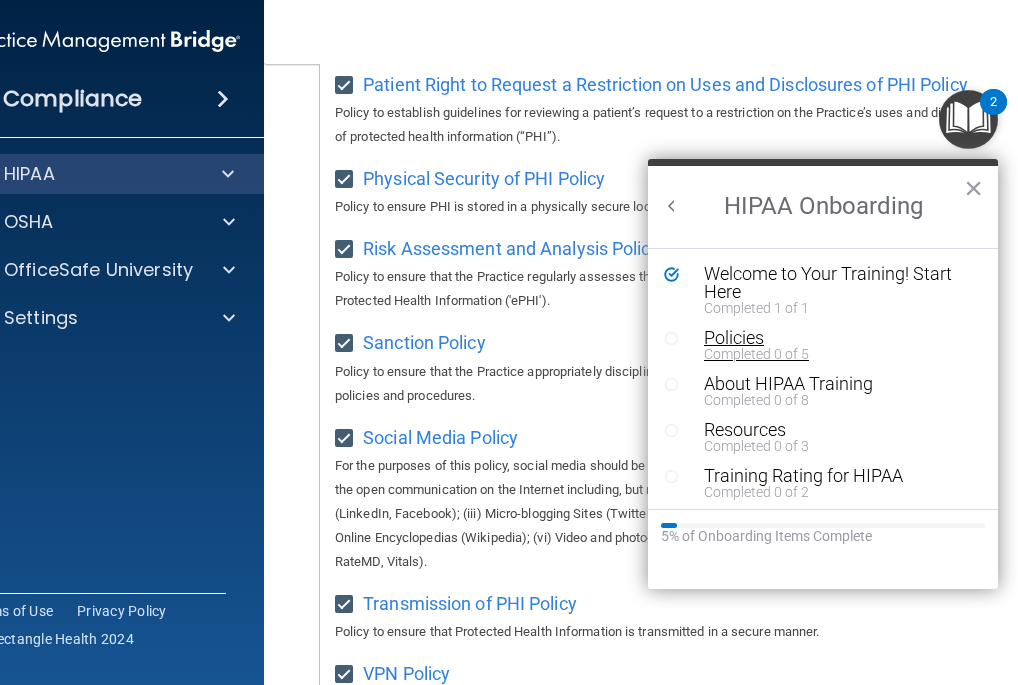 click on "Policies" at bounding box center (830, 338) 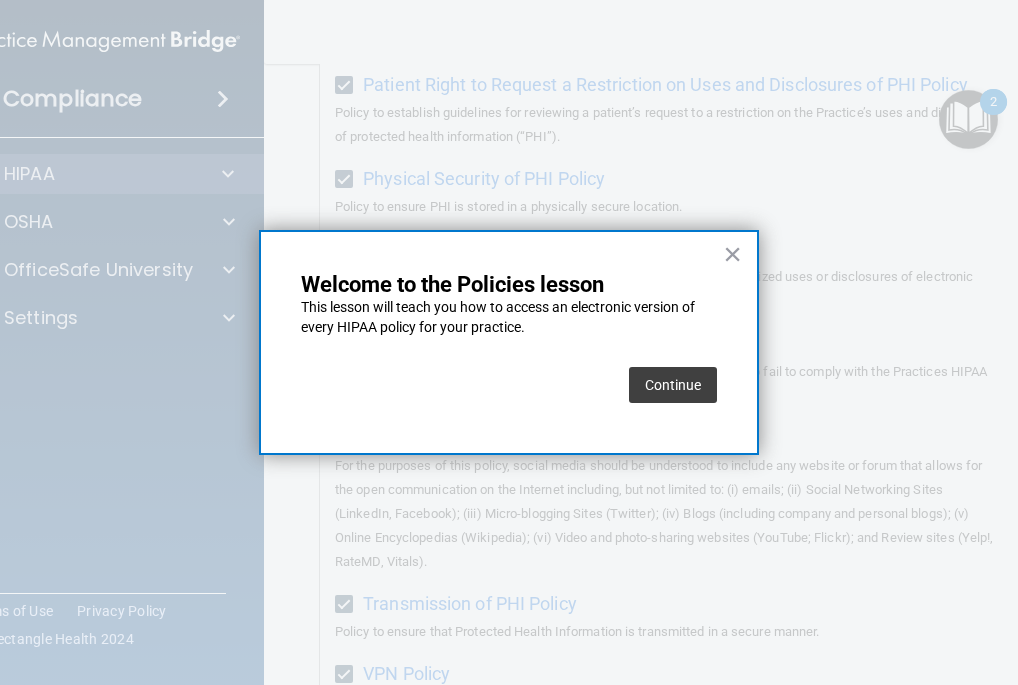 click on "Continue" at bounding box center (673, 385) 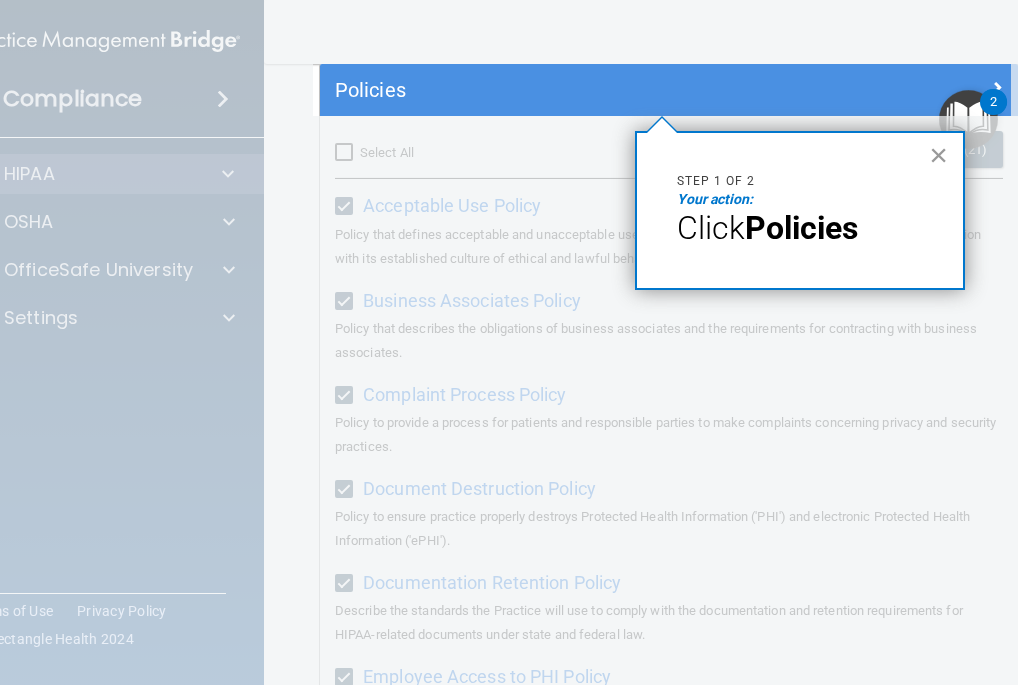click on "×" at bounding box center (938, 155) 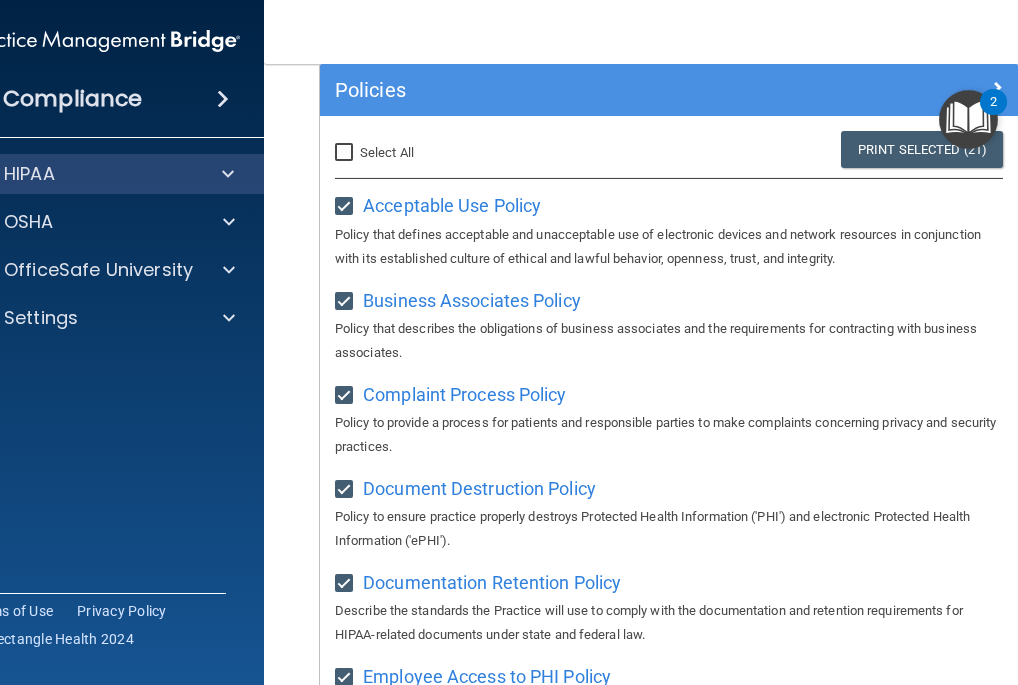 click on "Select All   (Unselect 21)    Unselect All" at bounding box center (346, 153) 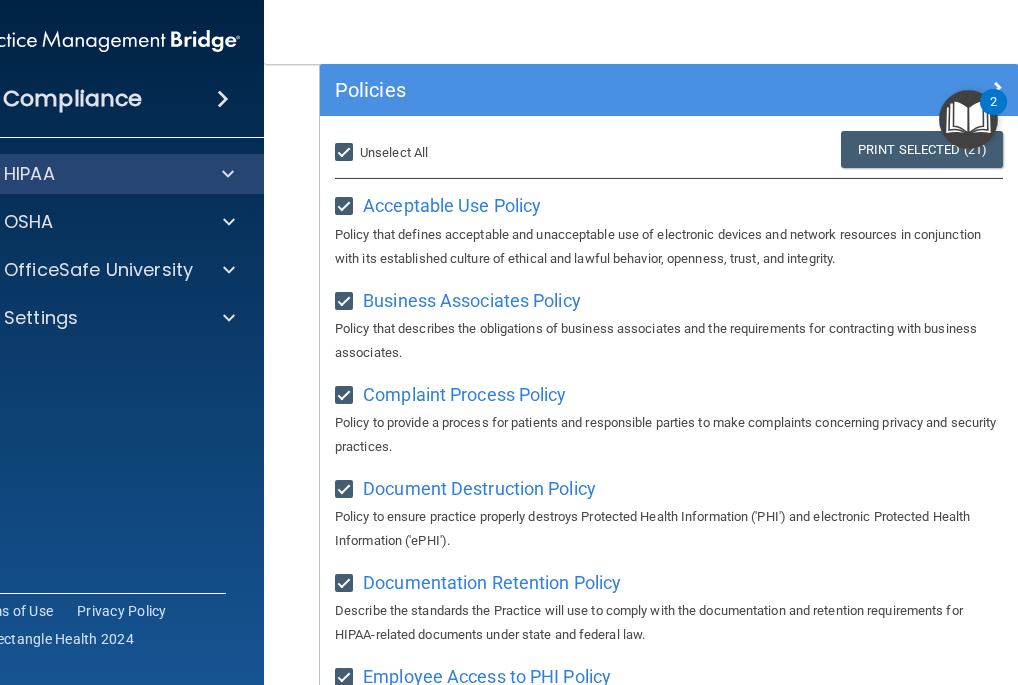 click at bounding box center [968, 119] 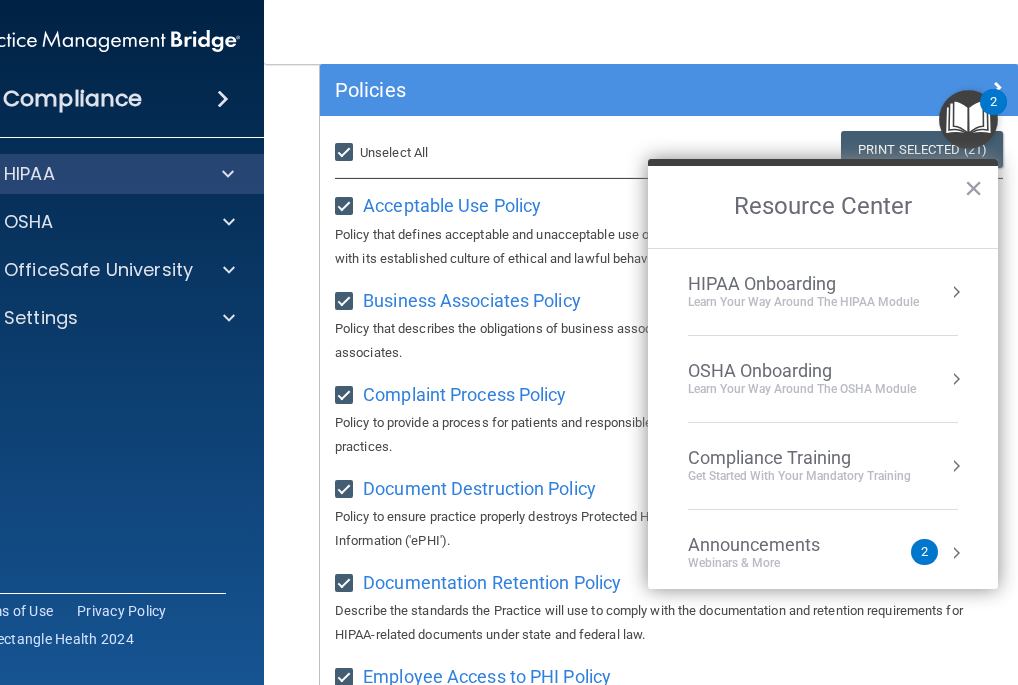 click on "Learn Your Way around the HIPAA module" at bounding box center [803, 302] 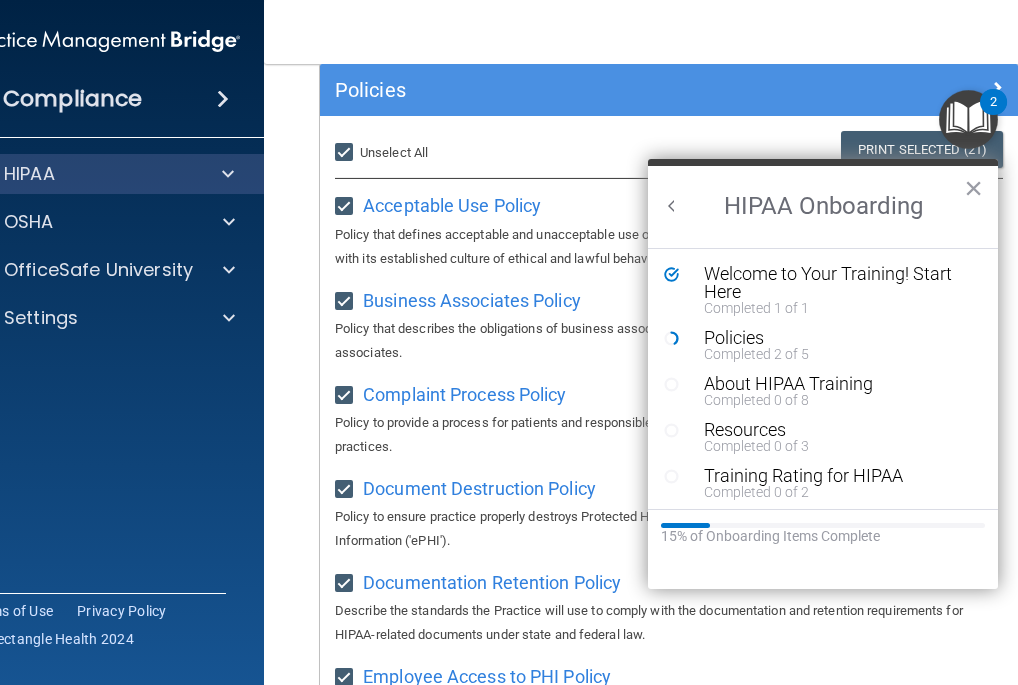 scroll, scrollTop: 0, scrollLeft: 0, axis: both 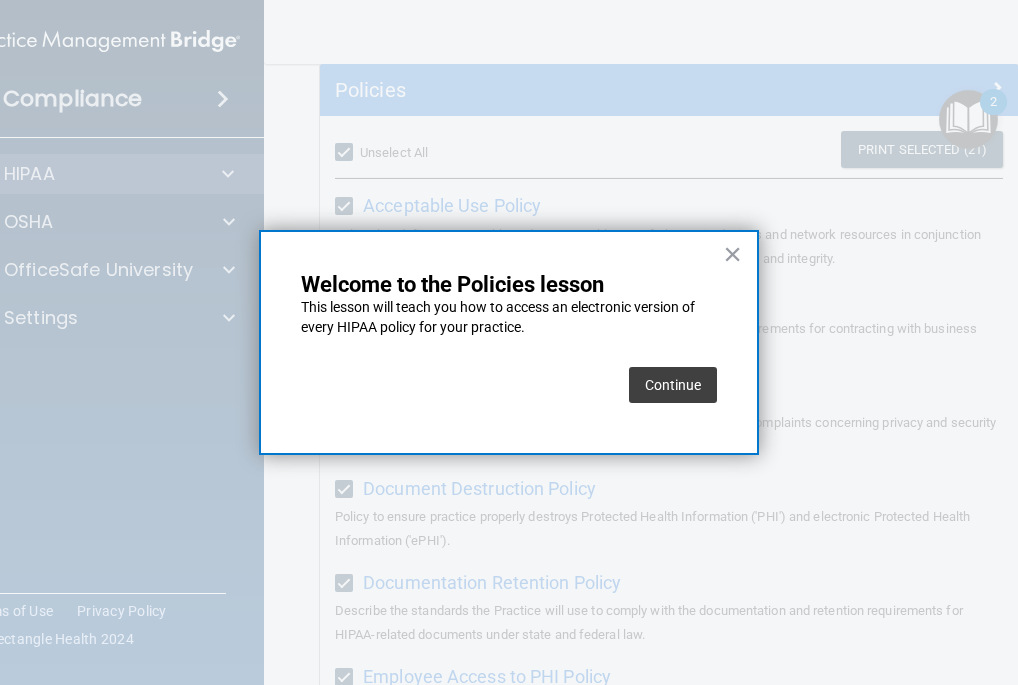 click on "Continue" at bounding box center [673, 385] 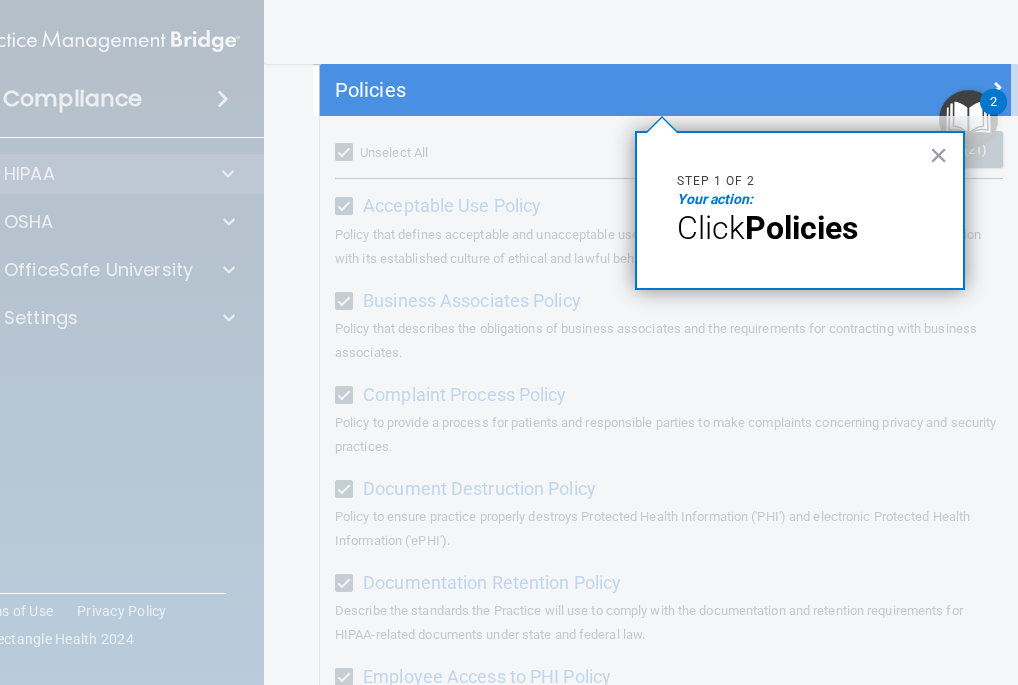 click on "Policies" at bounding box center (801, 228) 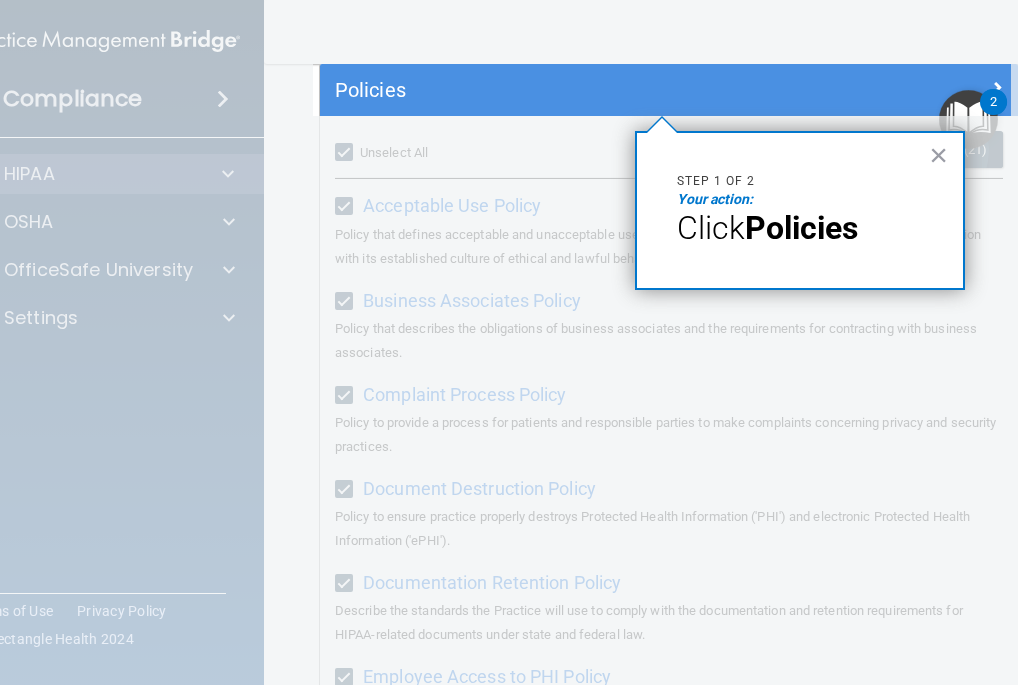 click on "×" at bounding box center [938, 155] 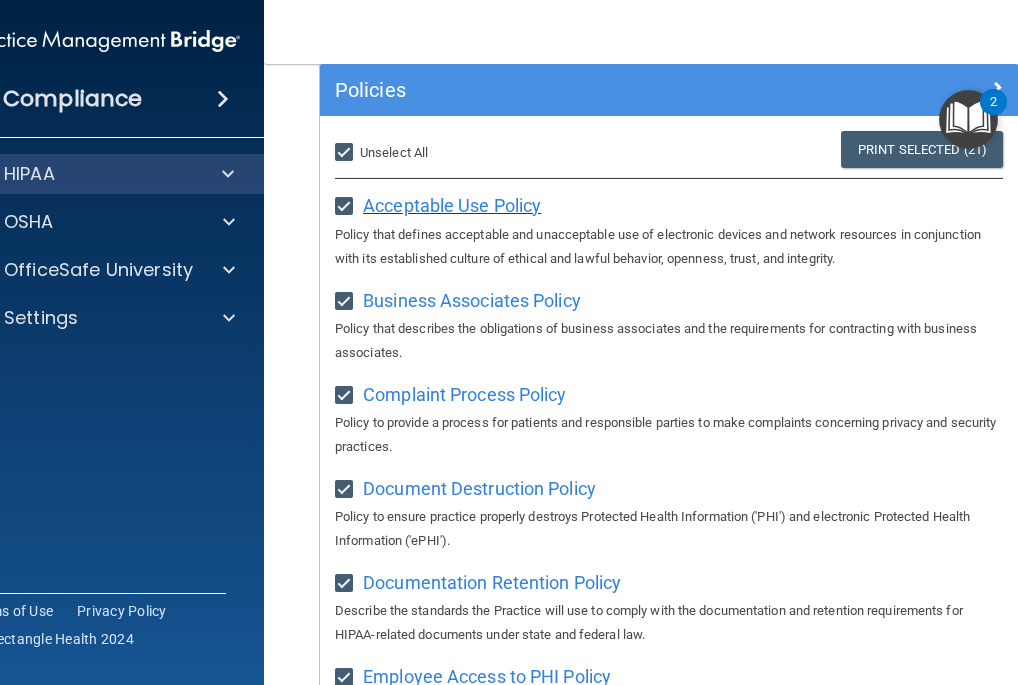 click on "Acceptable Use Policy" at bounding box center [452, 205] 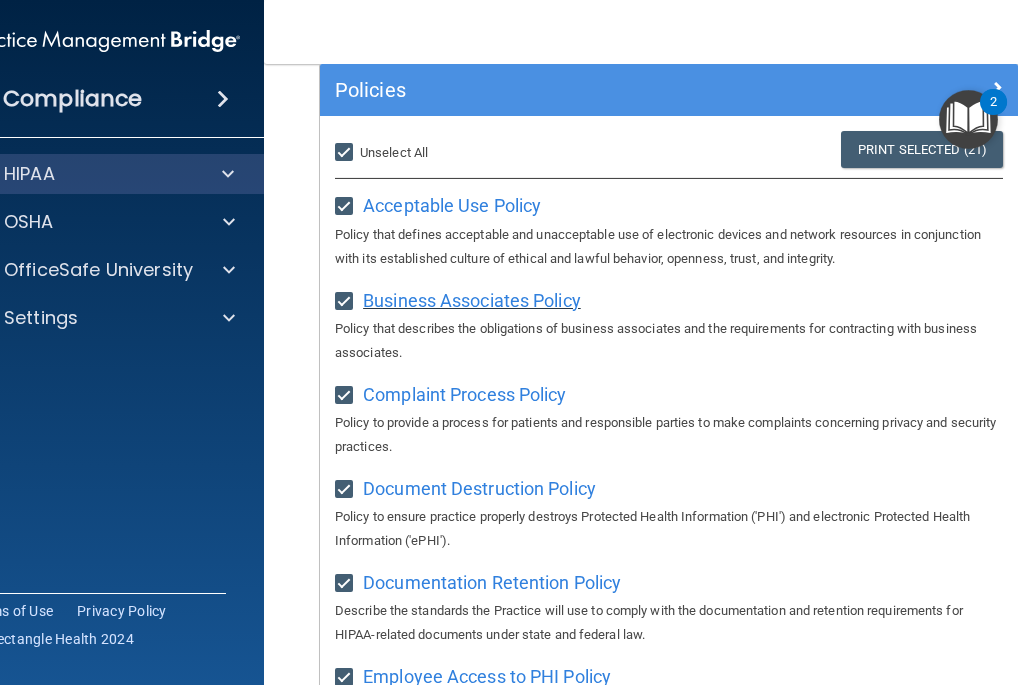 click on "Business Associates Policy" at bounding box center [472, 300] 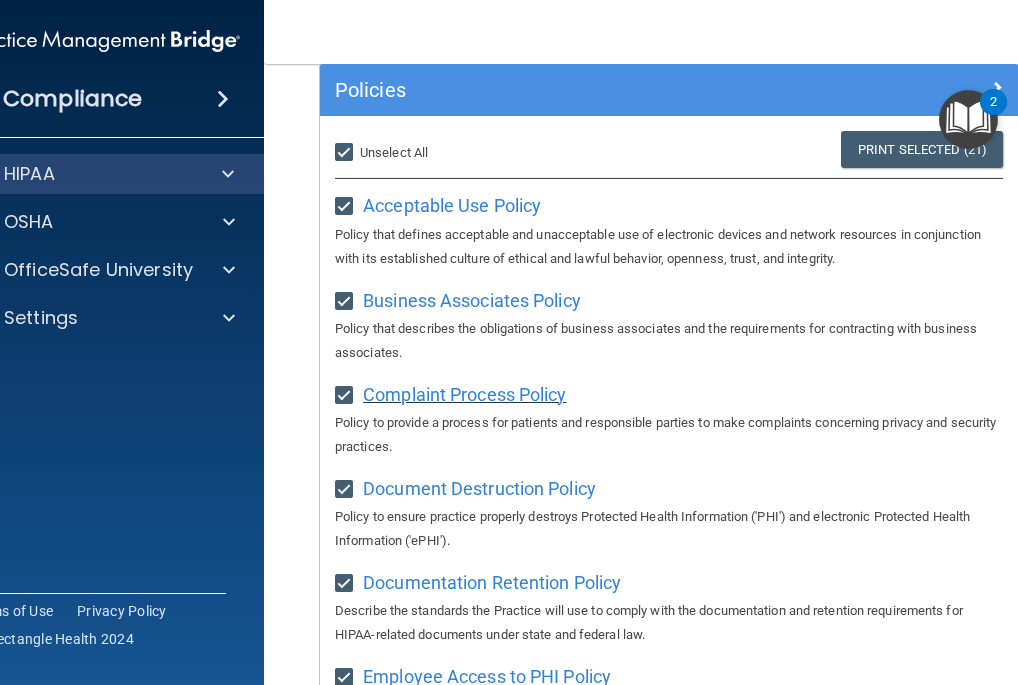 click on "Complaint Process Policy" at bounding box center (464, 394) 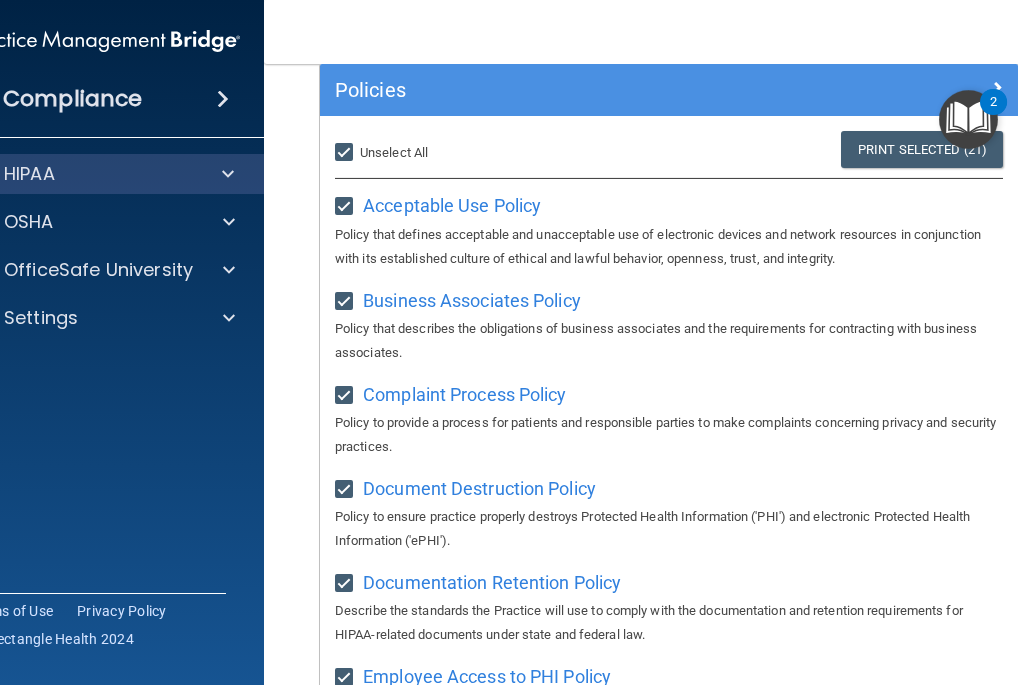 click at bounding box center [968, 119] 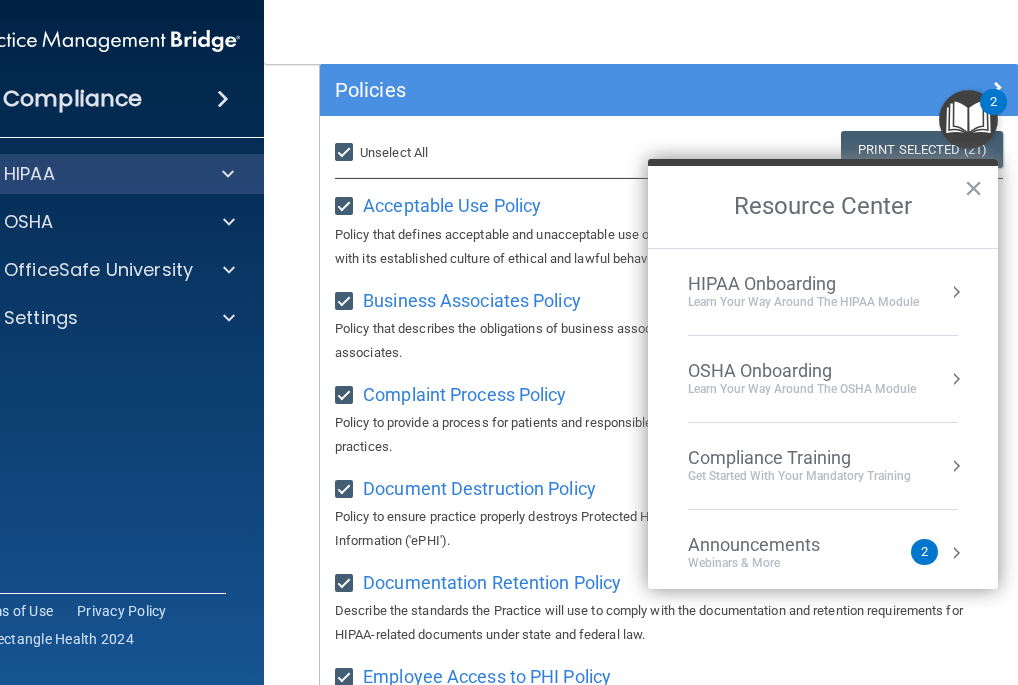 click on "HIPAA Onboarding" at bounding box center (803, 284) 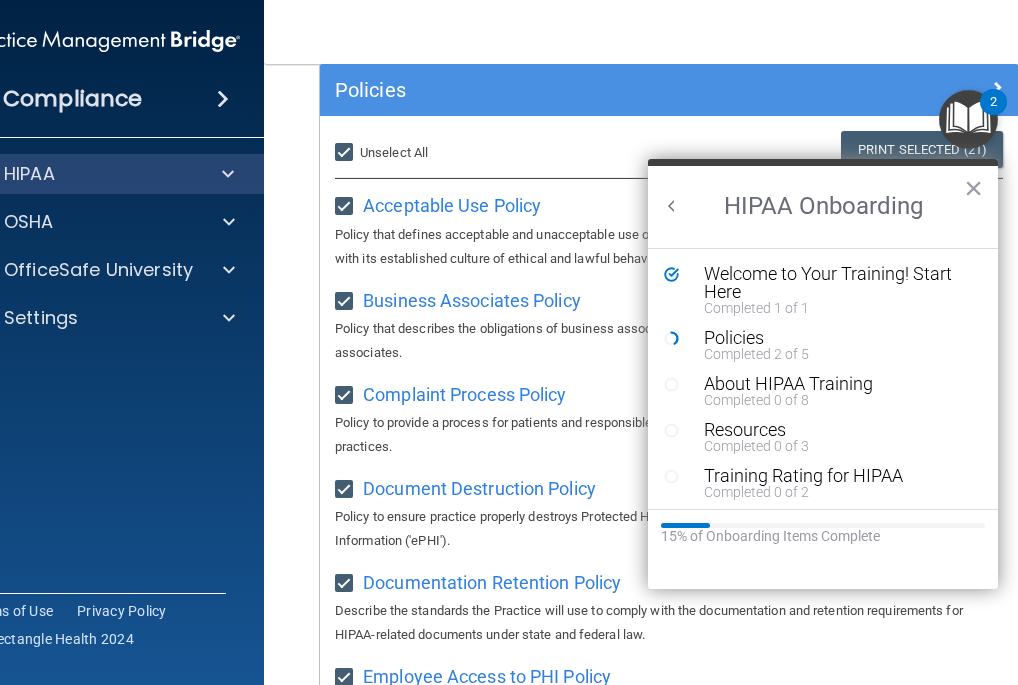 scroll, scrollTop: 0, scrollLeft: 0, axis: both 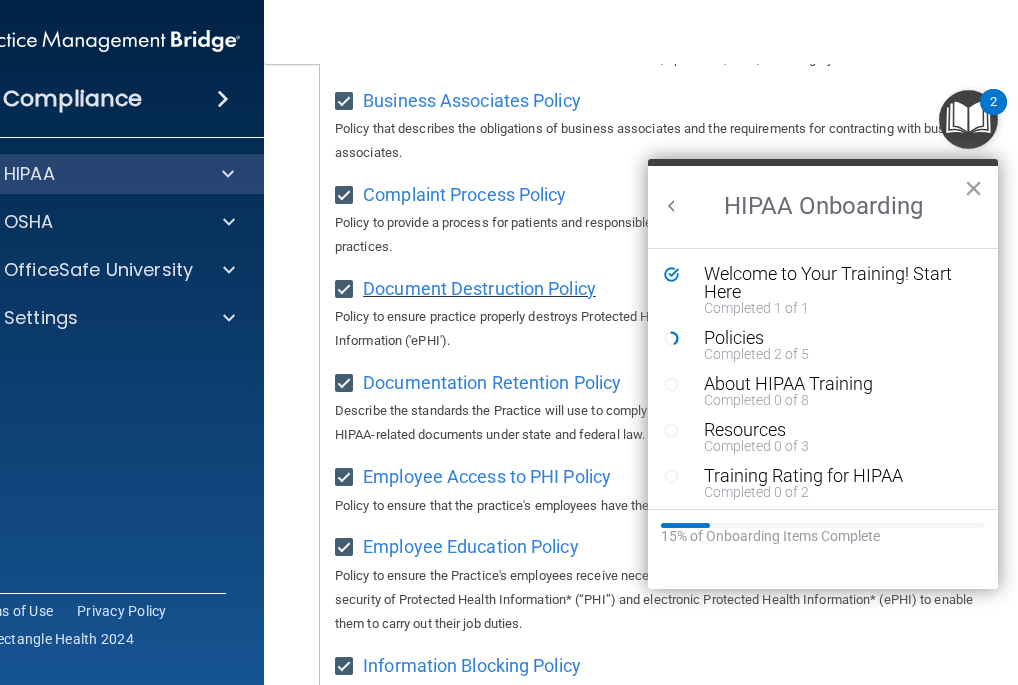 click on "Document Destruction Policy" at bounding box center (479, 288) 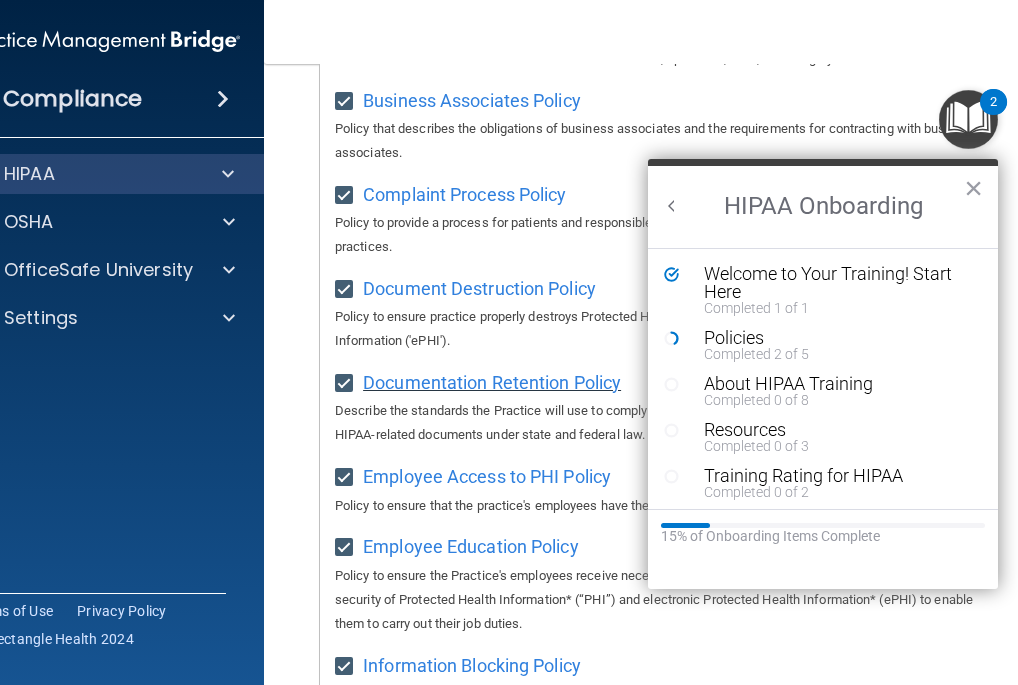 click on "Documentation Retention Policy" at bounding box center (492, 382) 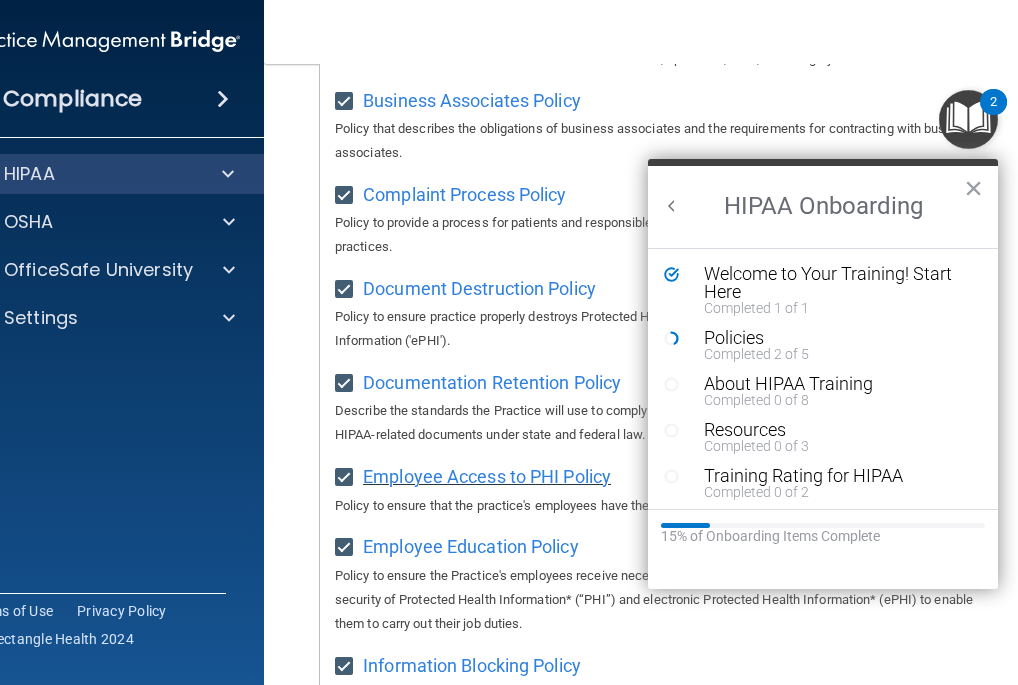 click on "Employee Access to PHI Policy" at bounding box center (487, 476) 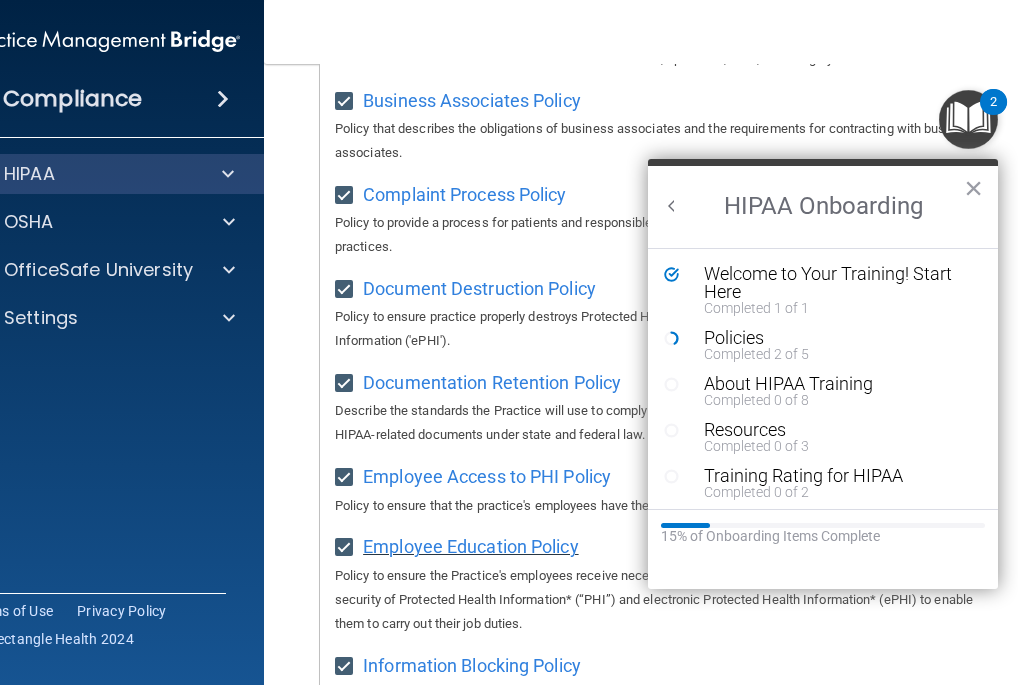 click on "Employee Education Policy" at bounding box center [471, 546] 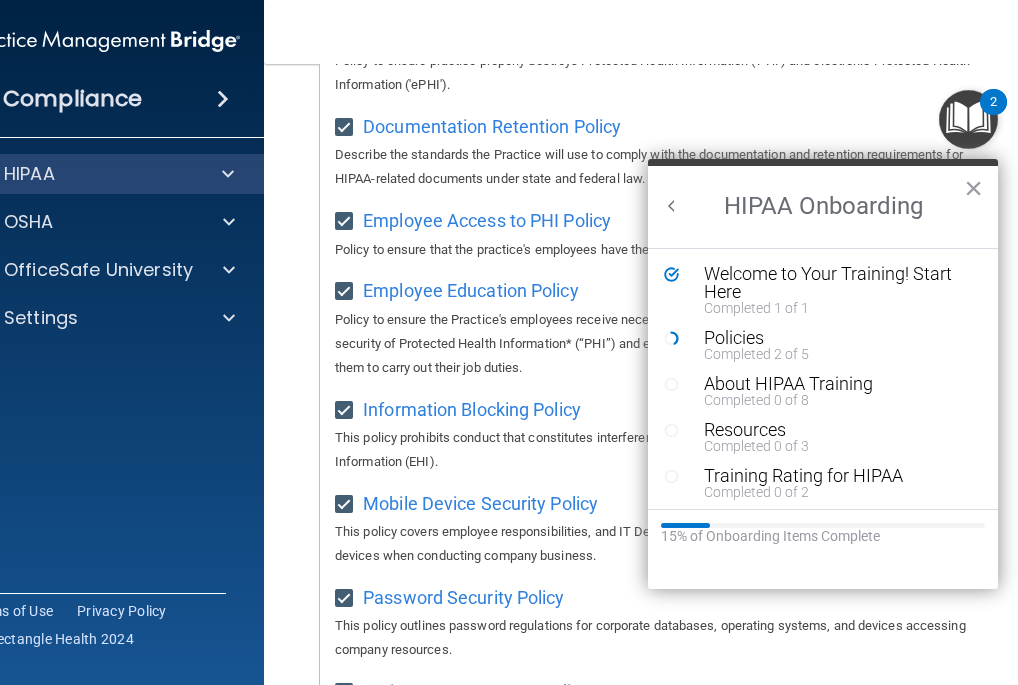 scroll, scrollTop: 678, scrollLeft: 0, axis: vertical 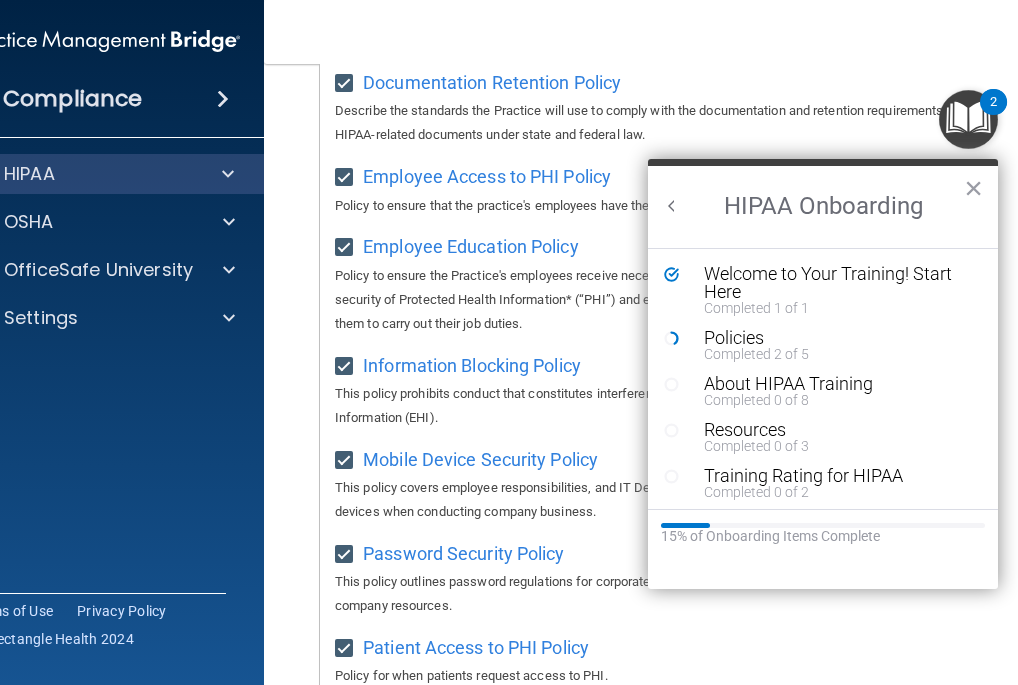 click on "This policy prohibits conduct that constitutes interference with the access, exchange, or use of Electronic Health Information (EHI)." at bounding box center (669, 406) 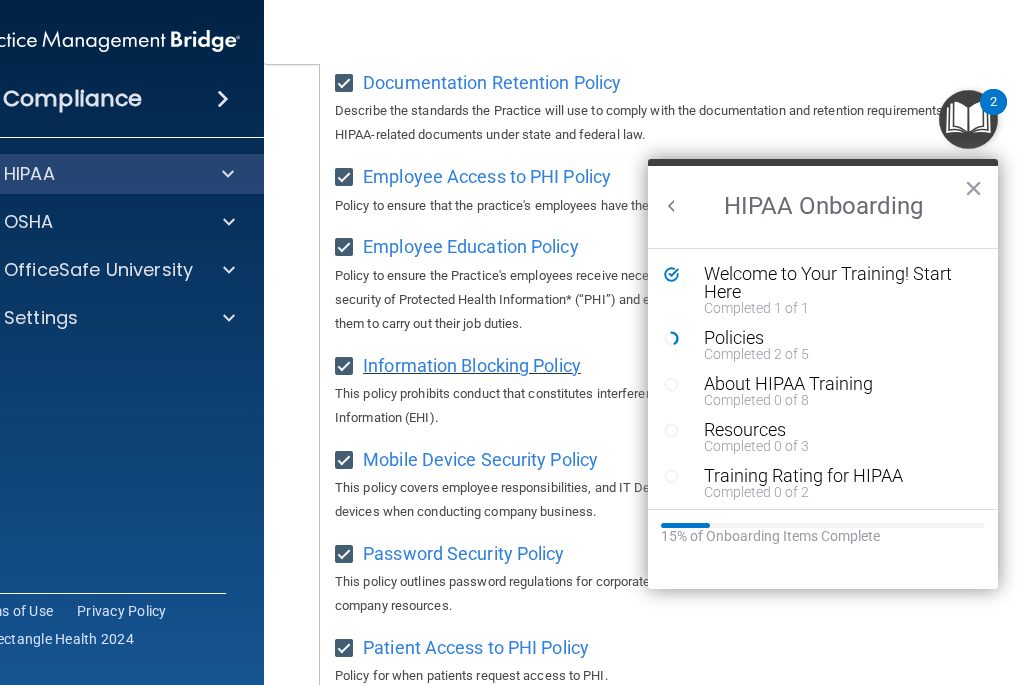 click on "Information Blocking Policy" at bounding box center [472, 365] 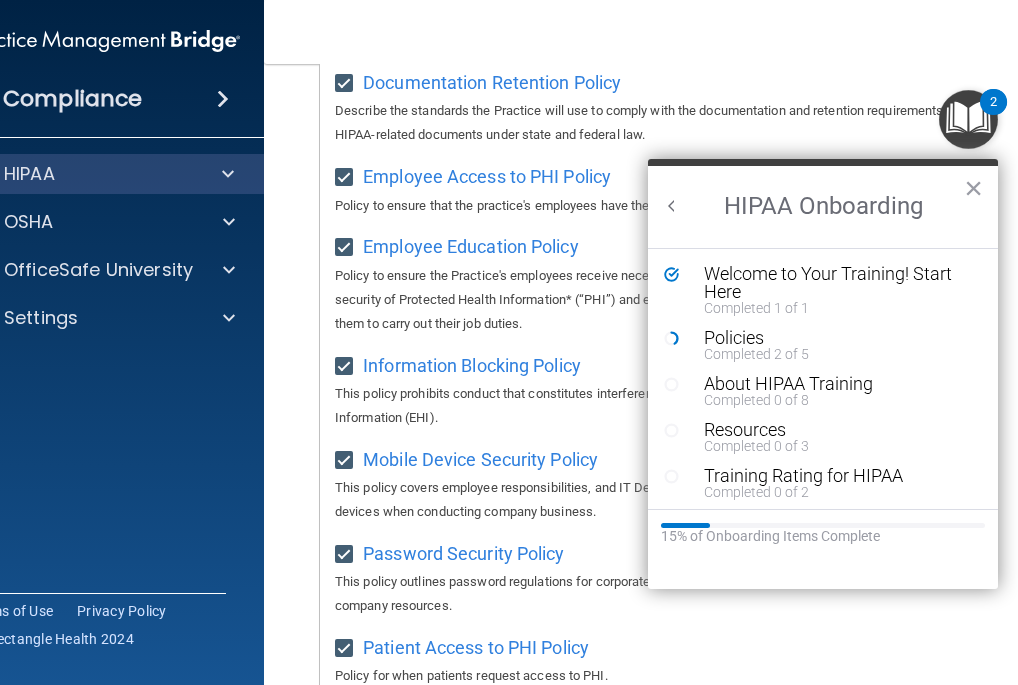 scroll, scrollTop: 778, scrollLeft: 0, axis: vertical 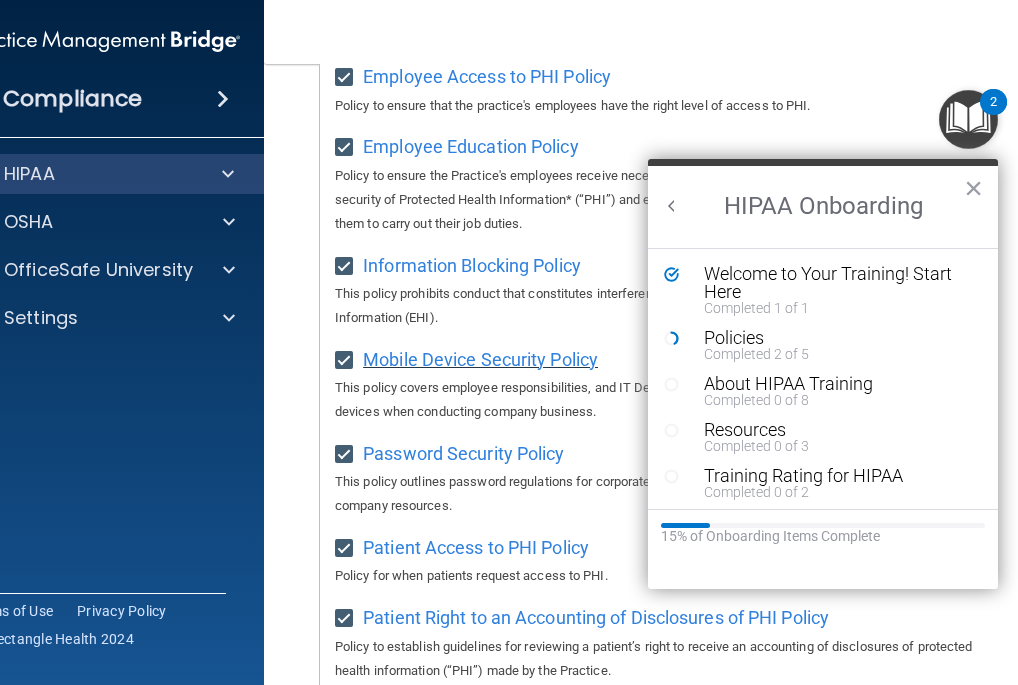 click on "Mobile Device Security Policy" at bounding box center (480, 359) 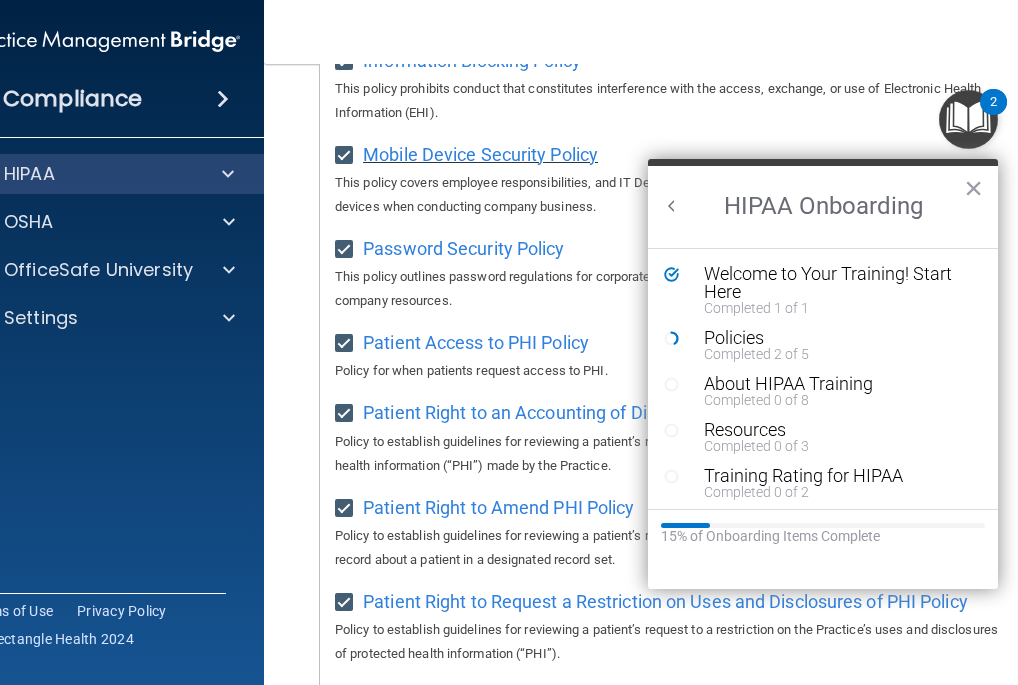 scroll, scrollTop: 978, scrollLeft: 0, axis: vertical 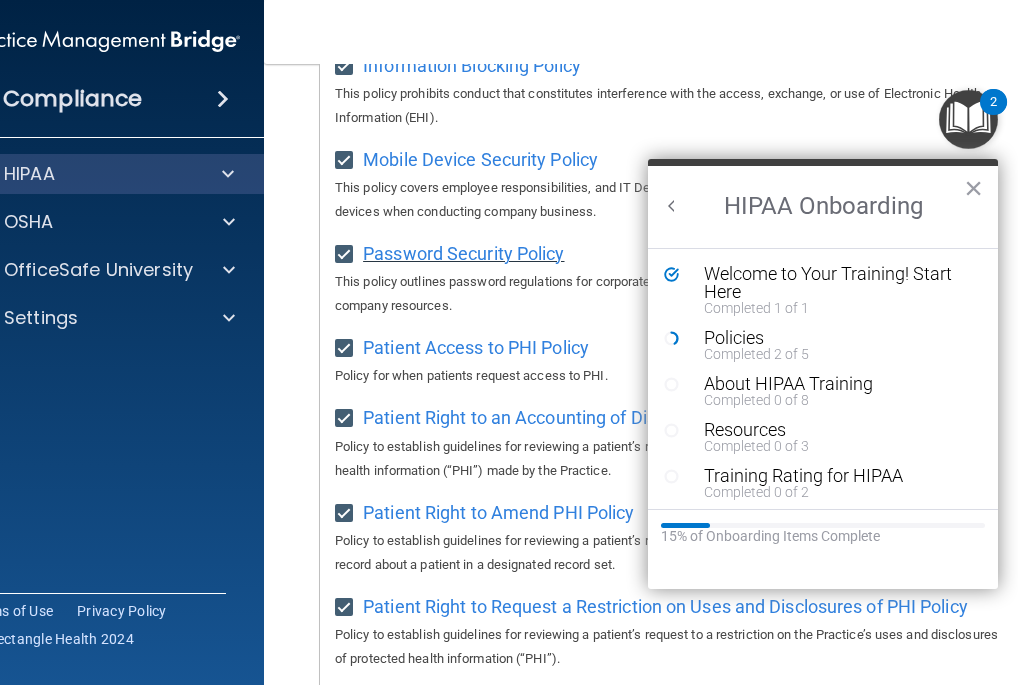 click on "Password Security Policy" at bounding box center [463, 253] 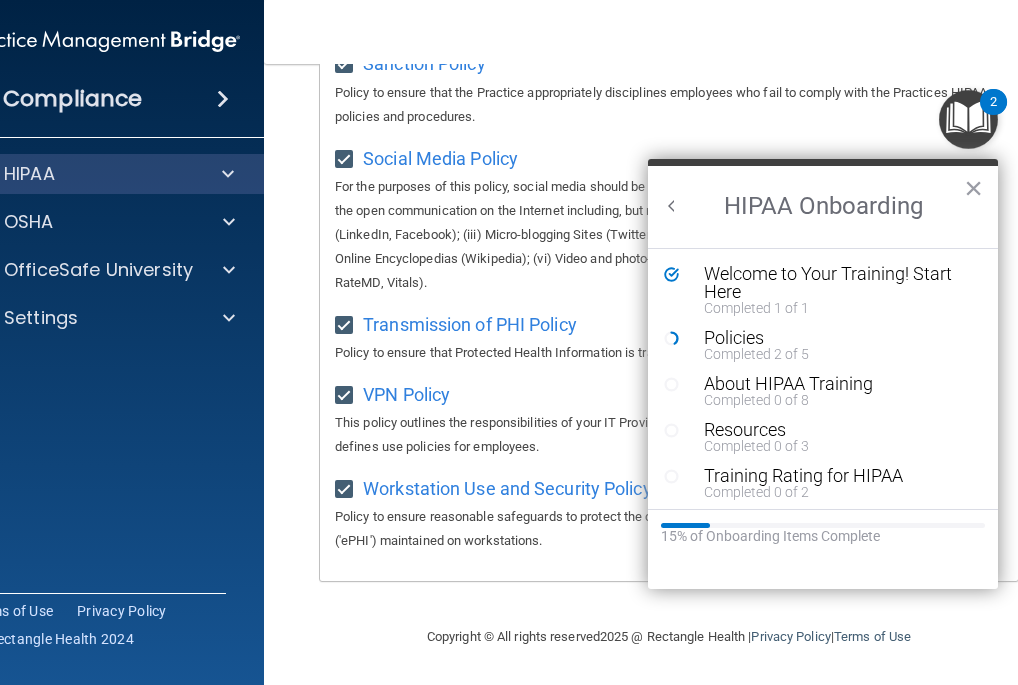 scroll, scrollTop: 1800, scrollLeft: 0, axis: vertical 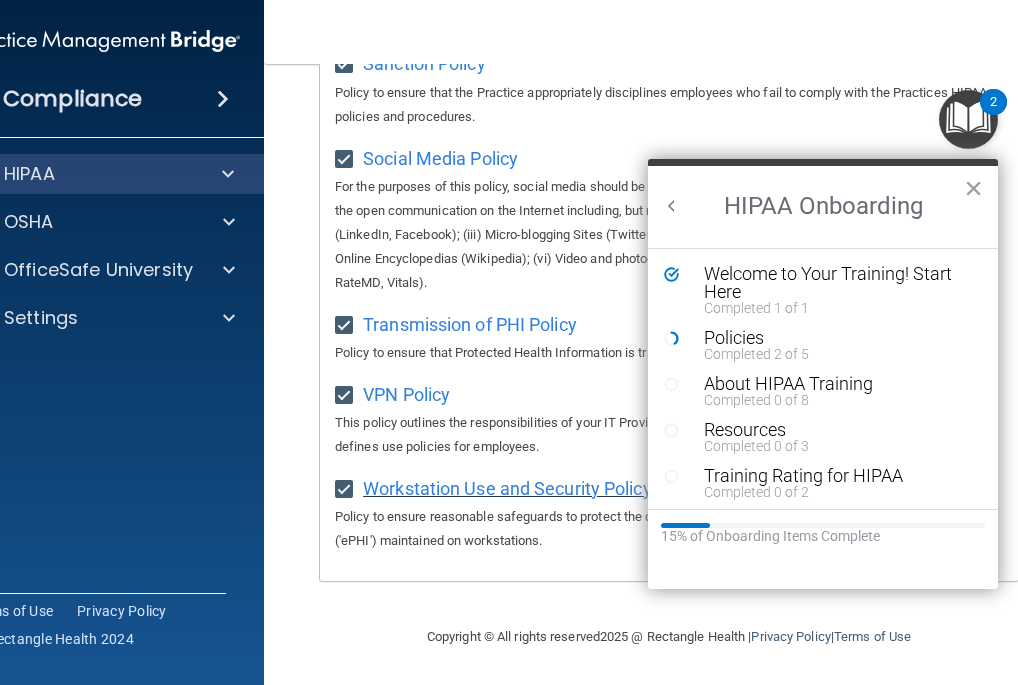 click on "Workstation Use and Security Policy" at bounding box center (507, 488) 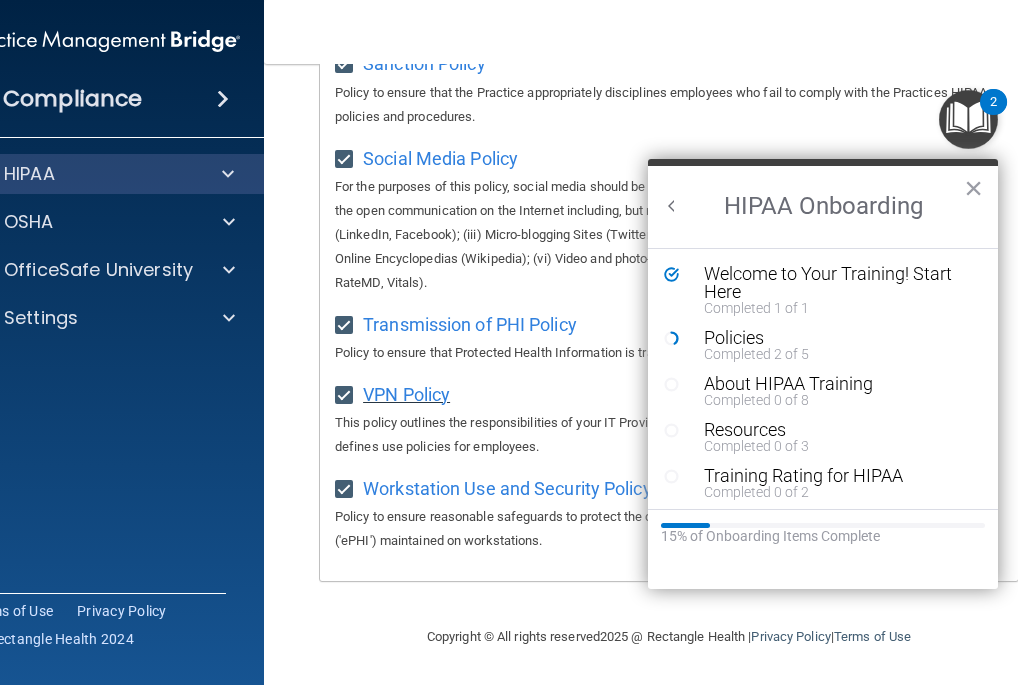 click on "VPN Policy" at bounding box center [406, 394] 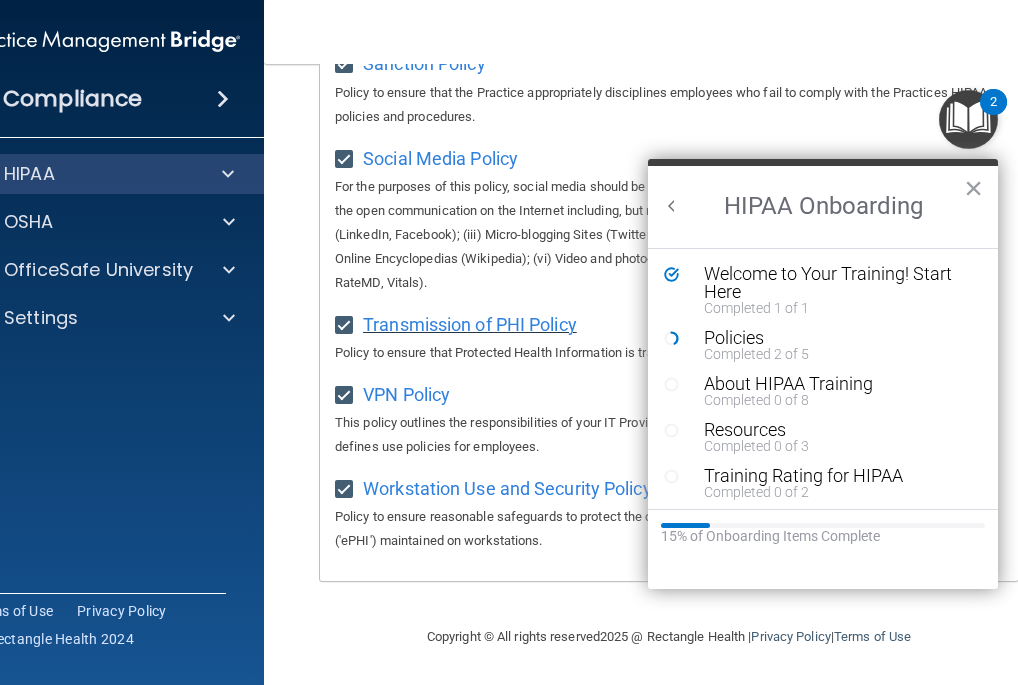 click on "Transmission of PHI Policy" at bounding box center [470, 324] 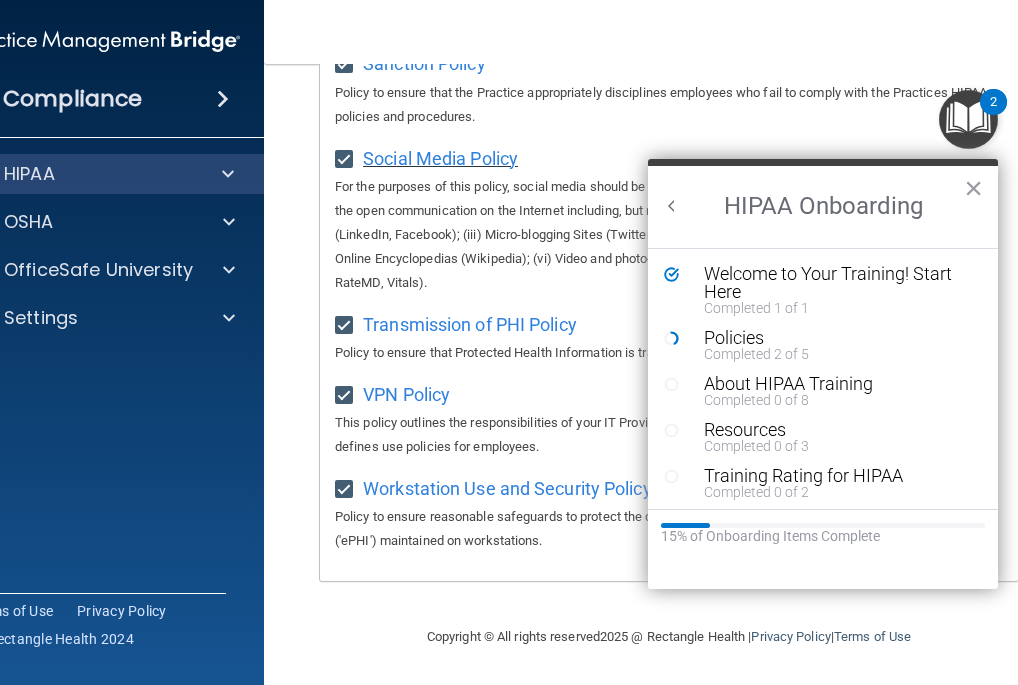 click on "Social Media Policy" at bounding box center (440, 158) 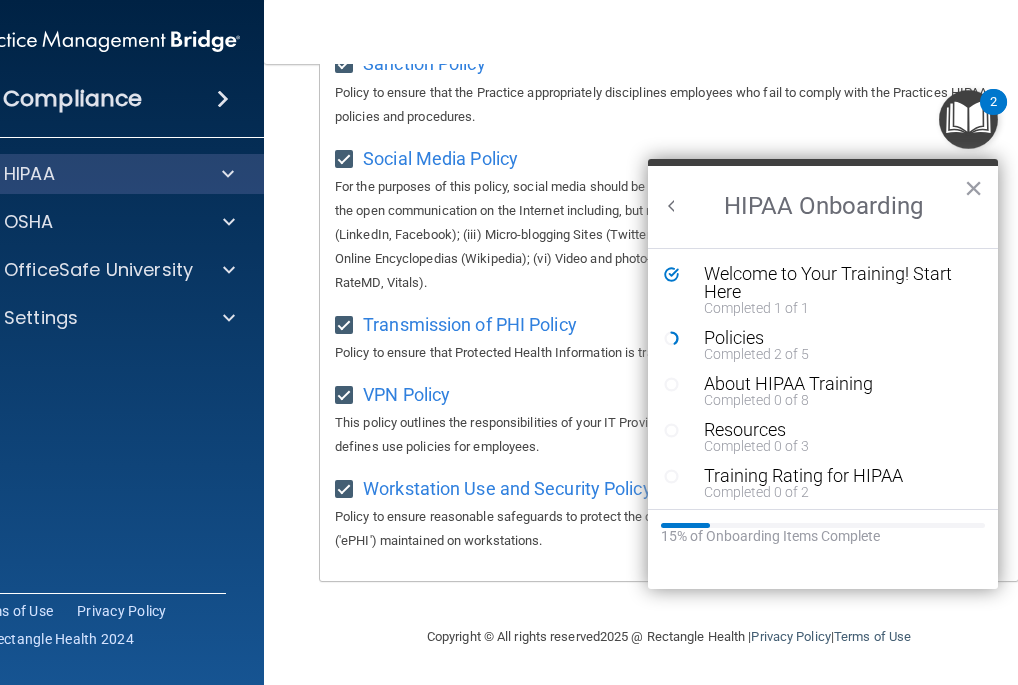 scroll, scrollTop: 1600, scrollLeft: 0, axis: vertical 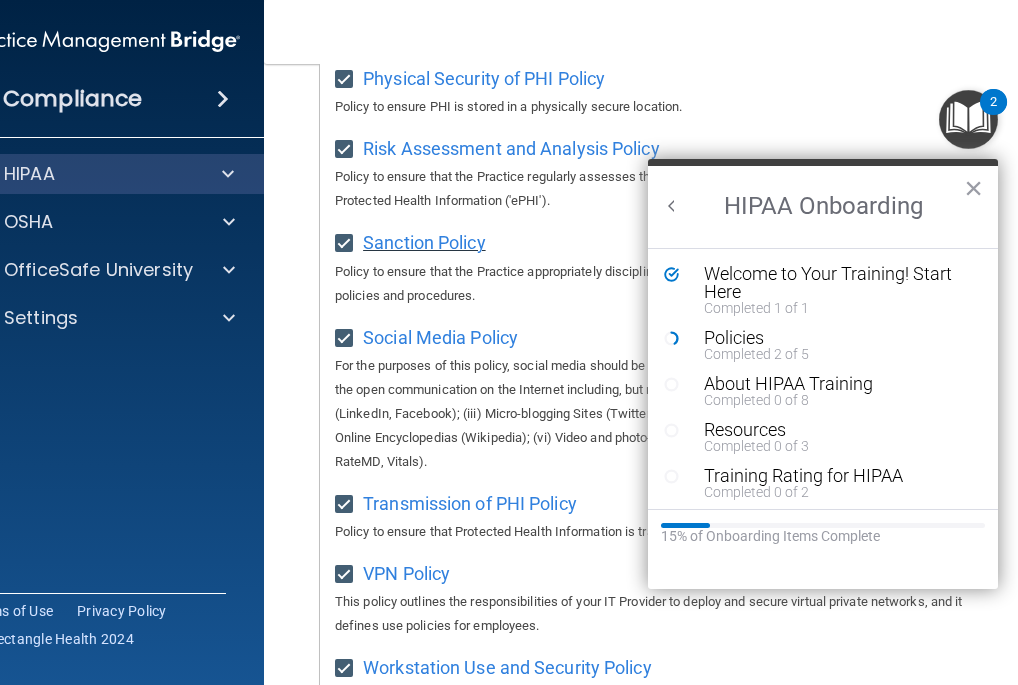 click on "Sanction Policy" at bounding box center [424, 242] 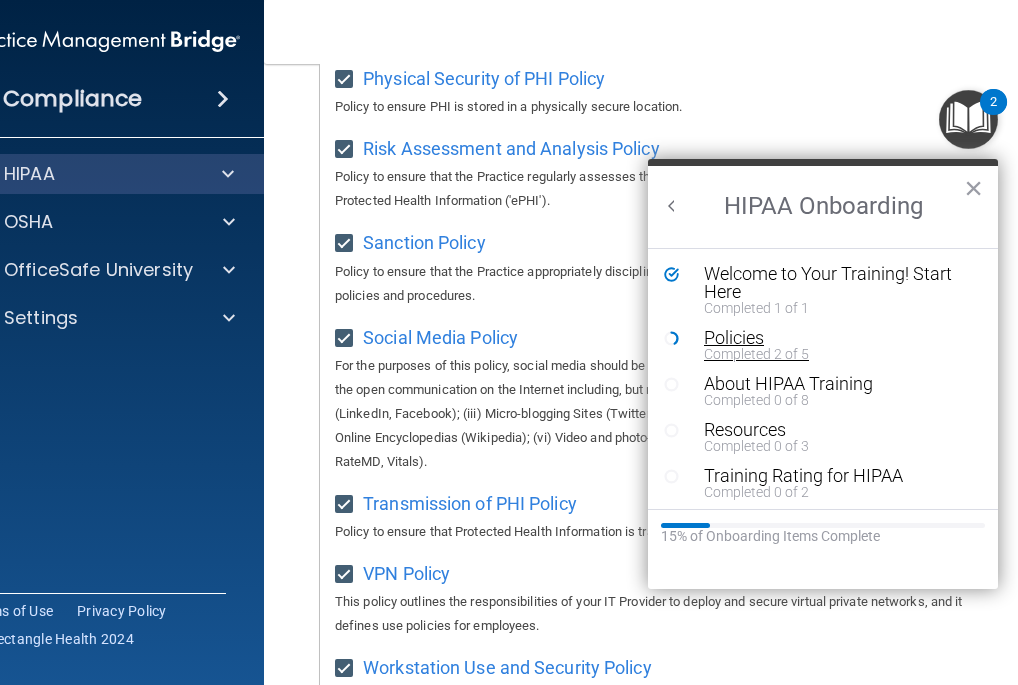 click on "Policies" at bounding box center [830, 338] 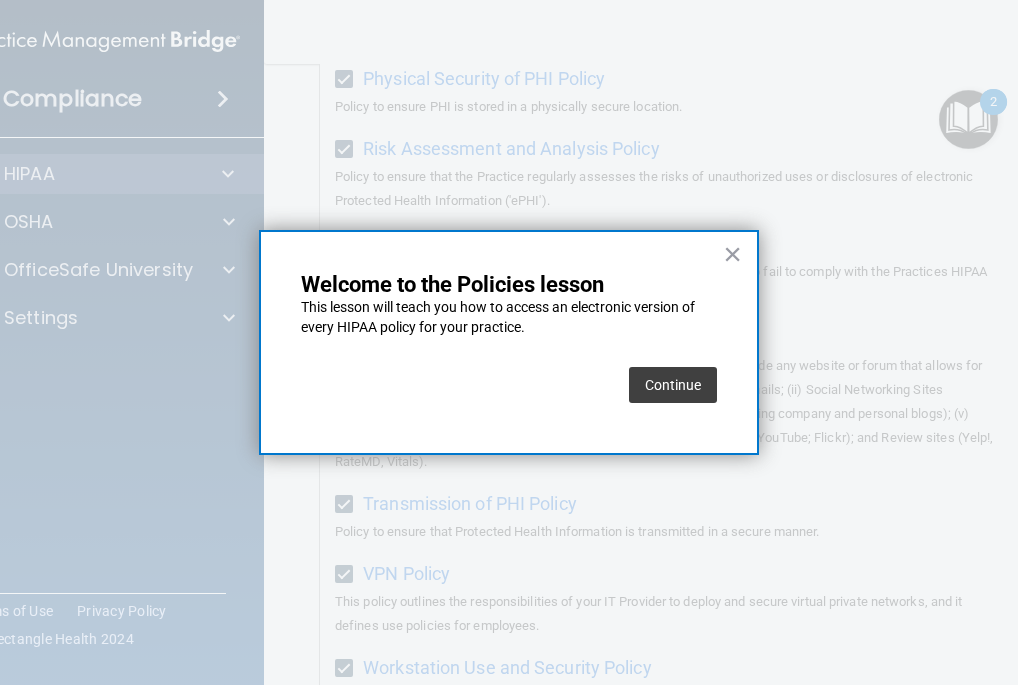 click on "Continue" at bounding box center (673, 385) 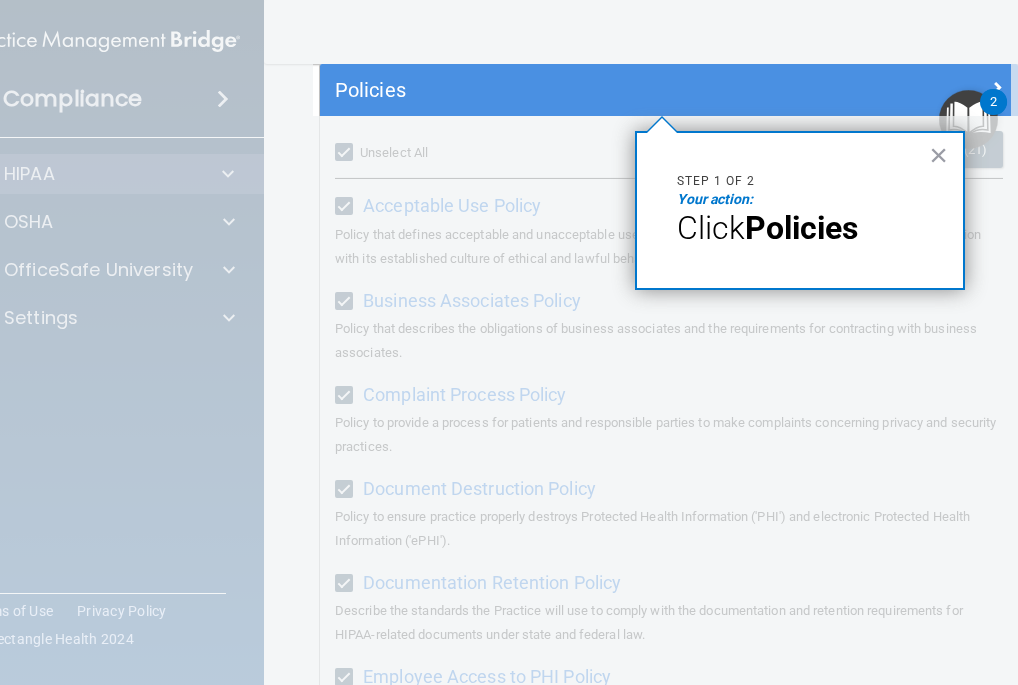 click on "Click" at bounding box center [711, 228] 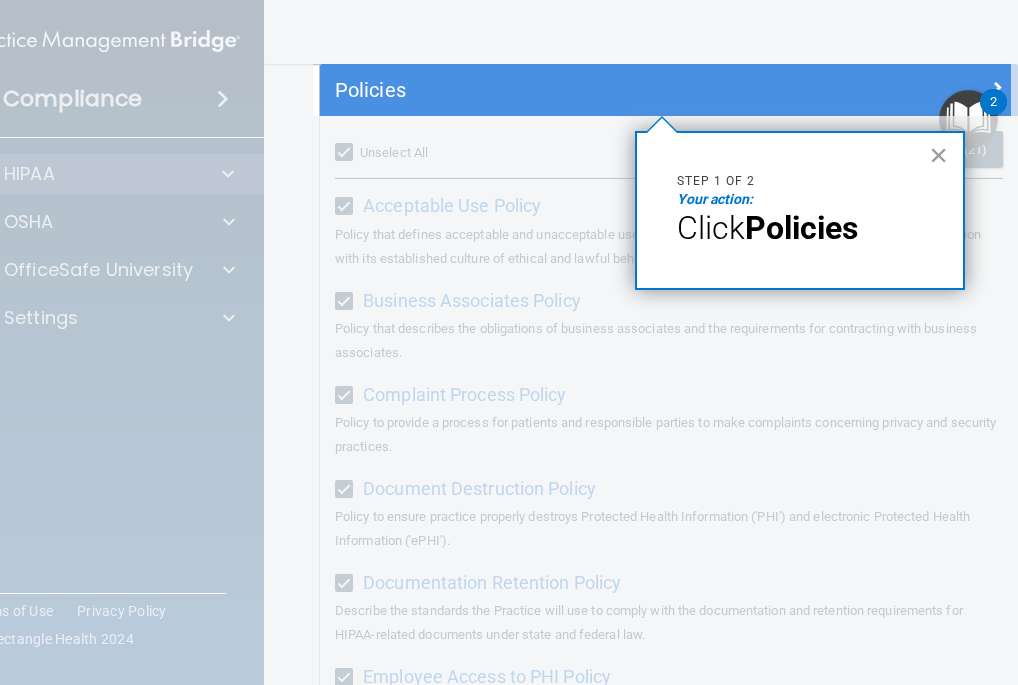 click on "×" at bounding box center (938, 155) 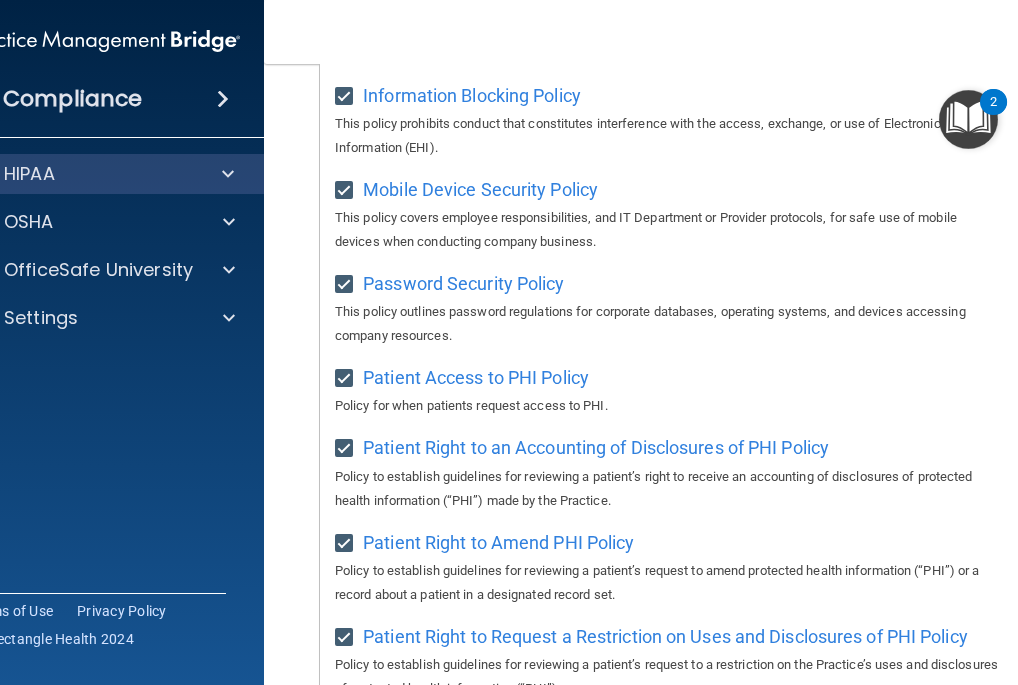 scroll, scrollTop: 1078, scrollLeft: 0, axis: vertical 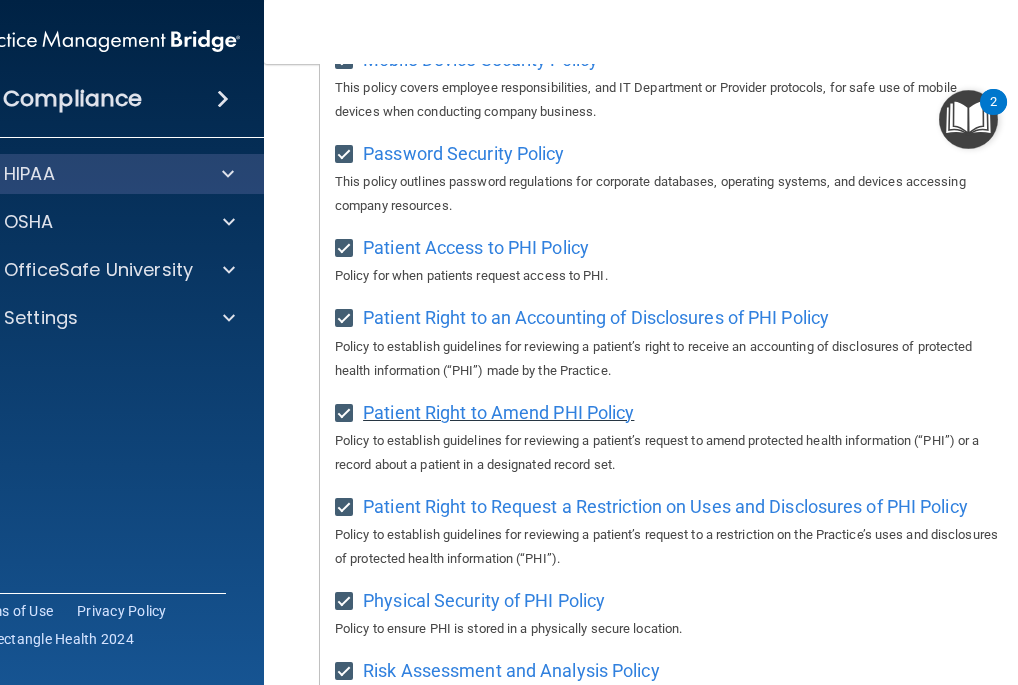 click on "Patient Right to Amend PHI Policy" at bounding box center (498, 412) 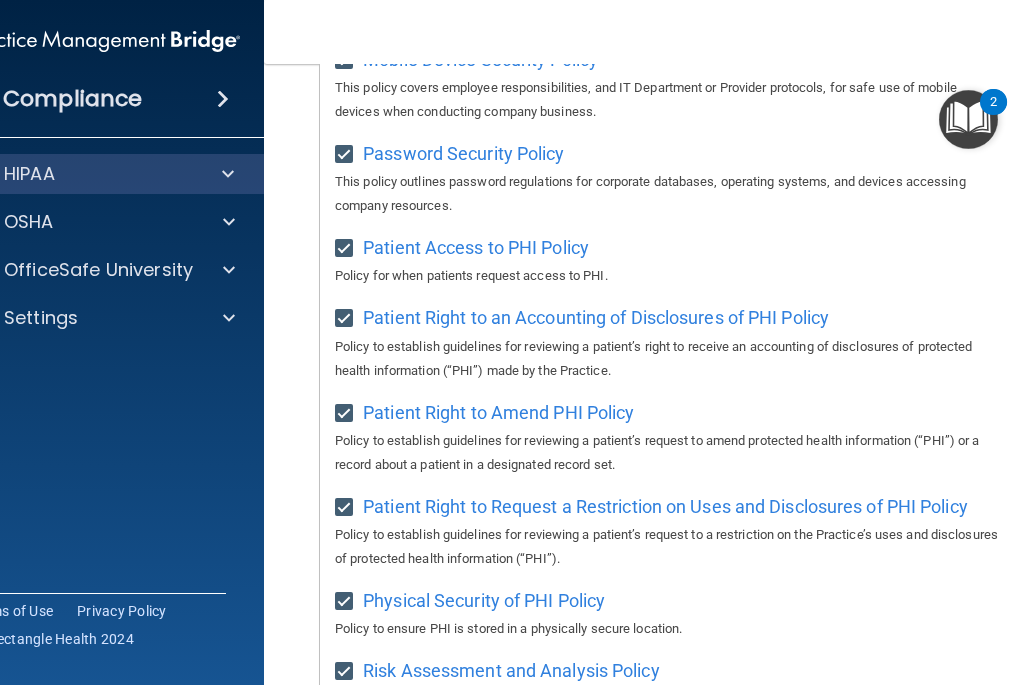 scroll, scrollTop: 1478, scrollLeft: 0, axis: vertical 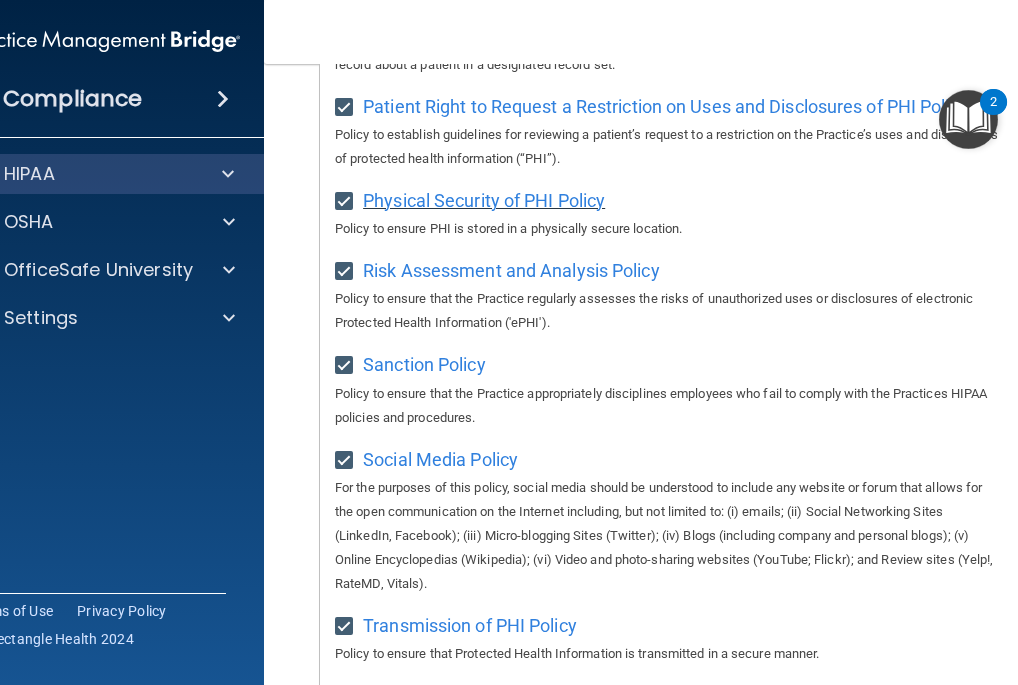 click on "Physical Security of PHI Policy" at bounding box center (484, 200) 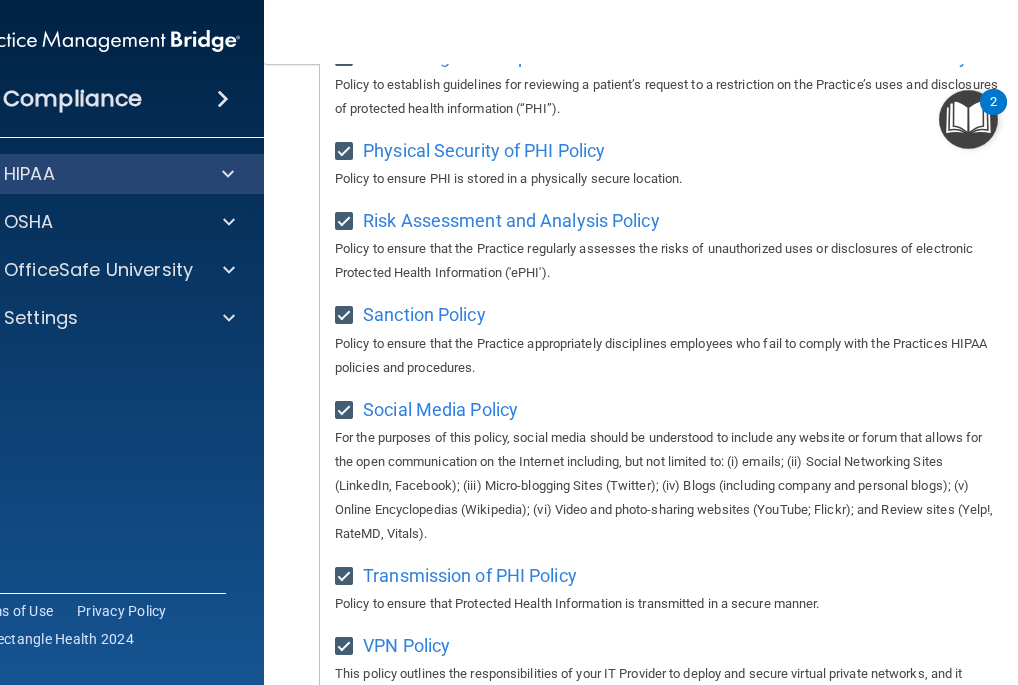scroll, scrollTop: 1500, scrollLeft: 0, axis: vertical 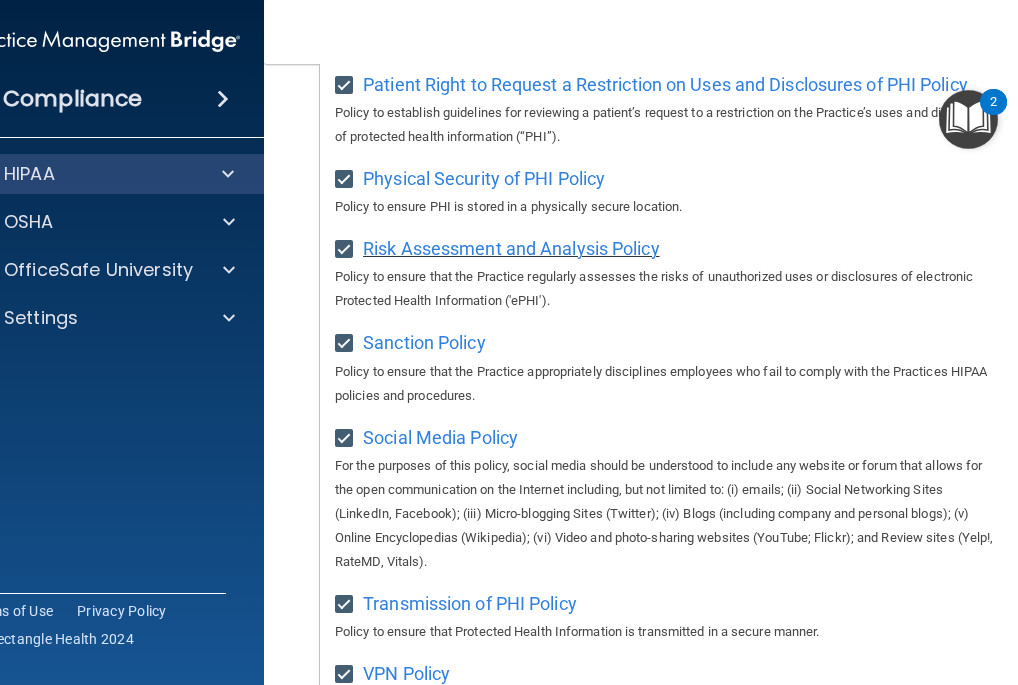 click on "Risk Assessment and Analysis Policy" at bounding box center [511, 248] 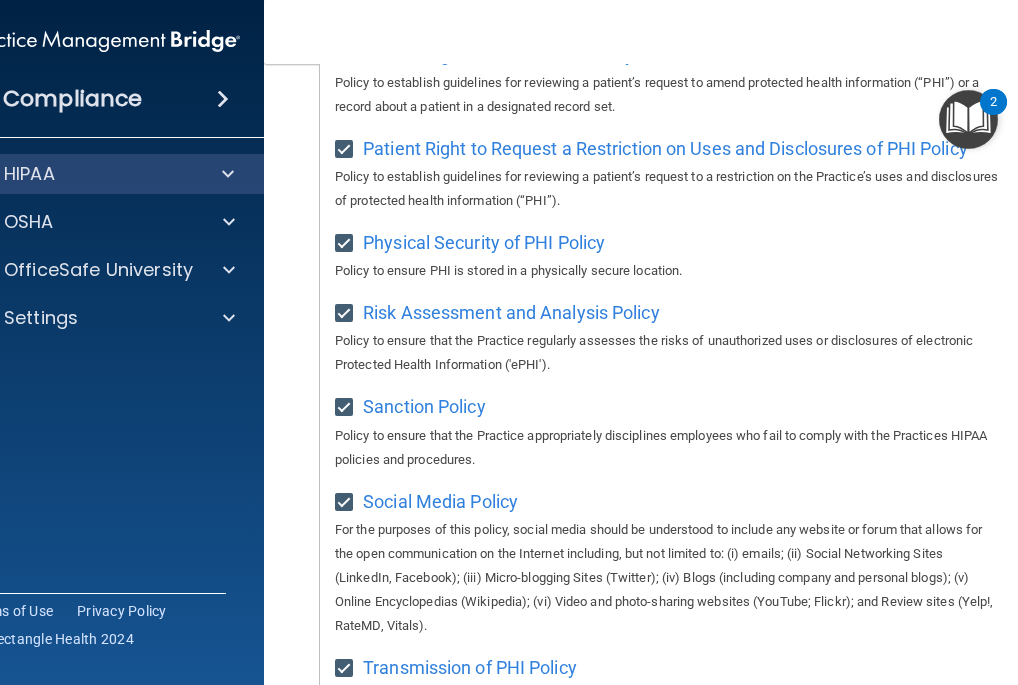 scroll, scrollTop: 1400, scrollLeft: 0, axis: vertical 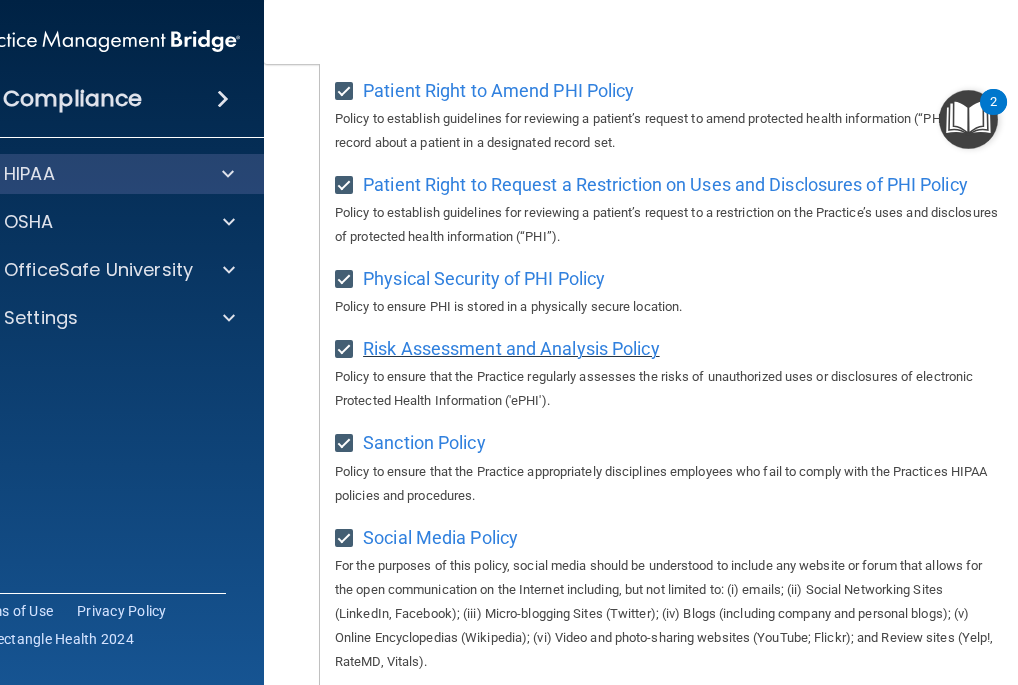 click on "Risk Assessment and Analysis Policy" at bounding box center (511, 348) 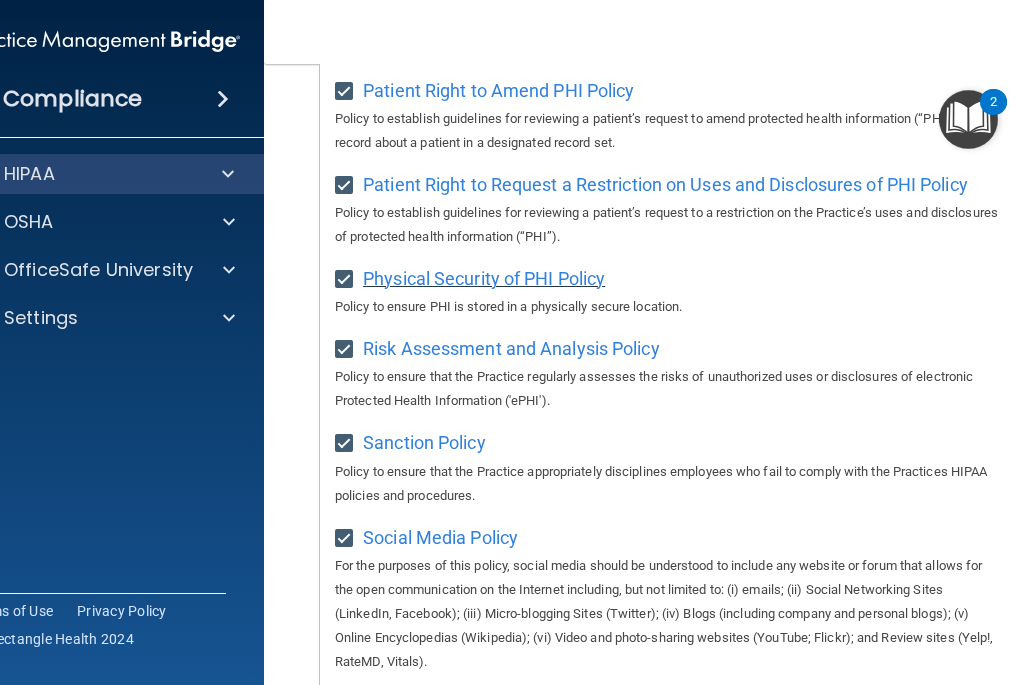 click on "Physical Security of PHI Policy" at bounding box center (484, 278) 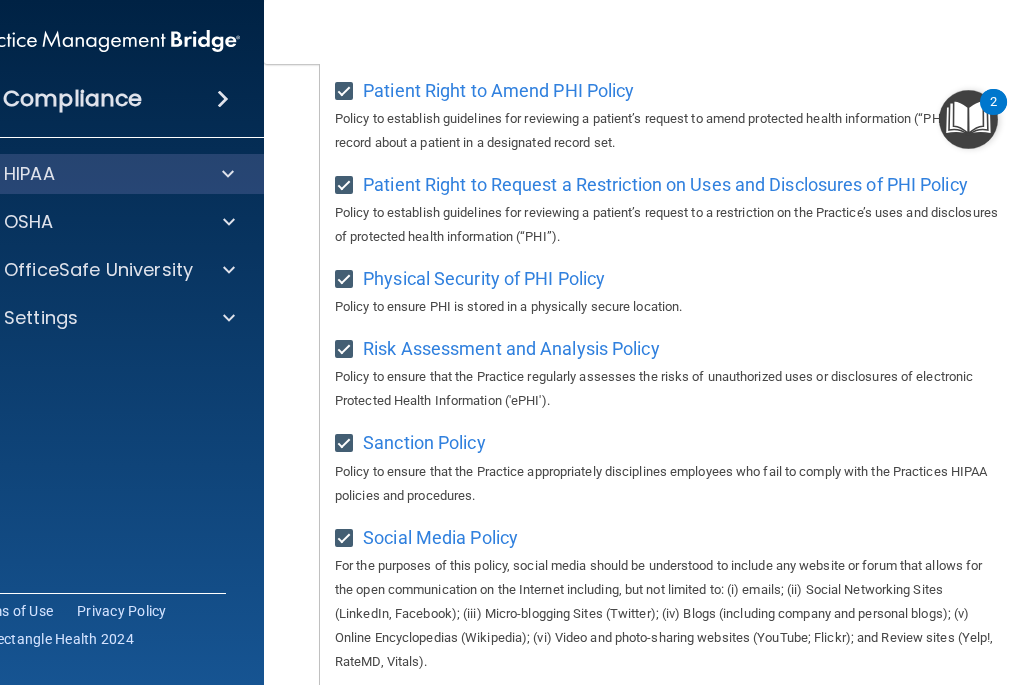 click at bounding box center (968, 119) 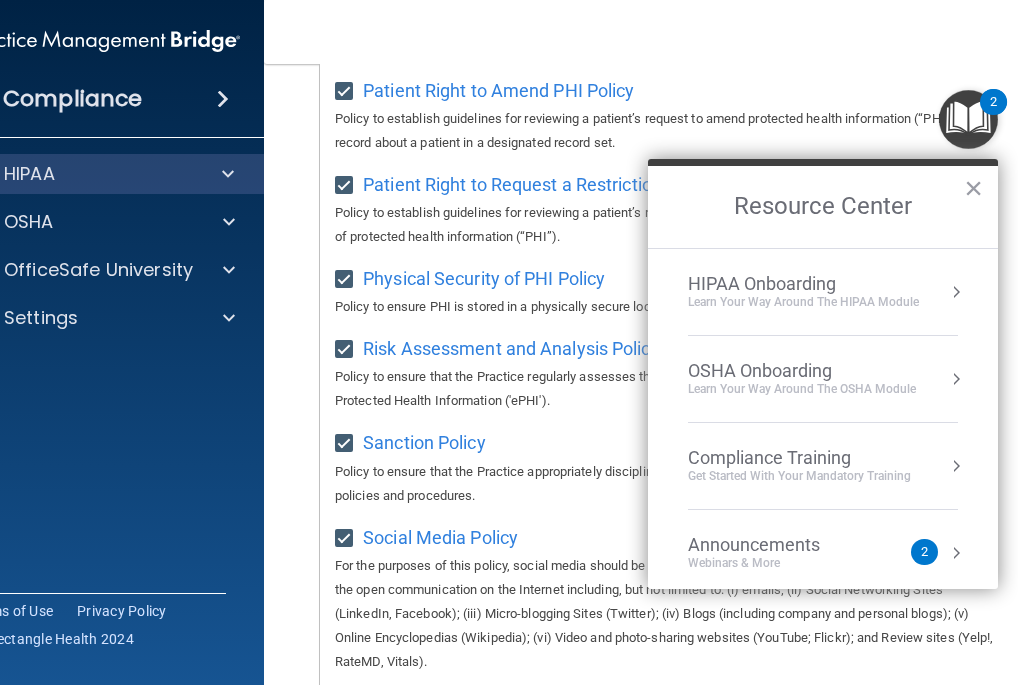 click on "Toggle navigation                                                                                                     [PERSON_NAME]   [EMAIL_ADDRESS][DOMAIN_NAME]                            Manage My Enterprise              [GEOGRAPHIC_DATA] Dental     Manage My Location" at bounding box center (669, 32) 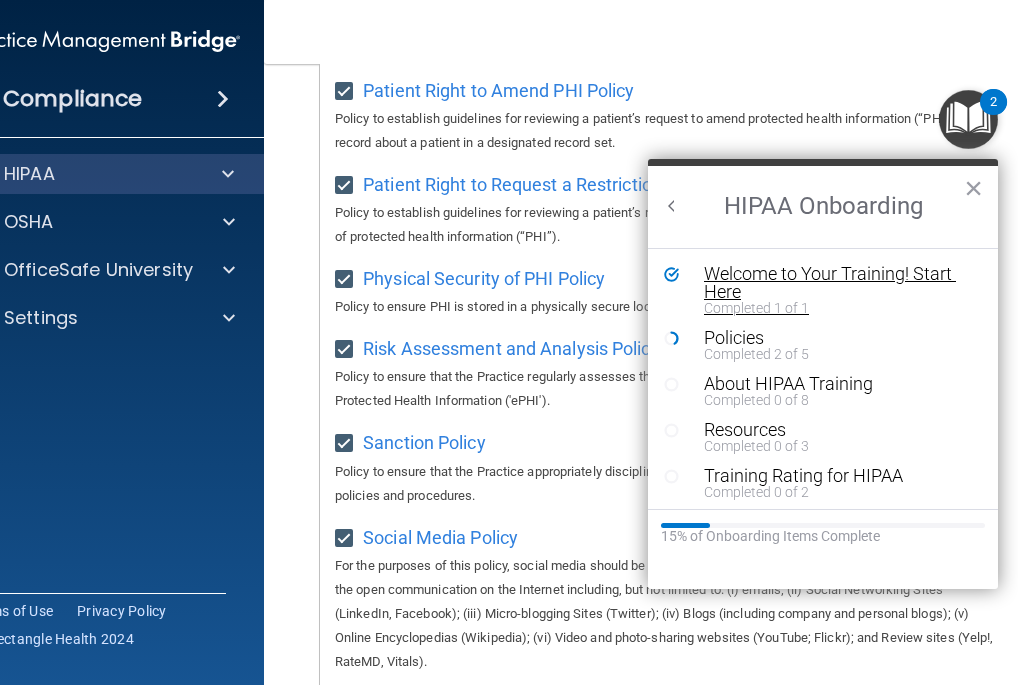 scroll, scrollTop: 0, scrollLeft: 0, axis: both 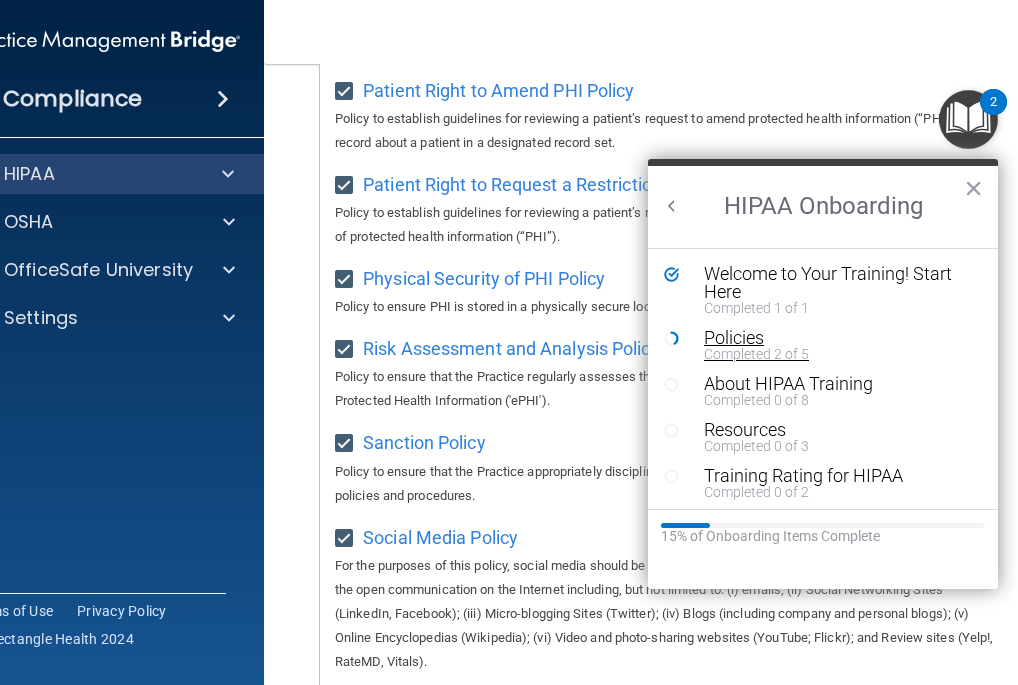 click on "Completed 2 of 5" at bounding box center [830, 354] 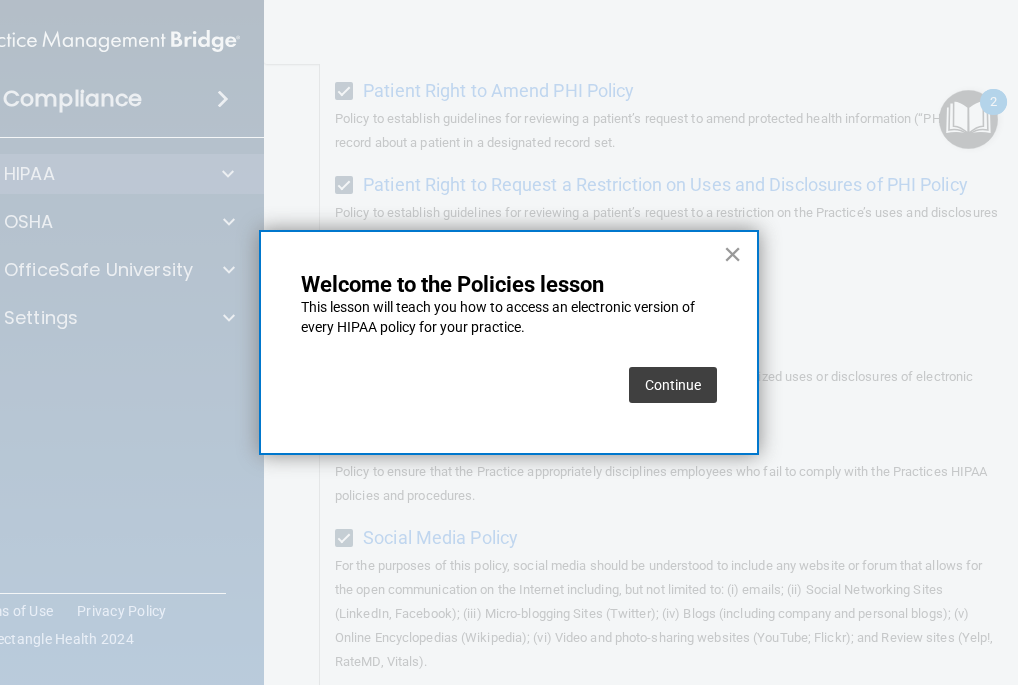 click on "×" at bounding box center [732, 254] 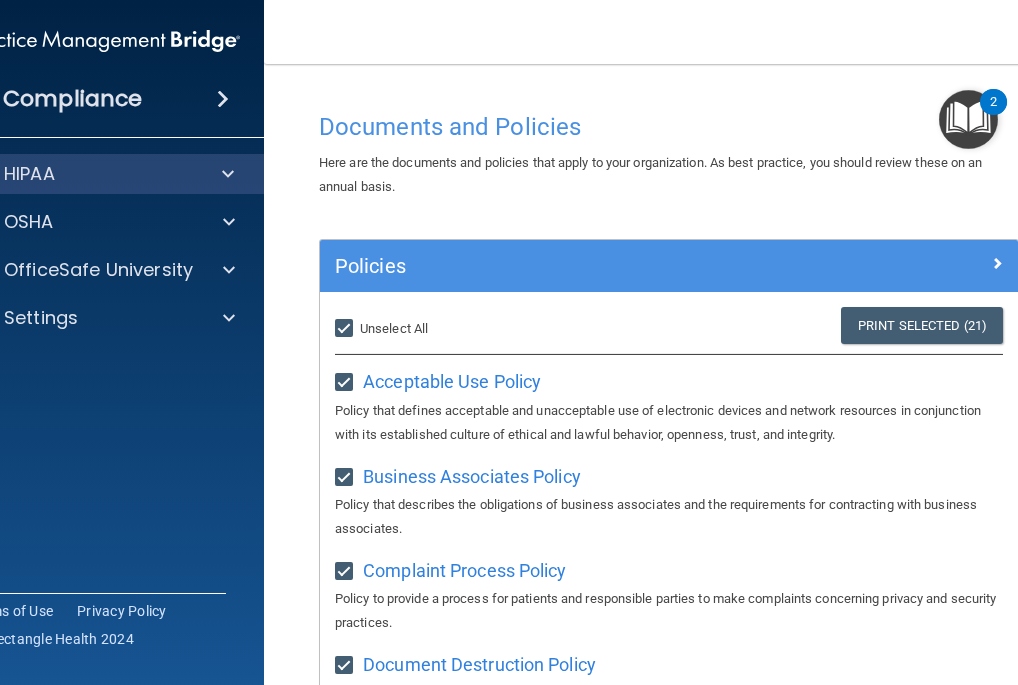 scroll, scrollTop: 0, scrollLeft: 0, axis: both 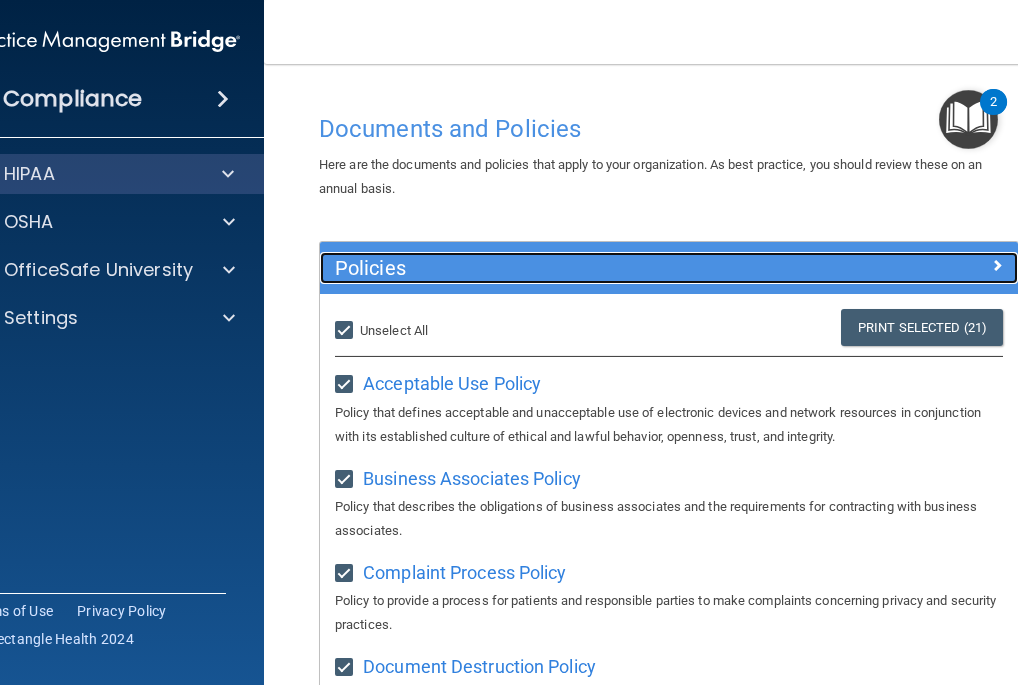 click at bounding box center [931, 264] 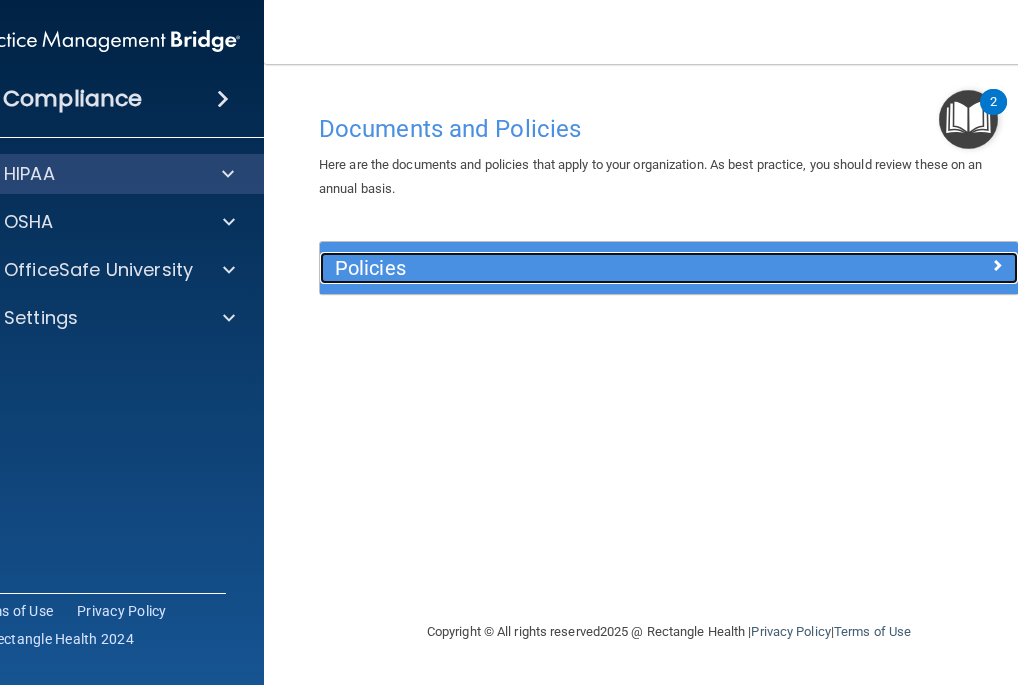 click at bounding box center [931, 264] 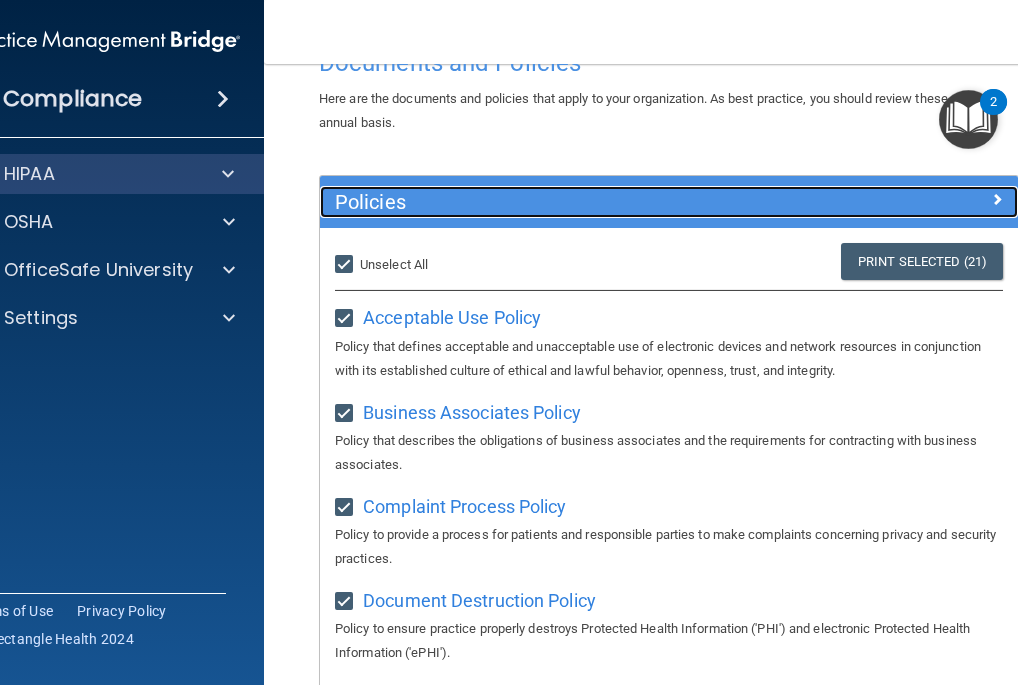 scroll, scrollTop: 100, scrollLeft: 0, axis: vertical 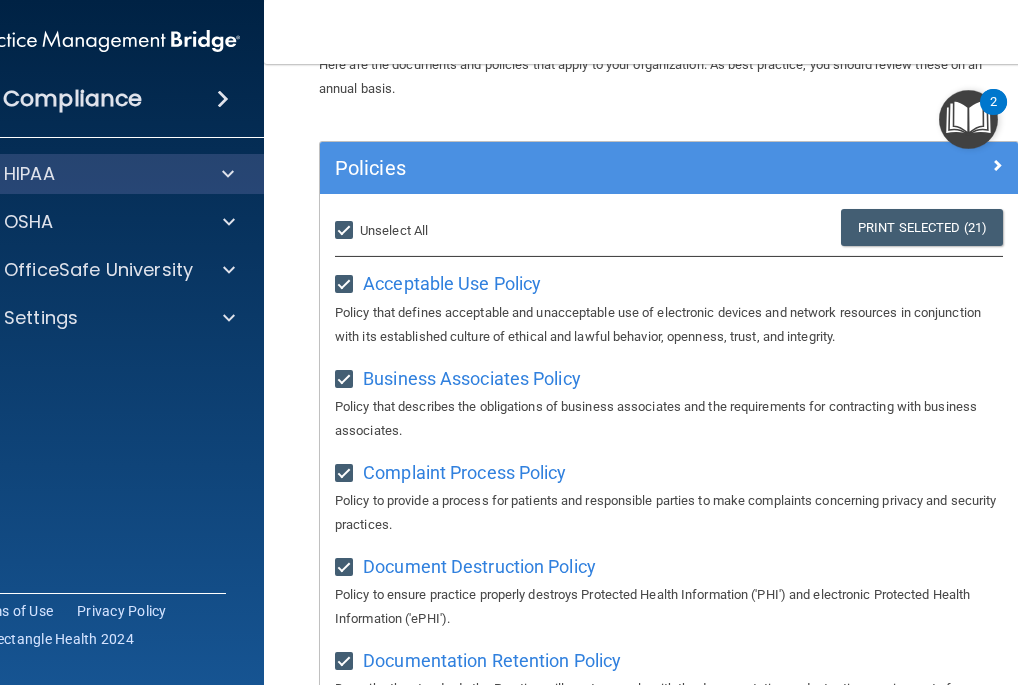 click on "Select All   (Unselect 21)    Unselect All" at bounding box center [381, 231] 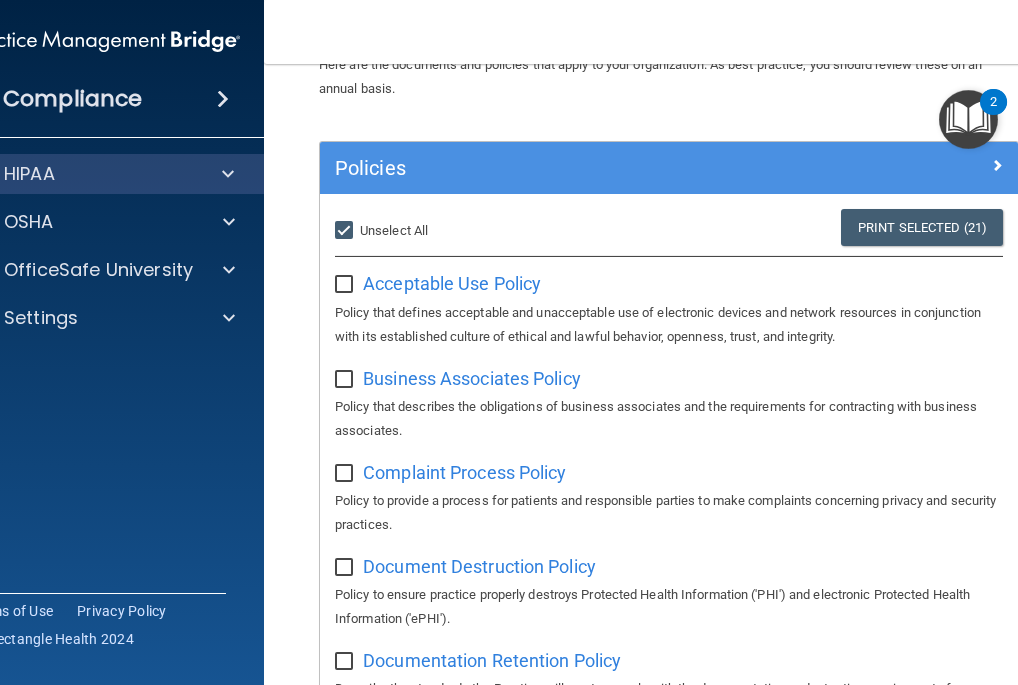 checkbox on "false" 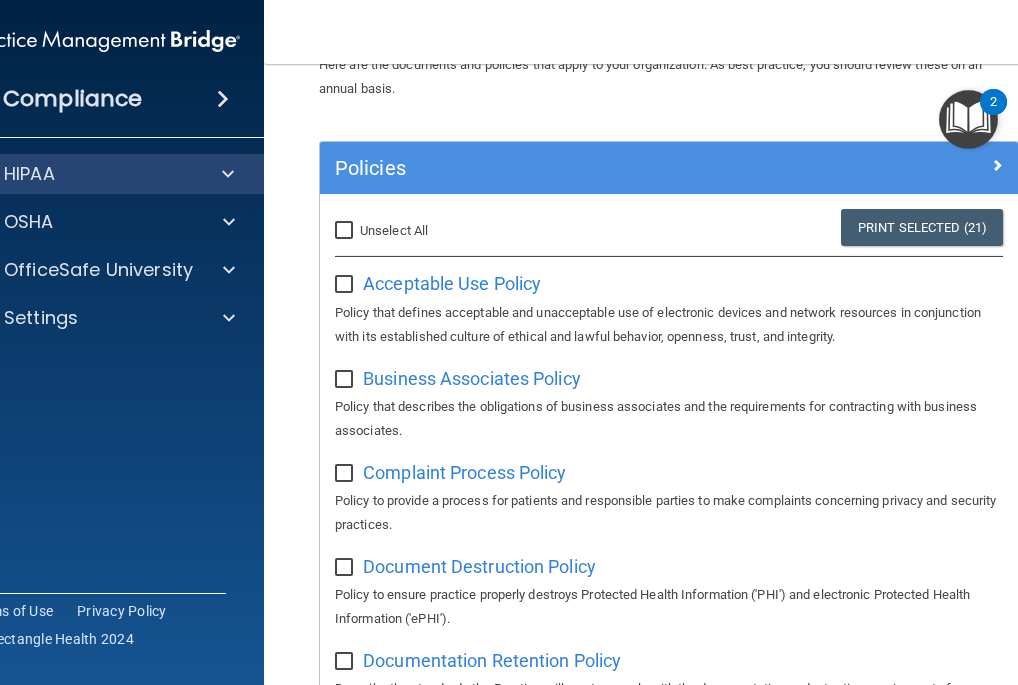 checkbox on "false" 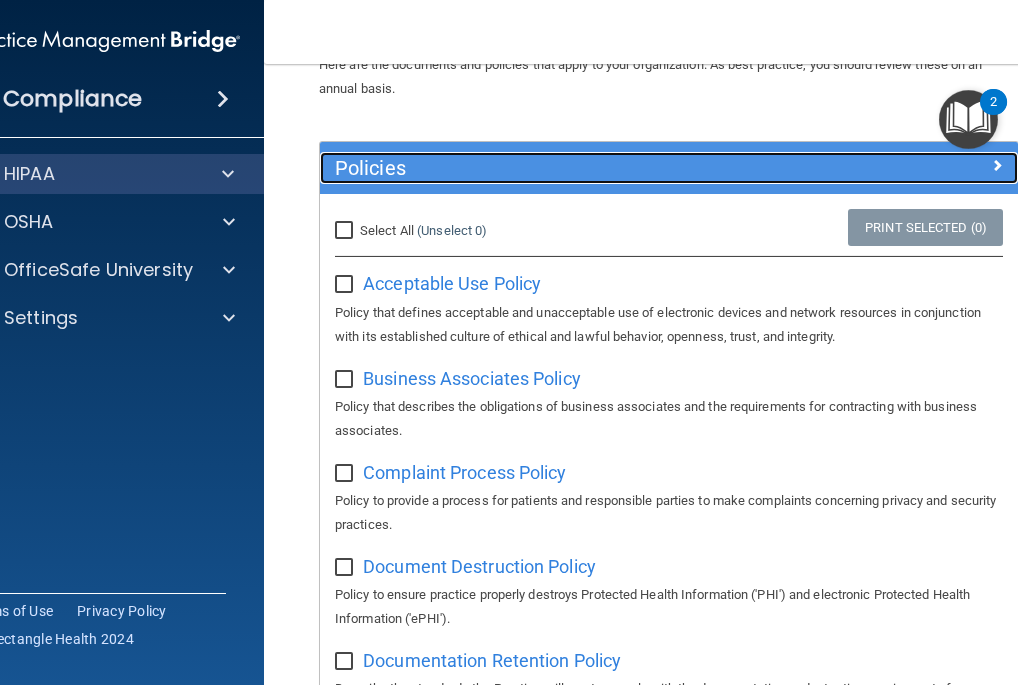 click at bounding box center (931, 164) 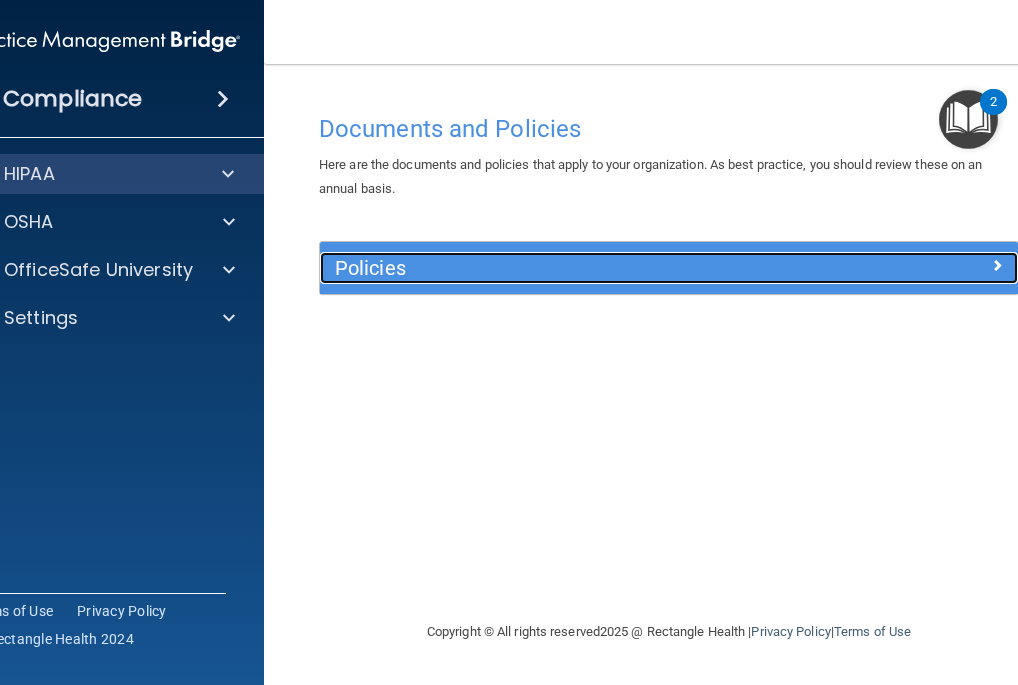 scroll, scrollTop: 0, scrollLeft: 0, axis: both 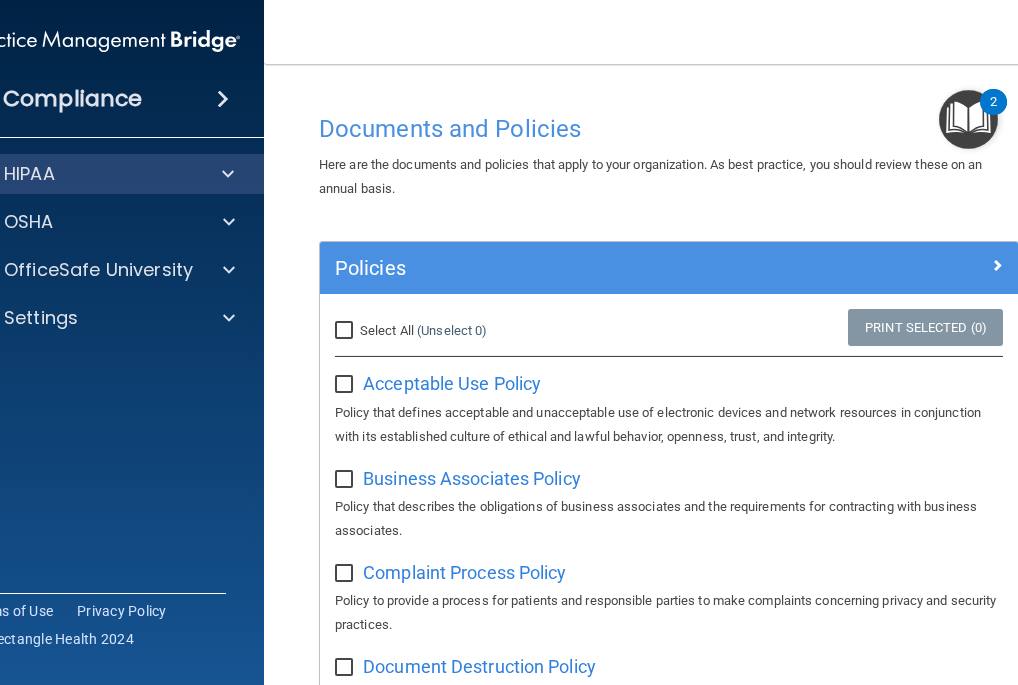 click on "Select All   (Unselect 0)    Unselect All" at bounding box center (411, 331) 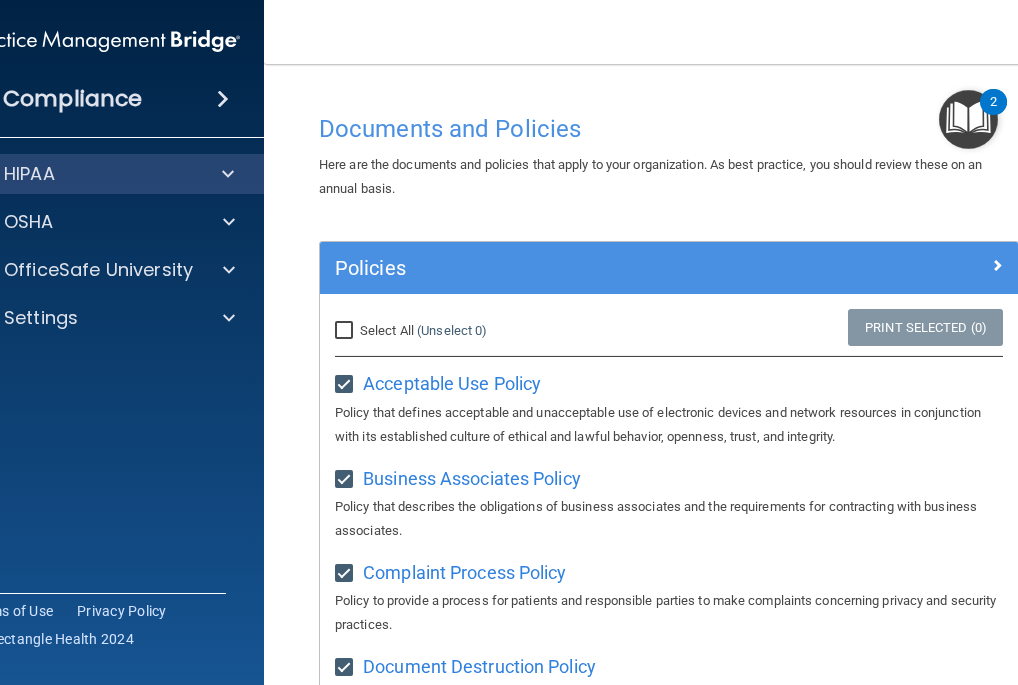 checkbox on "true" 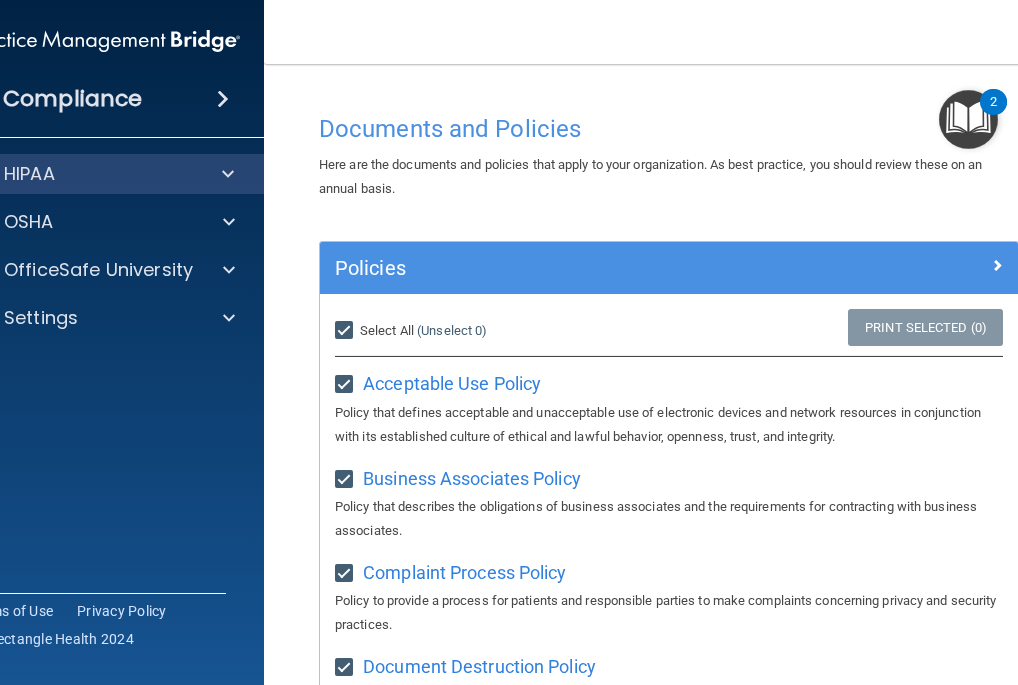 checkbox on "true" 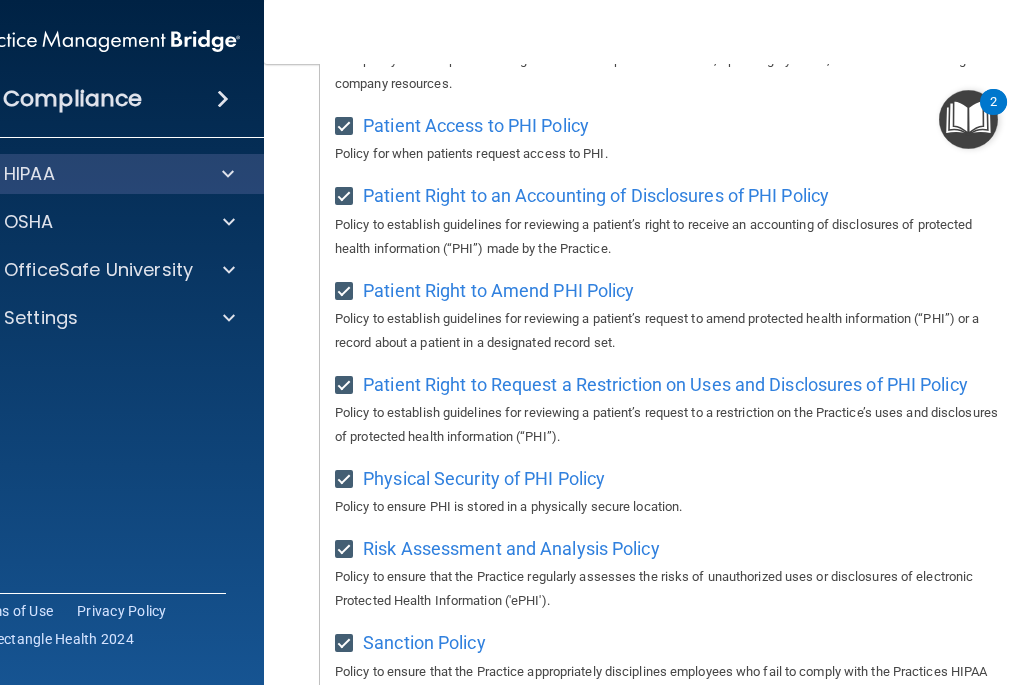 scroll, scrollTop: 1800, scrollLeft: 0, axis: vertical 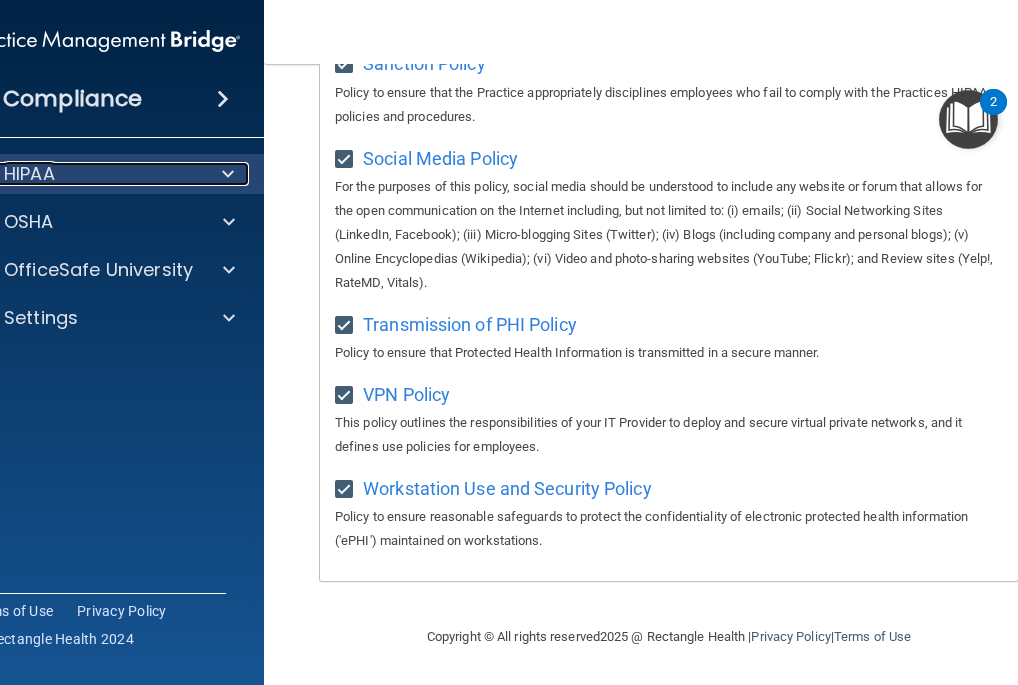click at bounding box center (228, 174) 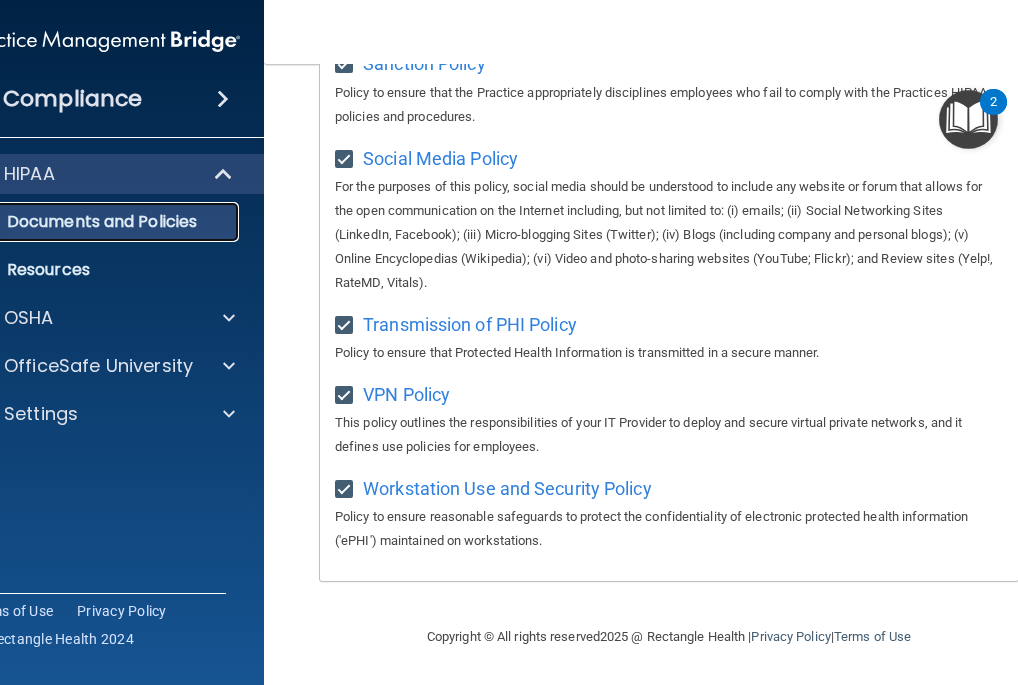 click on "Documents and Policies" at bounding box center [93, 222] 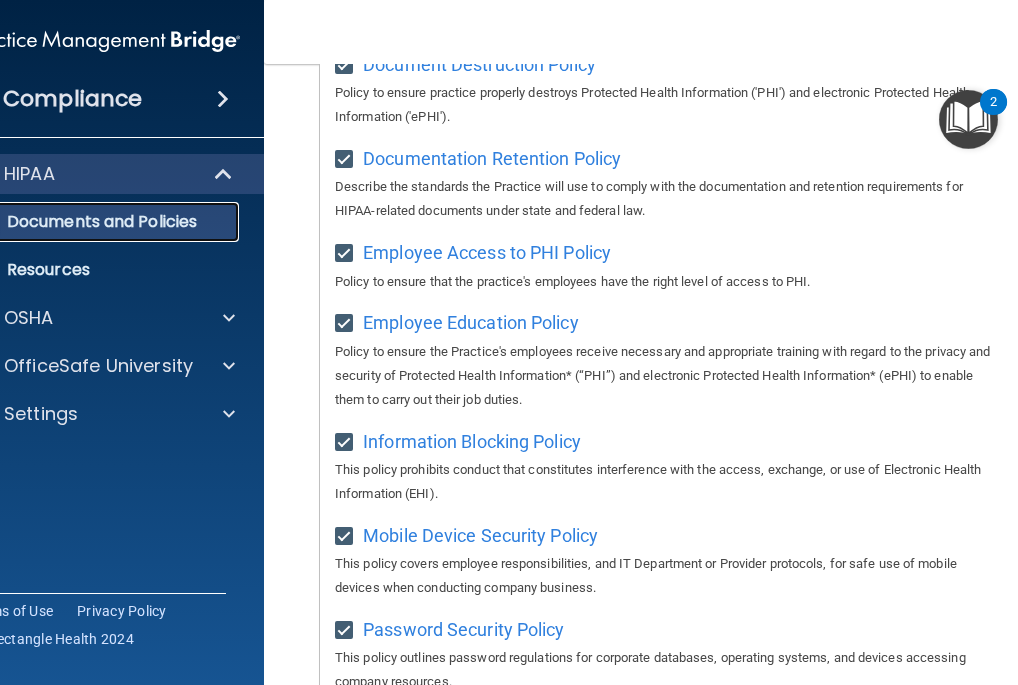 scroll, scrollTop: 600, scrollLeft: 0, axis: vertical 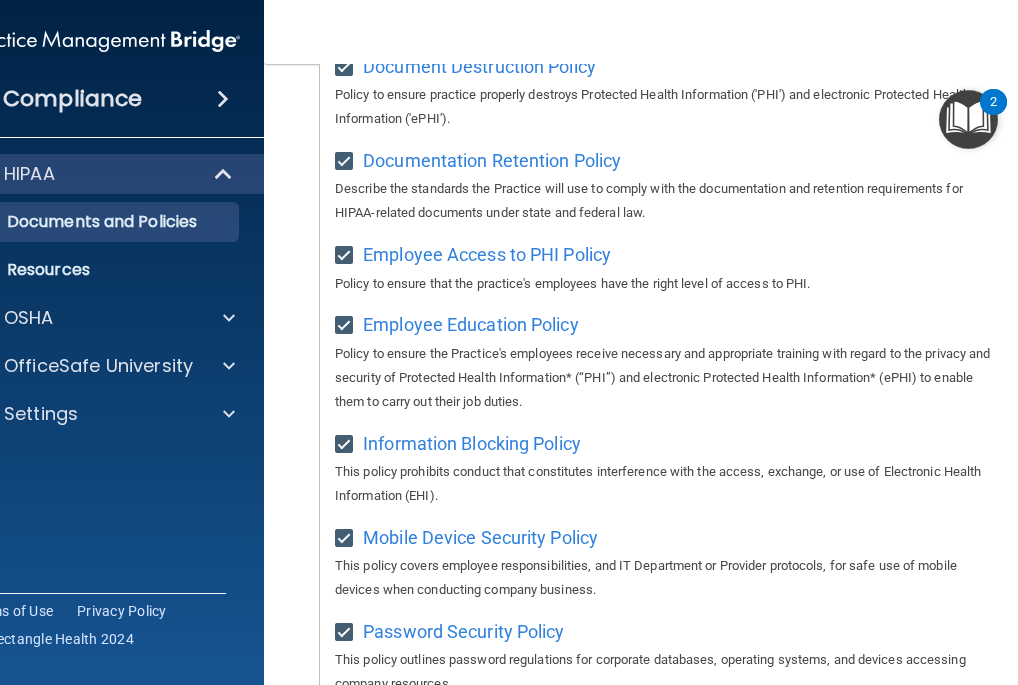 click at bounding box center (968, 119) 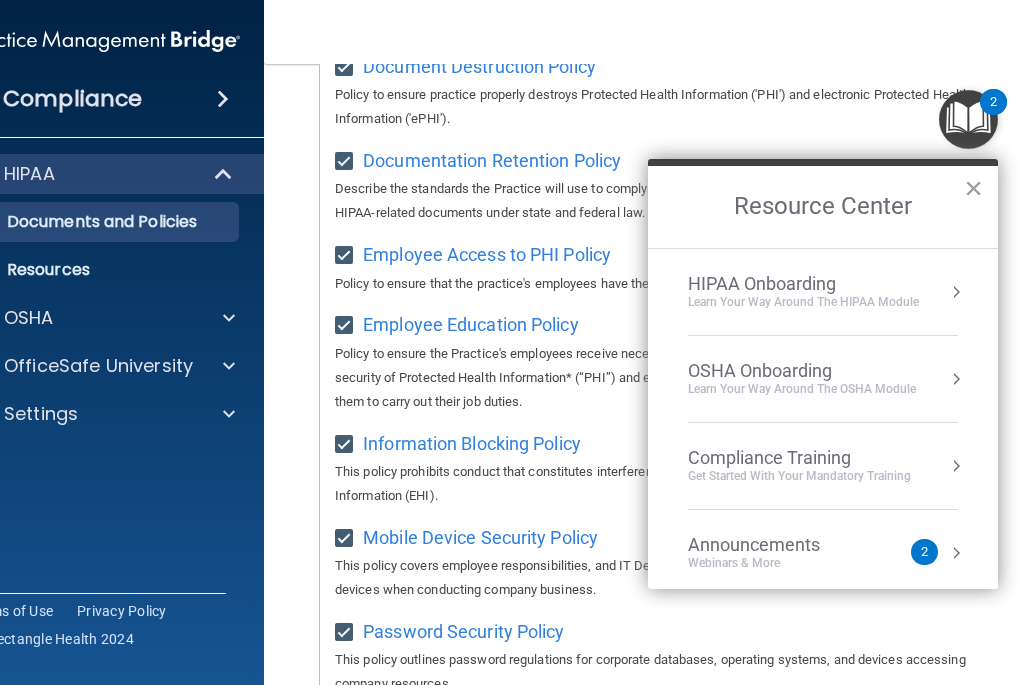 click on "HIPAA Onboarding" at bounding box center (803, 284) 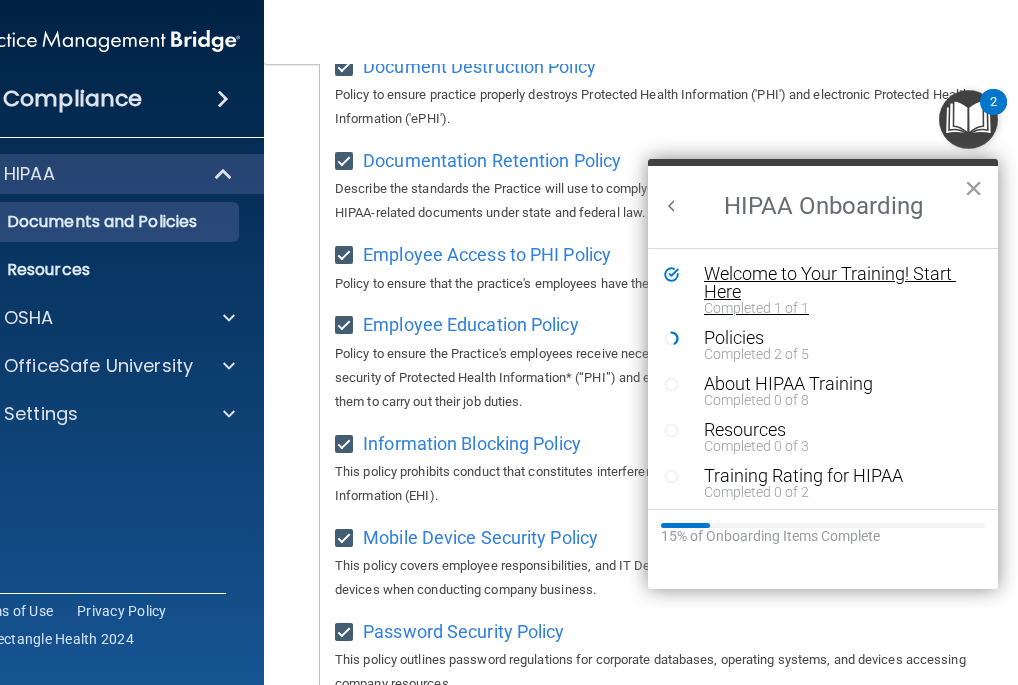 scroll, scrollTop: 0, scrollLeft: 0, axis: both 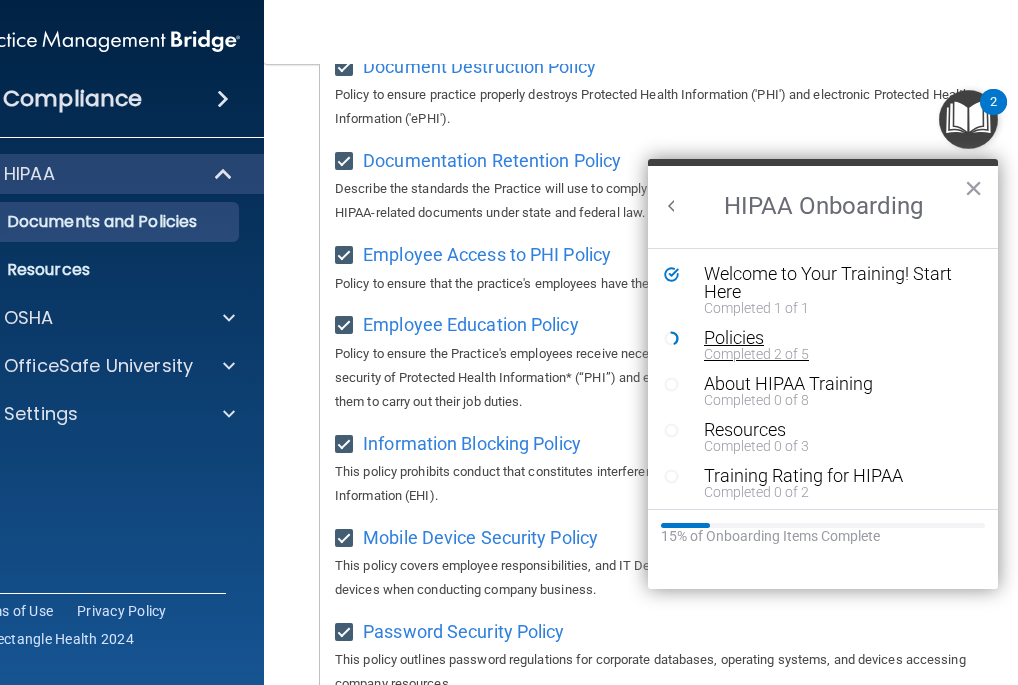 drag, startPoint x: 747, startPoint y: 343, endPoint x: 736, endPoint y: 349, distance: 12.529964 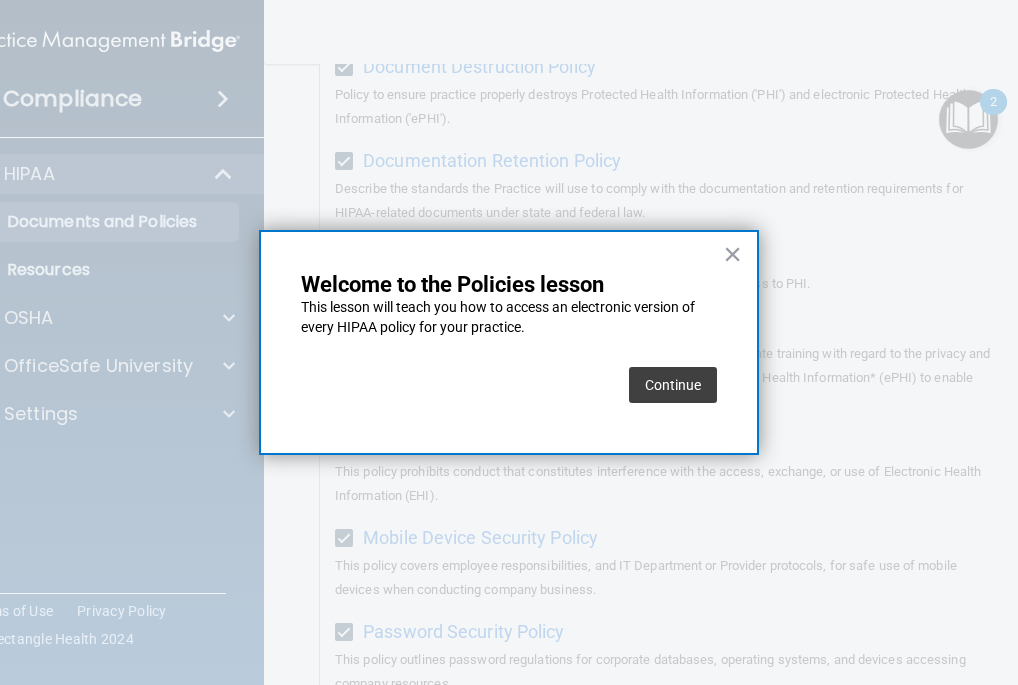 click on "×" at bounding box center (732, 254) 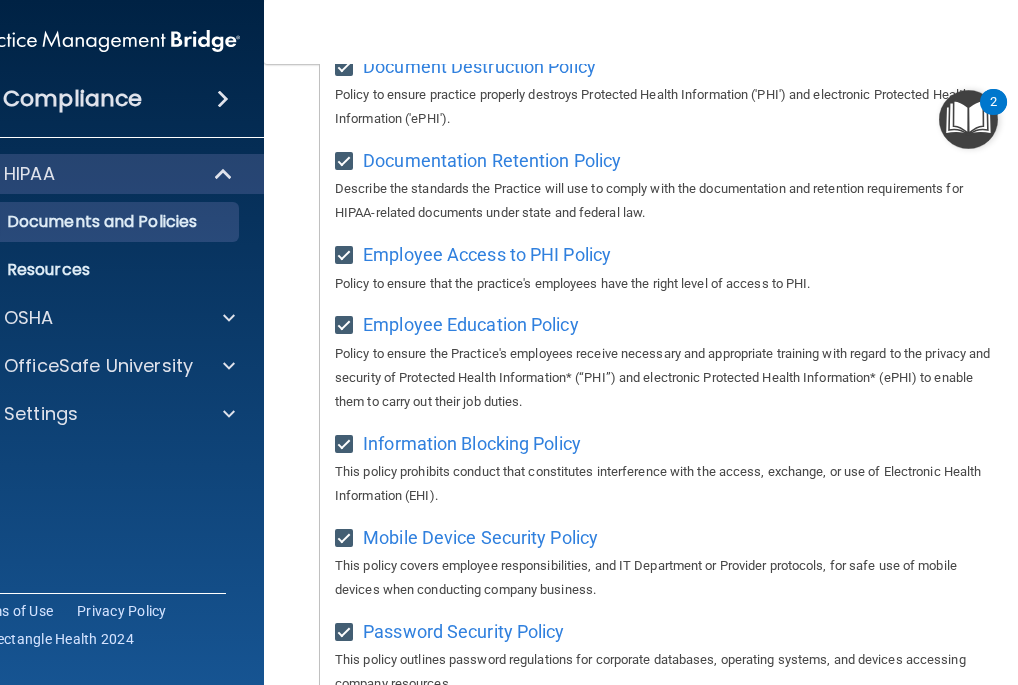click on "Toggle navigation                                                                                                     [PERSON_NAME]   [EMAIL_ADDRESS][DOMAIN_NAME]                            Manage My Enterprise              [GEOGRAPHIC_DATA] Dental     Manage My Location" at bounding box center [669, 32] 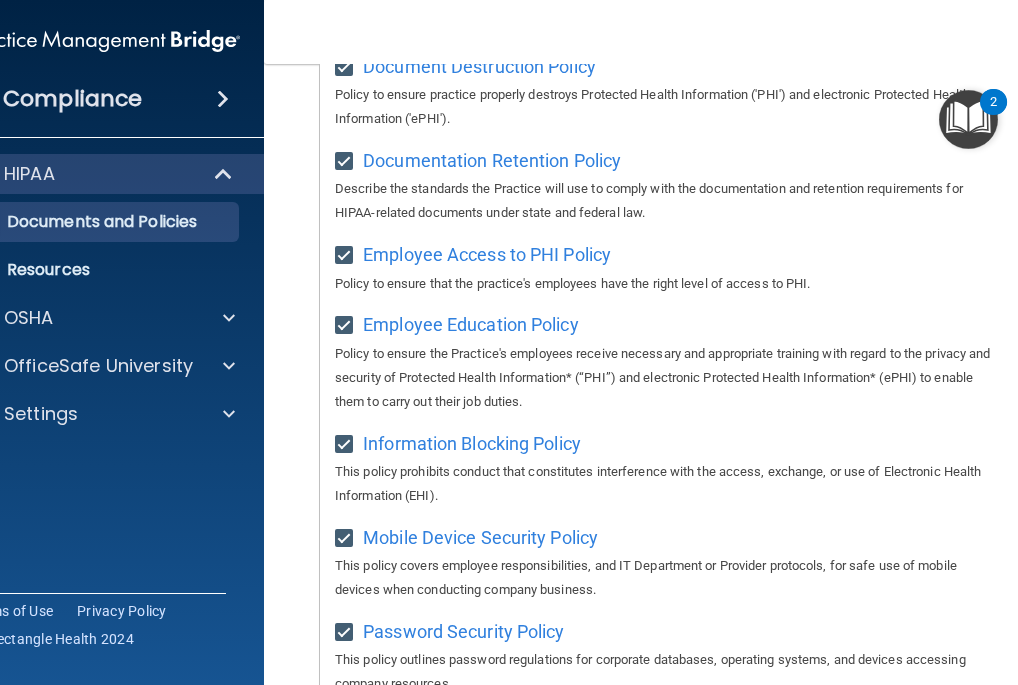 click at bounding box center (968, 119) 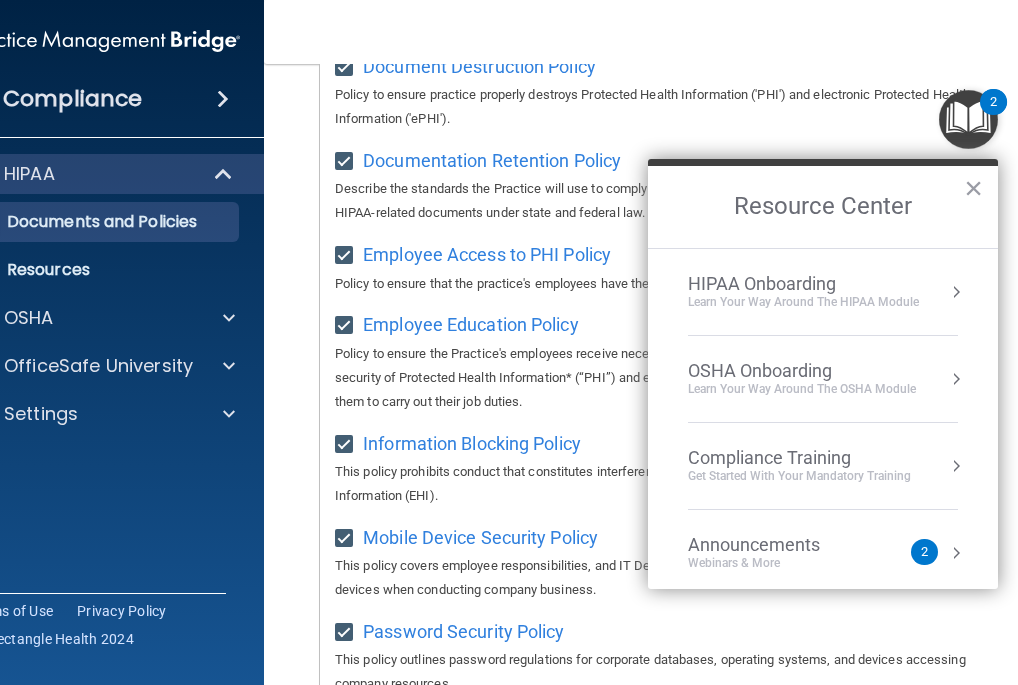 click on "OSHA Onboarding" at bounding box center [802, 371] 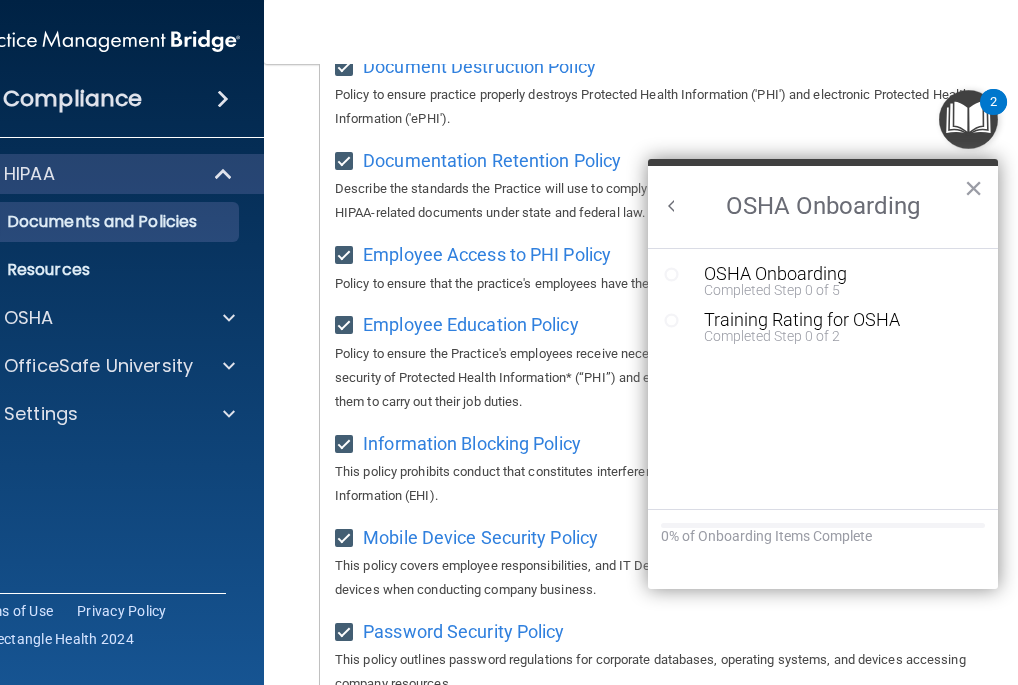 scroll, scrollTop: 0, scrollLeft: 0, axis: both 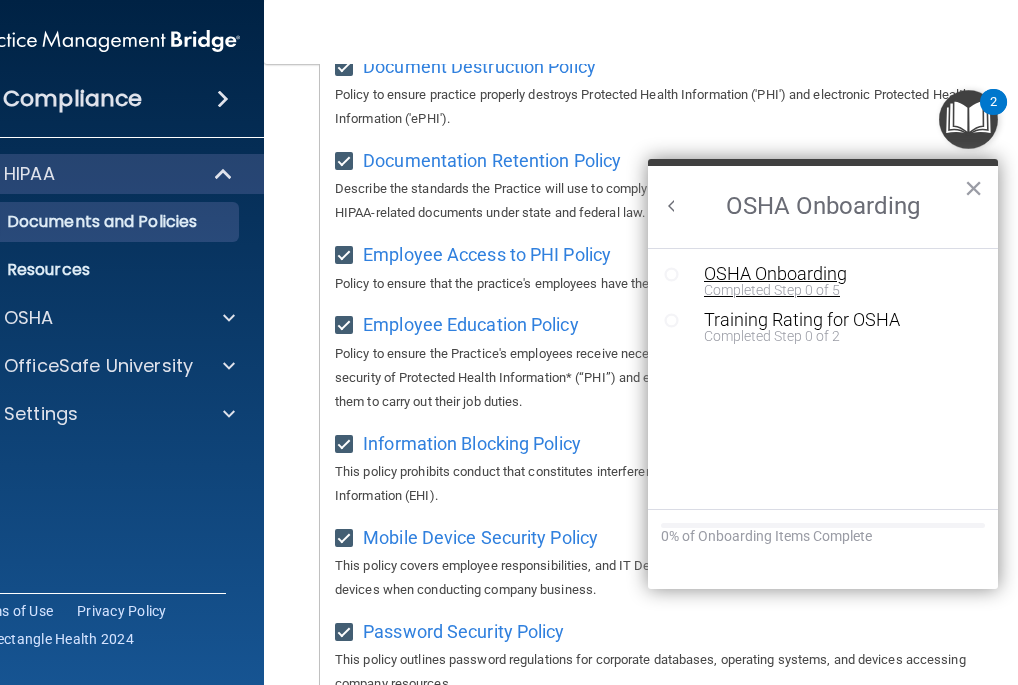 click on "OSHA Onboarding" at bounding box center (838, 274) 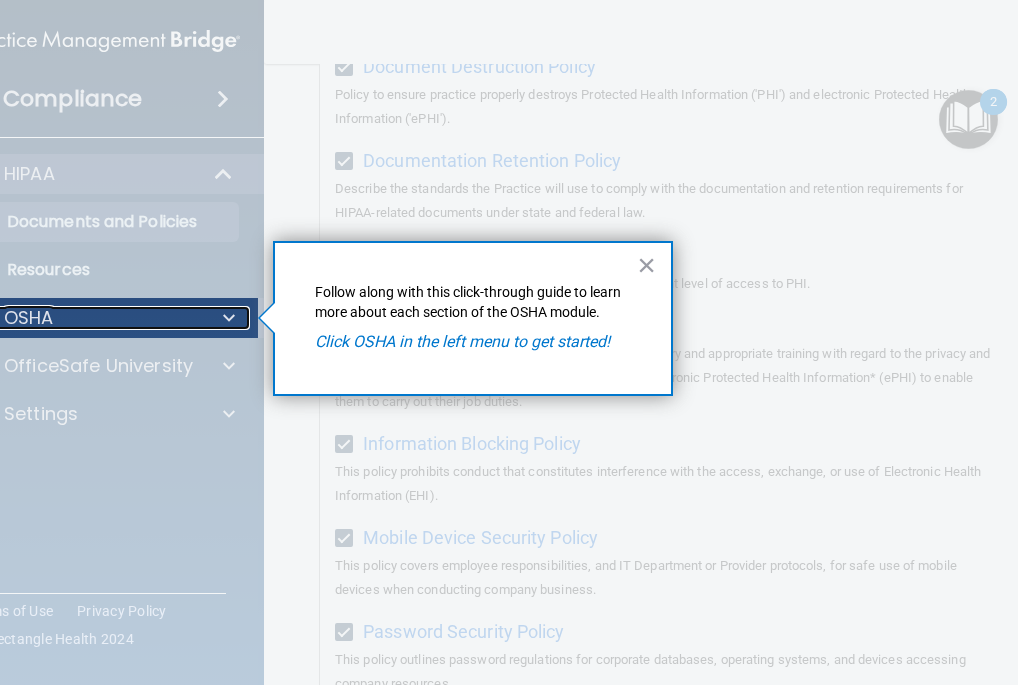 click on "OSHA" at bounding box center [77, 318] 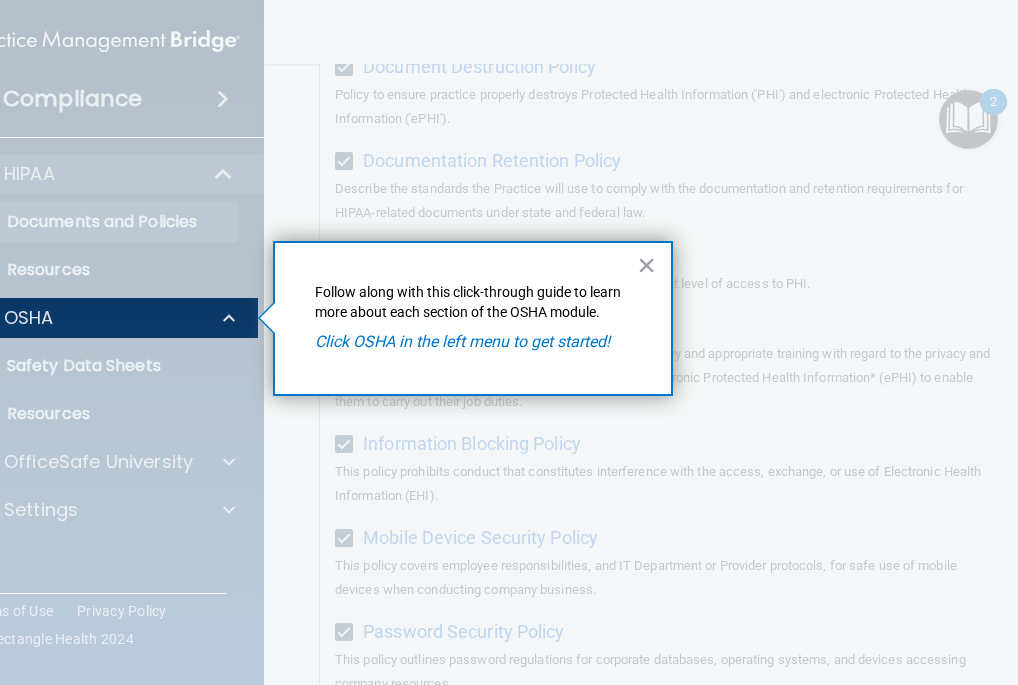 click at bounding box center [97, 511] 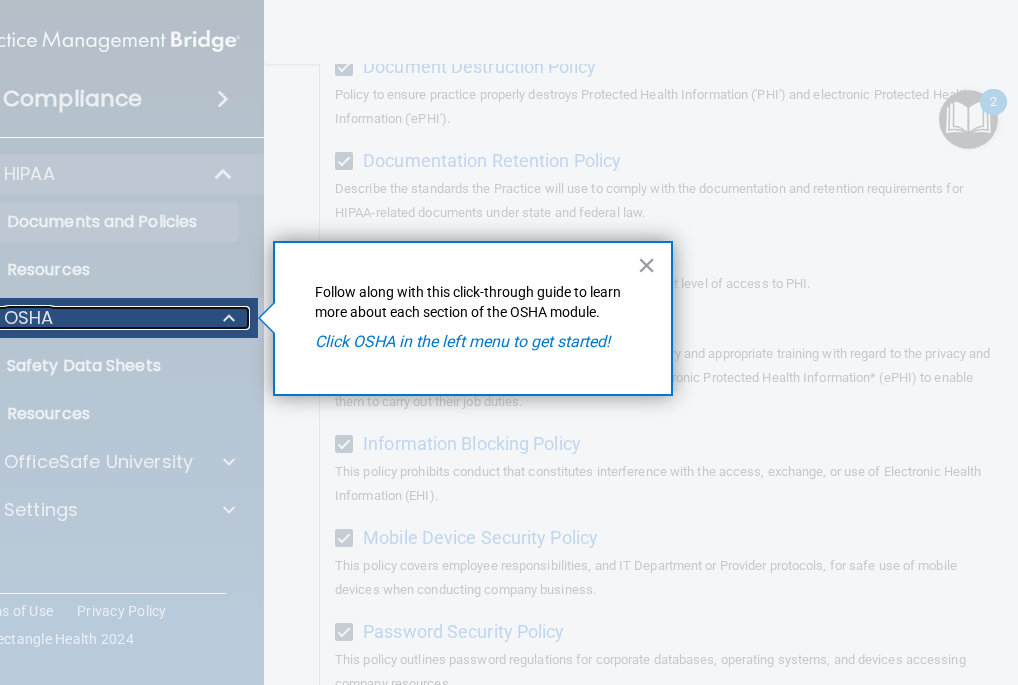 click on "OSHA" at bounding box center (77, 318) 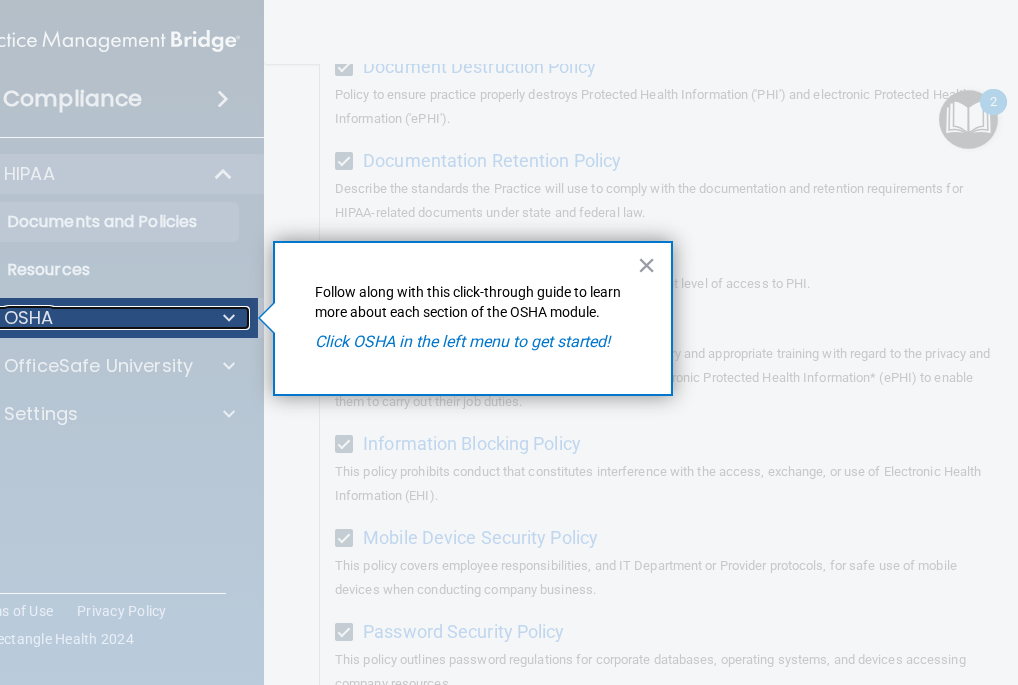 click on "OSHA" at bounding box center [77, 318] 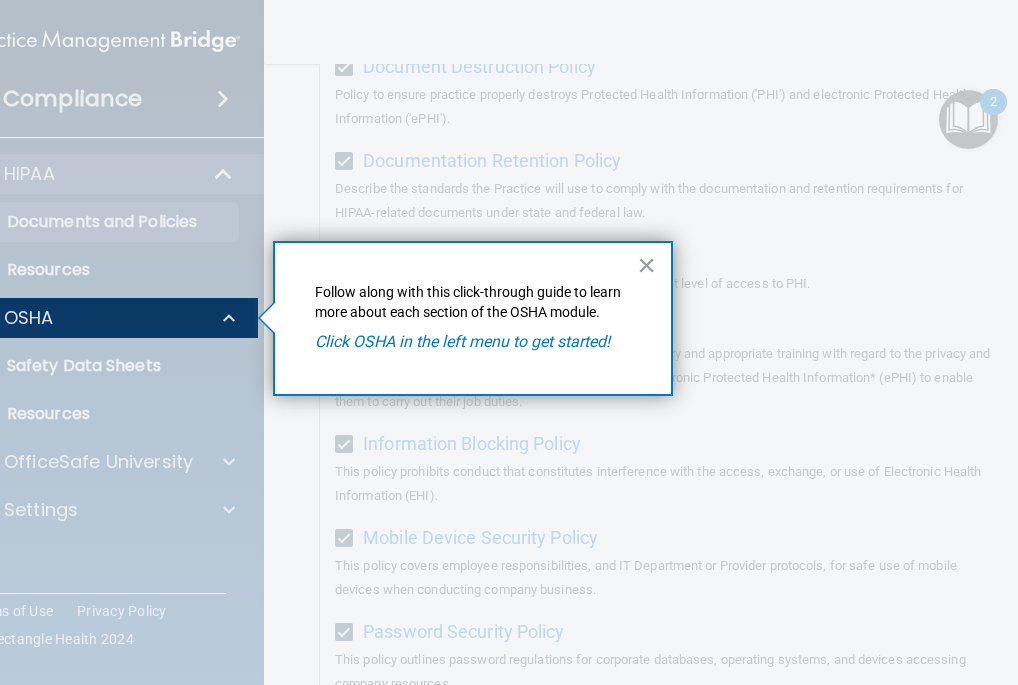 click at bounding box center [97, 511] 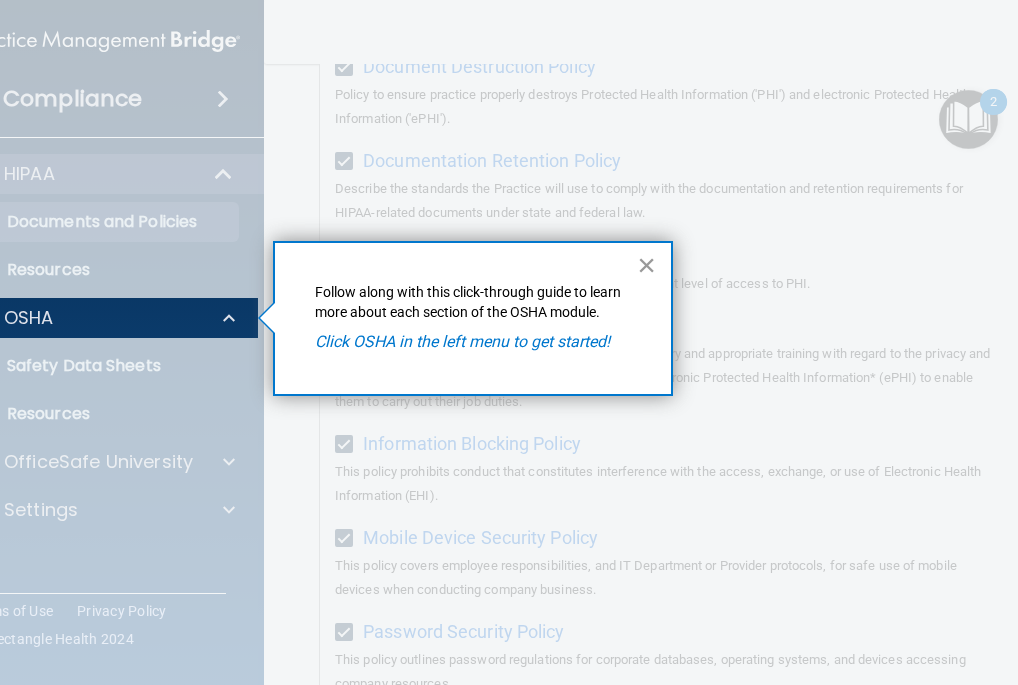 click on "×" at bounding box center (646, 265) 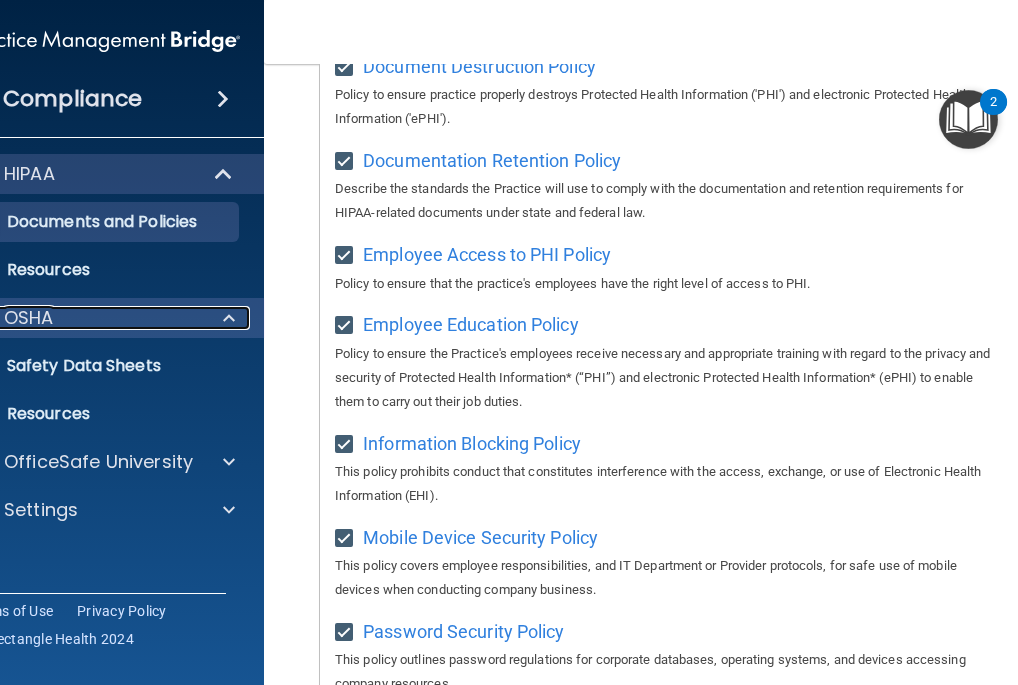 click on "OSHA" at bounding box center [77, 318] 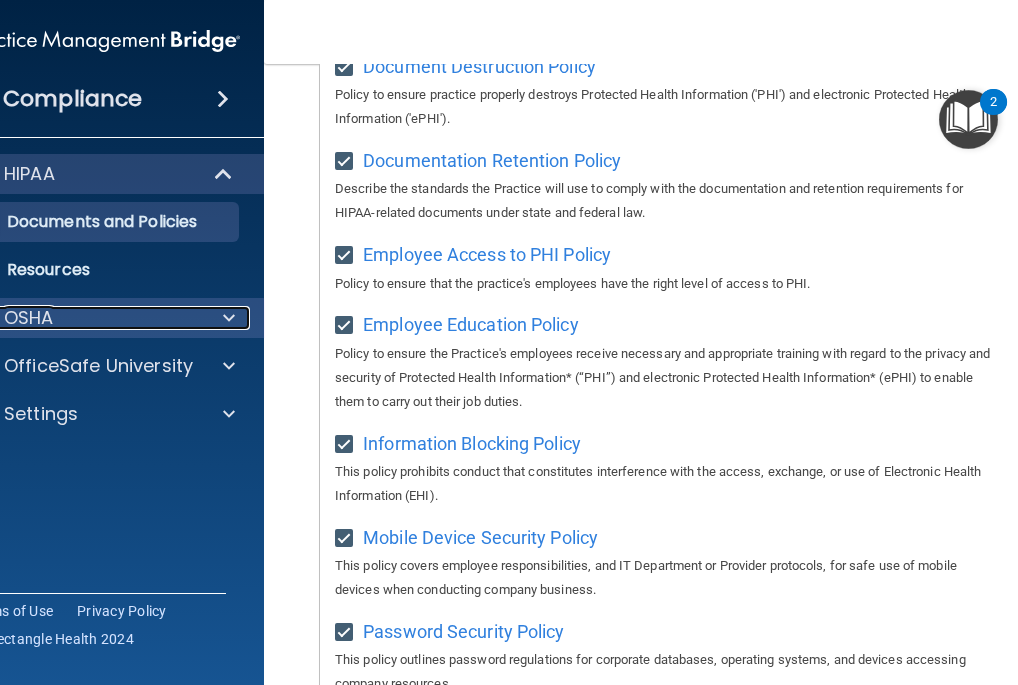click on "OSHA" at bounding box center [77, 318] 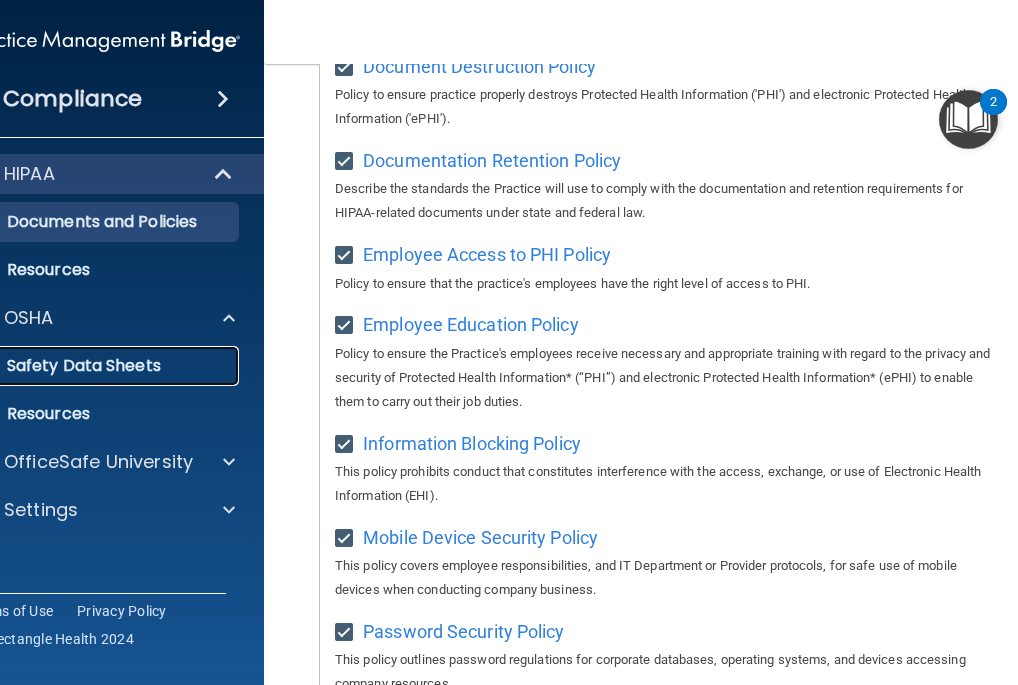 click on "Safety Data Sheets" at bounding box center [93, 366] 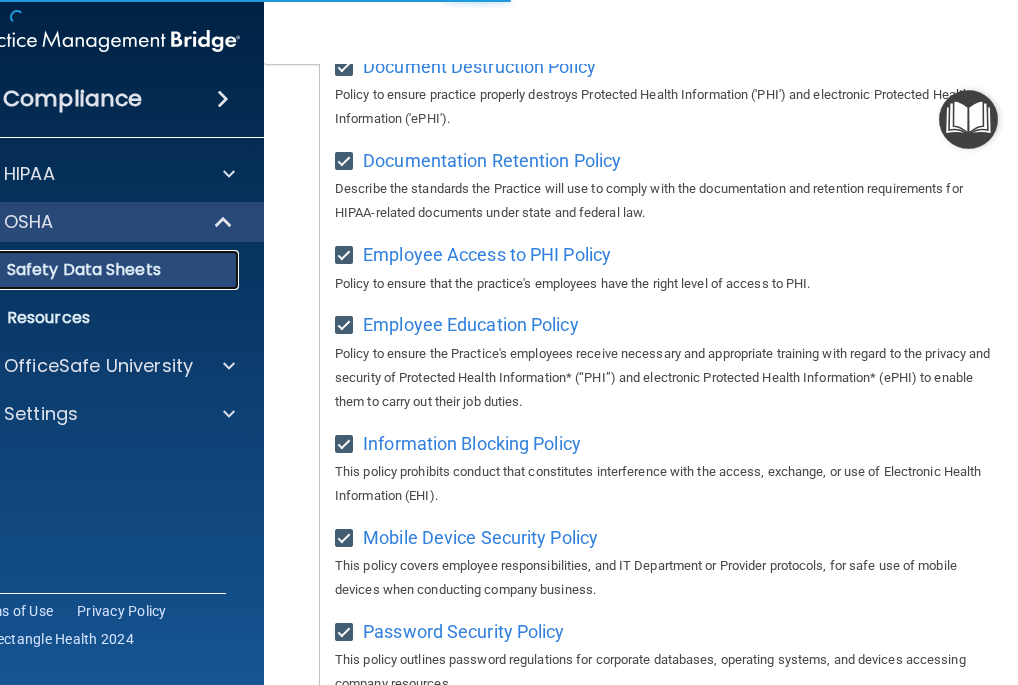 scroll, scrollTop: 0, scrollLeft: 0, axis: both 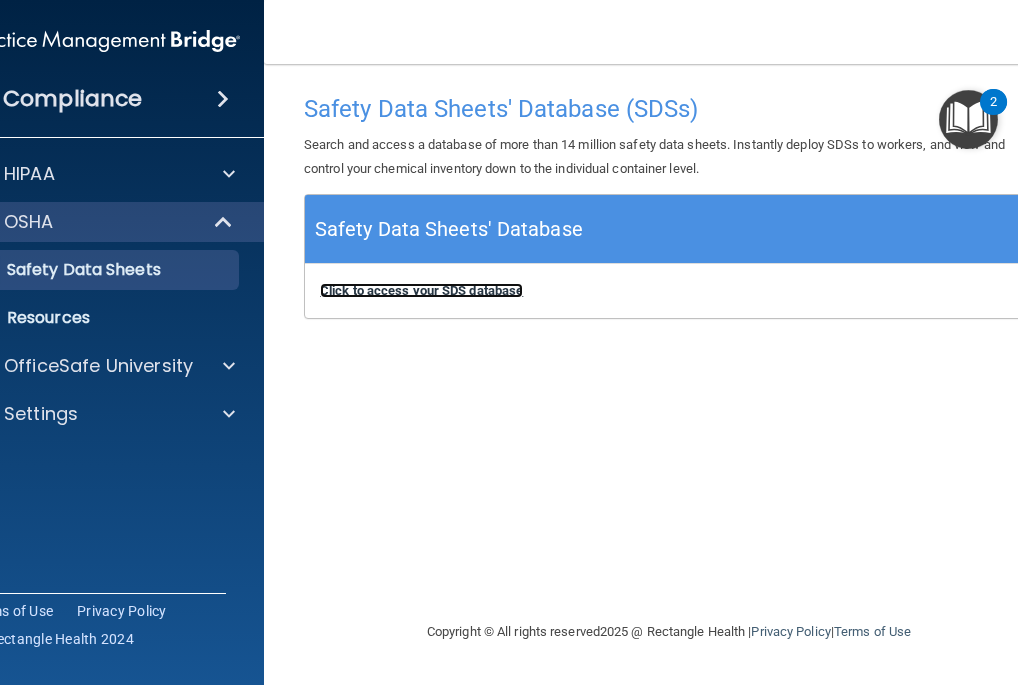 click on "Click to access your SDS database" at bounding box center [421, 290] 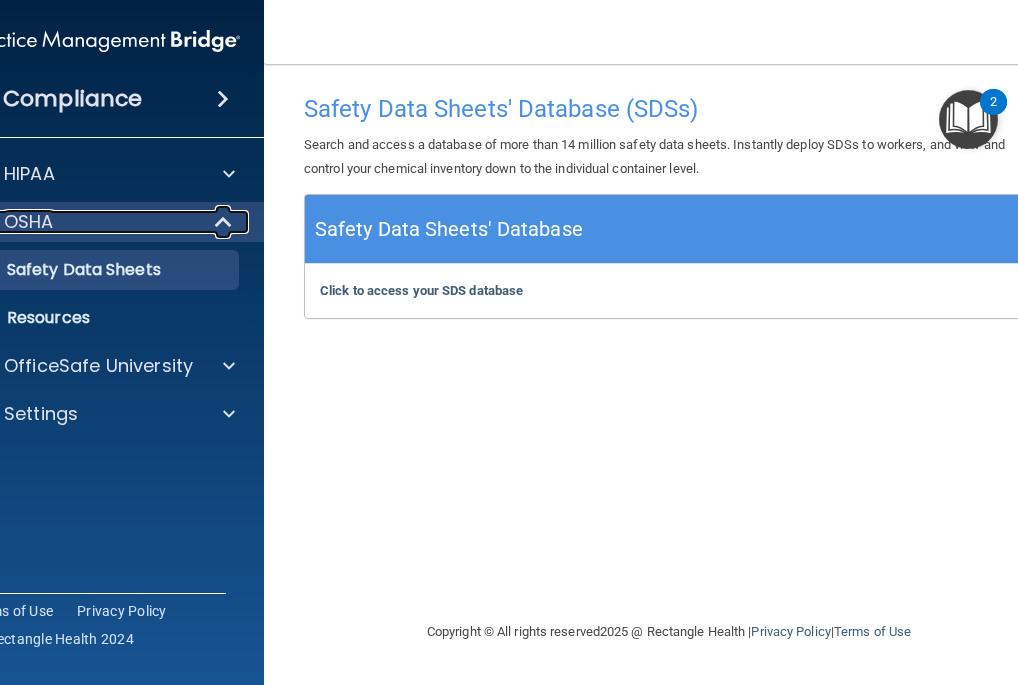 click at bounding box center (225, 222) 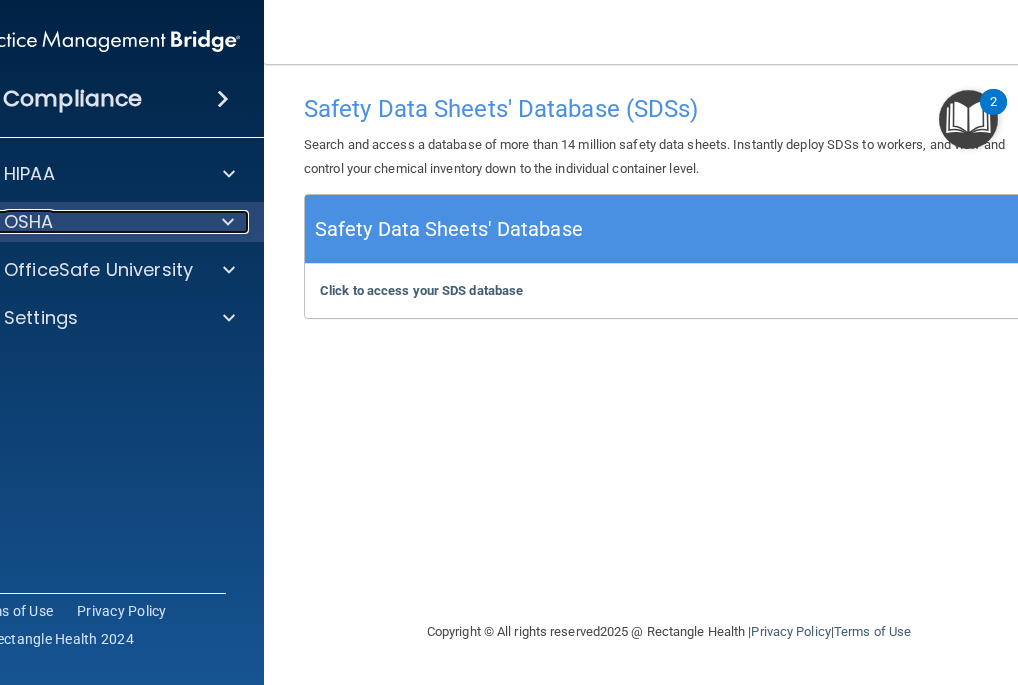 click at bounding box center (224, 222) 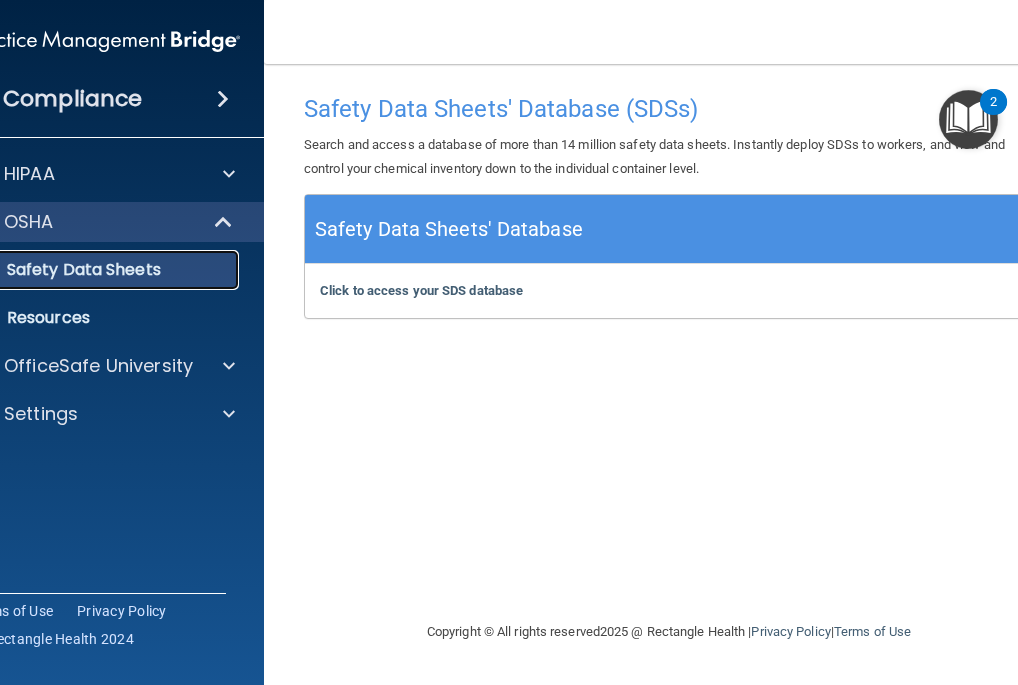 click on "Safety Data Sheets" at bounding box center (93, 270) 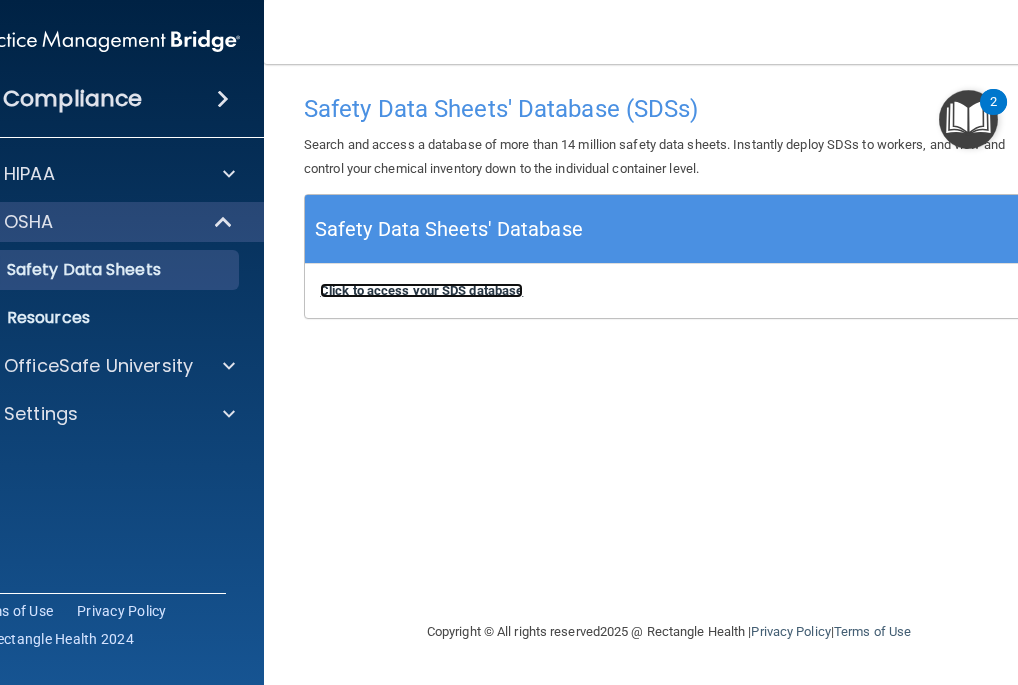 click on "Click to access your SDS database" at bounding box center (421, 290) 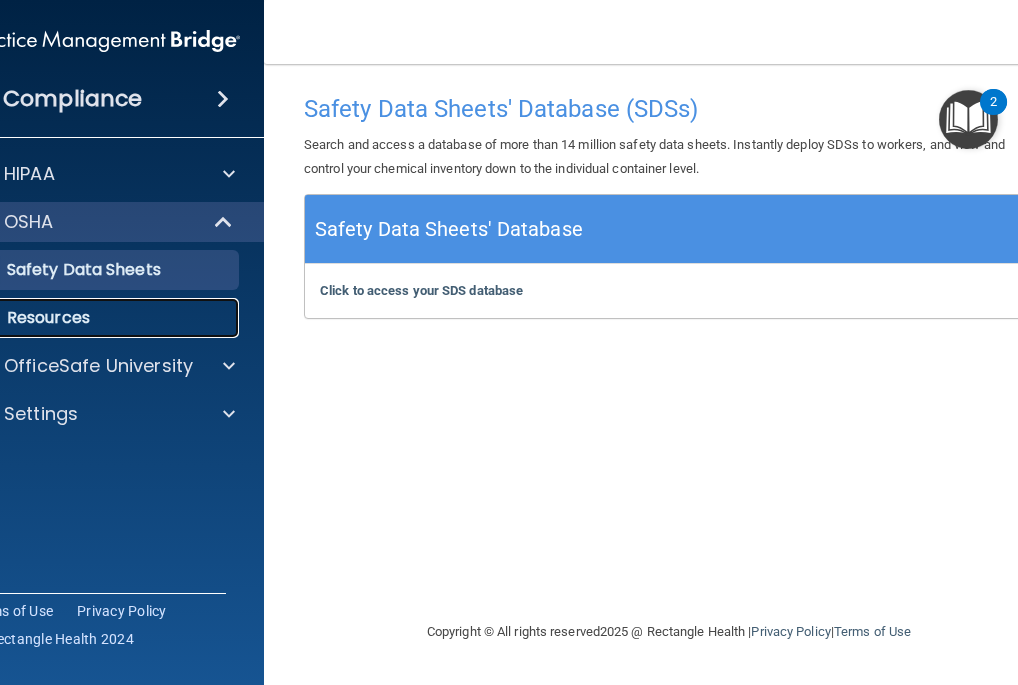 click on "Resources" at bounding box center [93, 318] 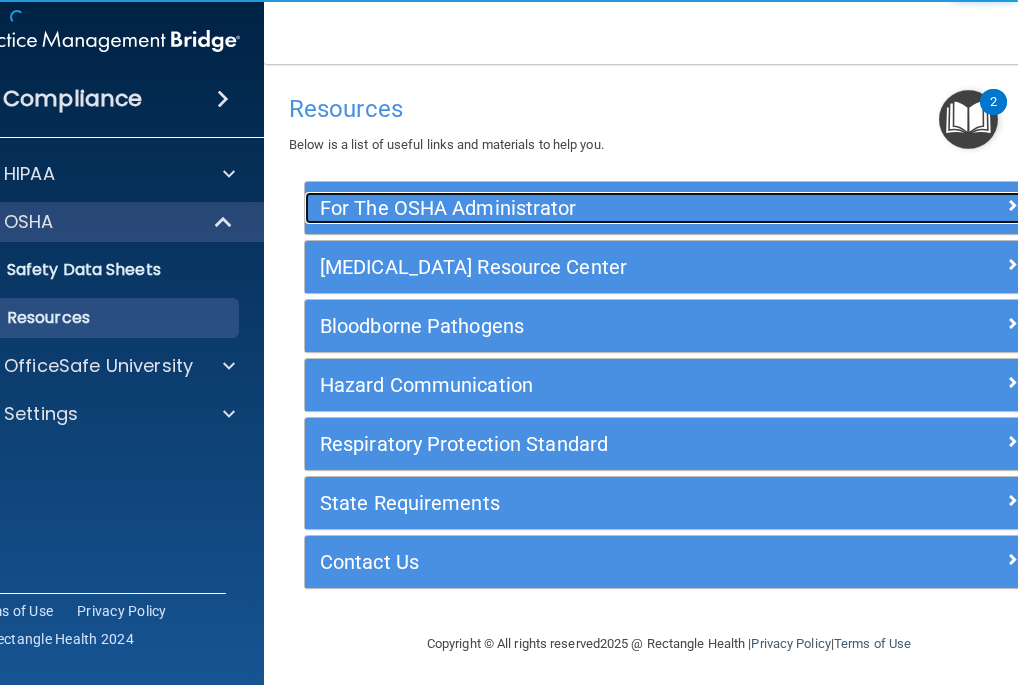 click on "For The OSHA Administrator" at bounding box center [578, 208] 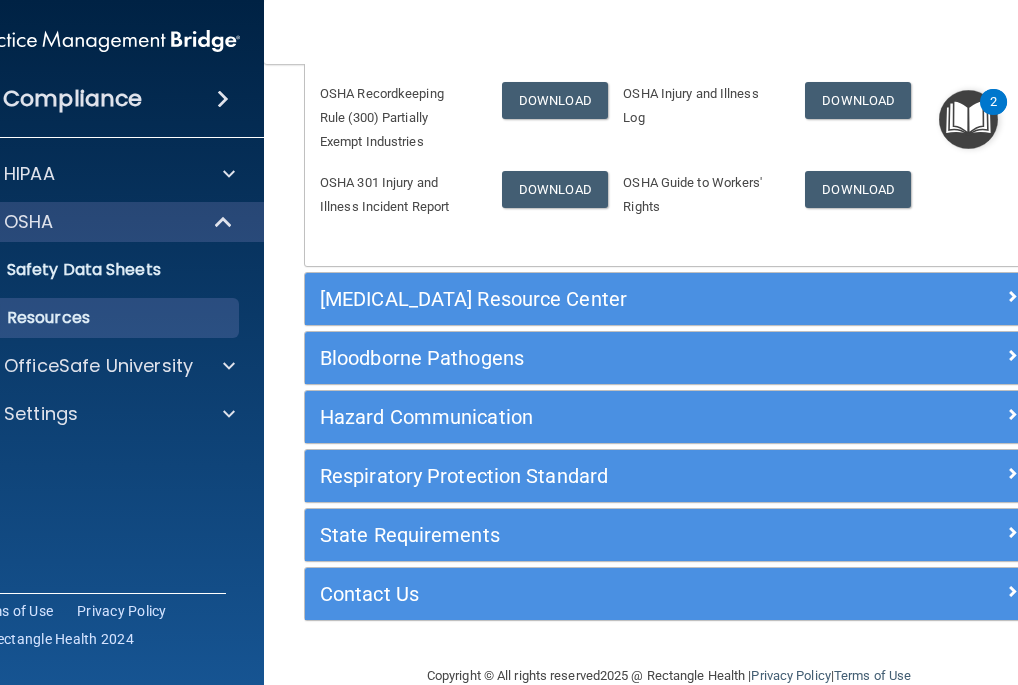 scroll, scrollTop: 310, scrollLeft: 0, axis: vertical 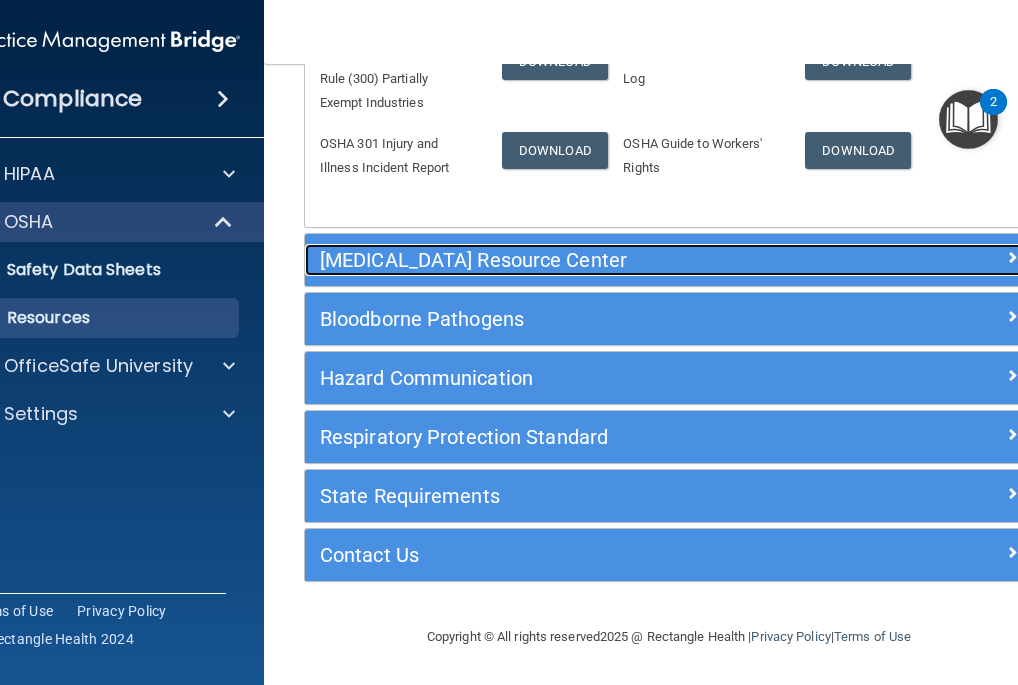 click on "[MEDICAL_DATA] Resource Center" at bounding box center (578, 260) 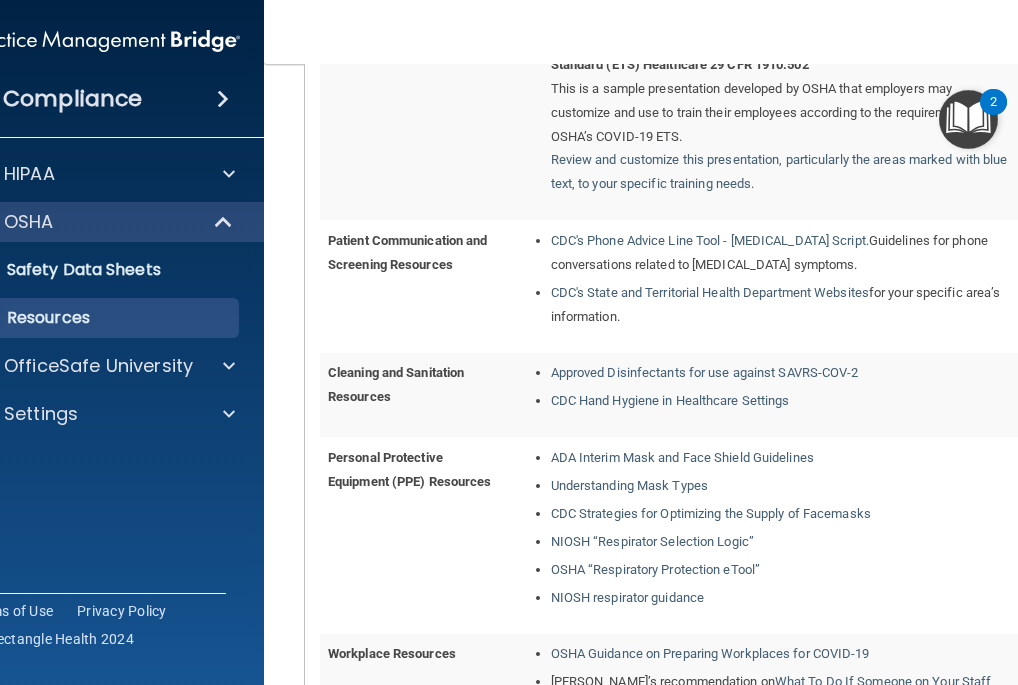 scroll, scrollTop: 2309, scrollLeft: 0, axis: vertical 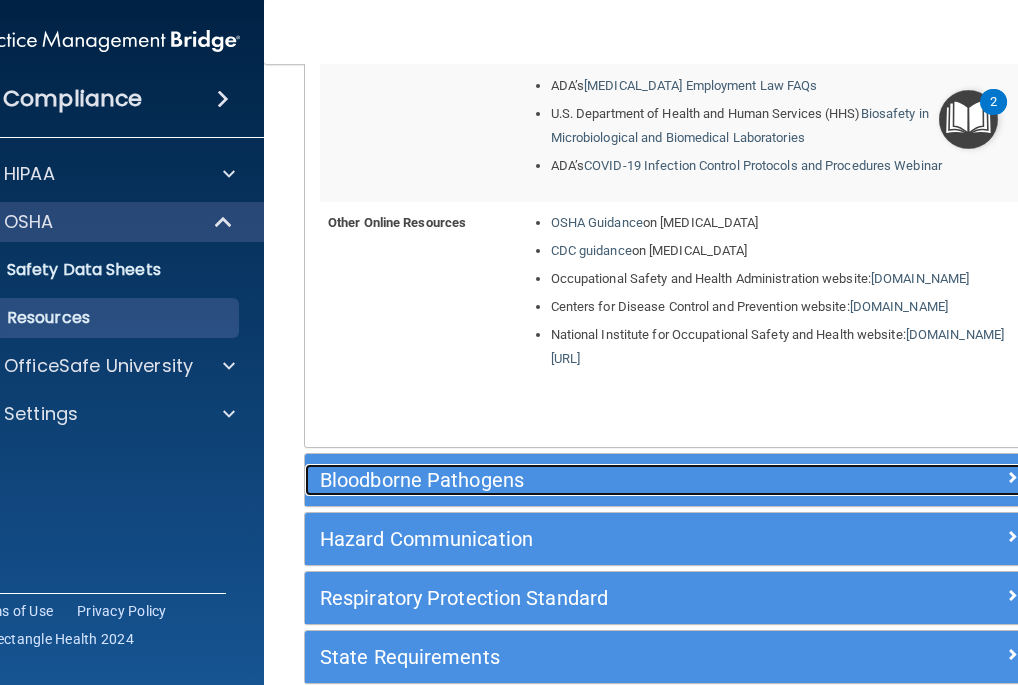 click on "Bloodborne Pathogens" at bounding box center (578, 480) 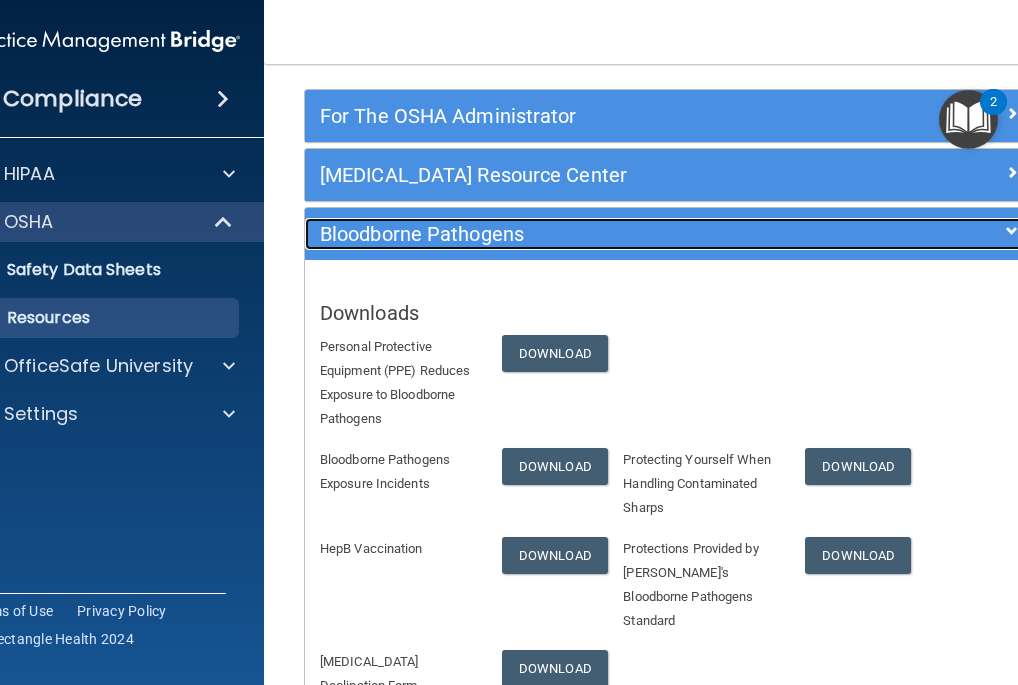 scroll, scrollTop: 68, scrollLeft: 0, axis: vertical 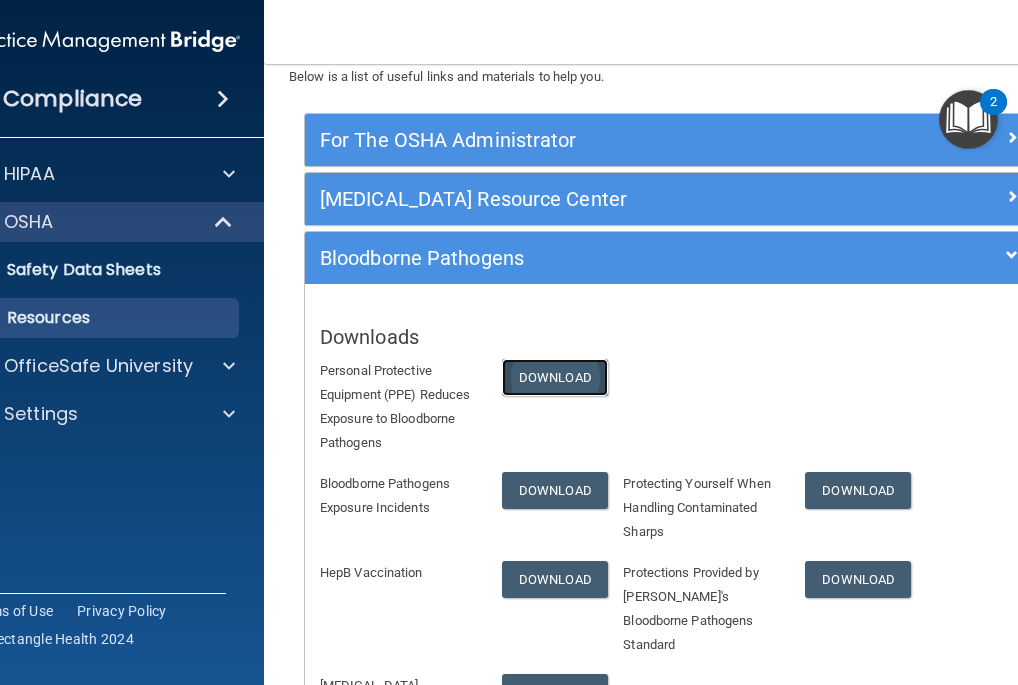 click on "Download" at bounding box center [555, 377] 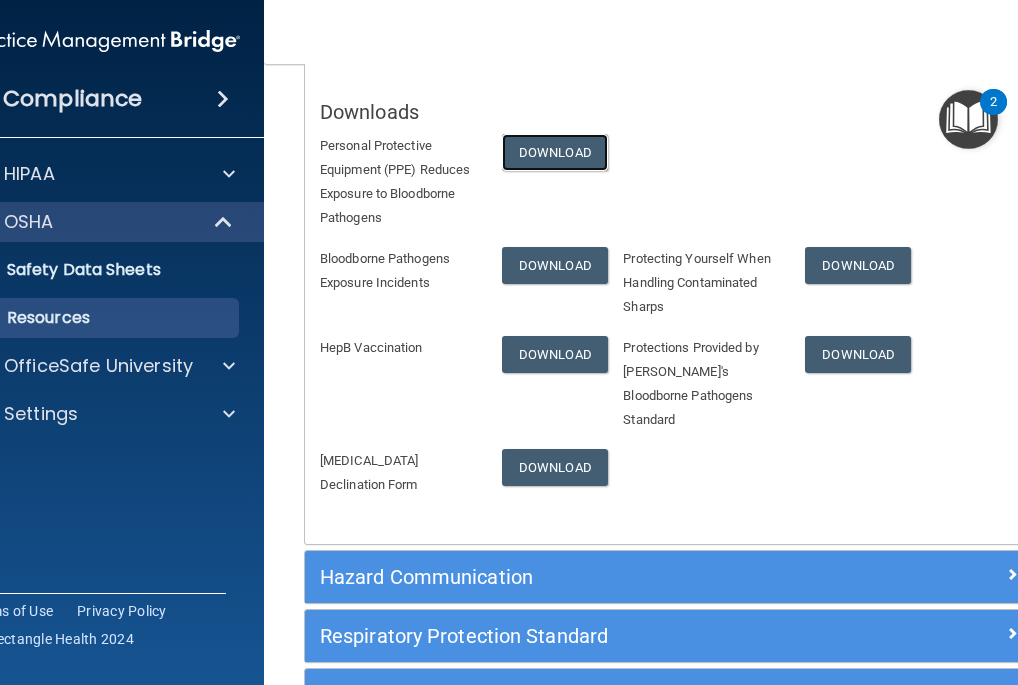 scroll, scrollTop: 468, scrollLeft: 0, axis: vertical 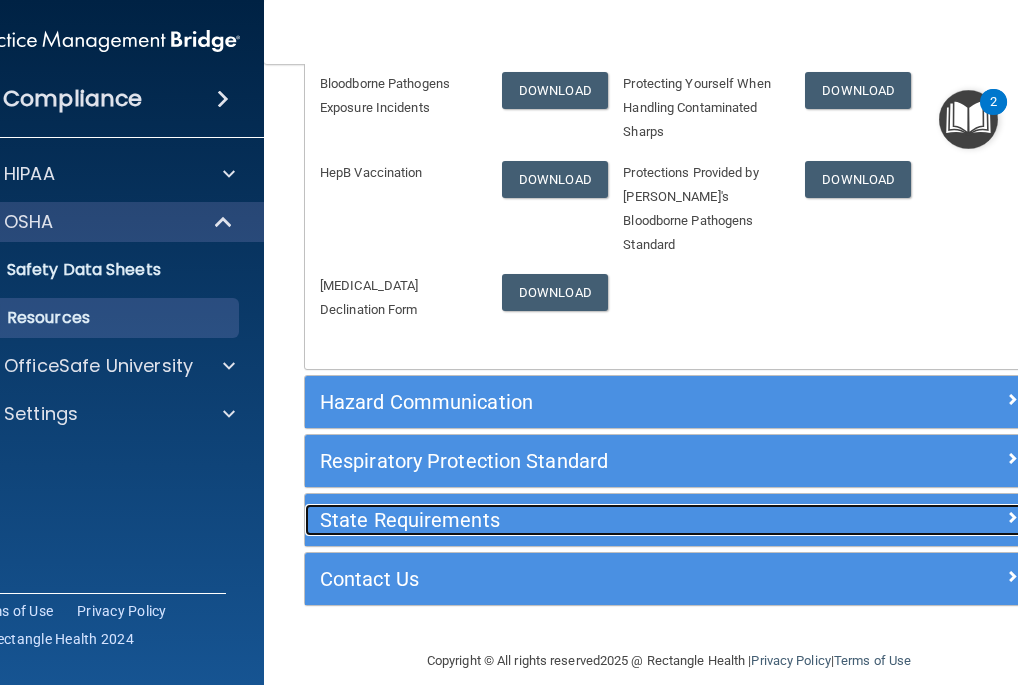 click on "State Requirements" at bounding box center (578, 520) 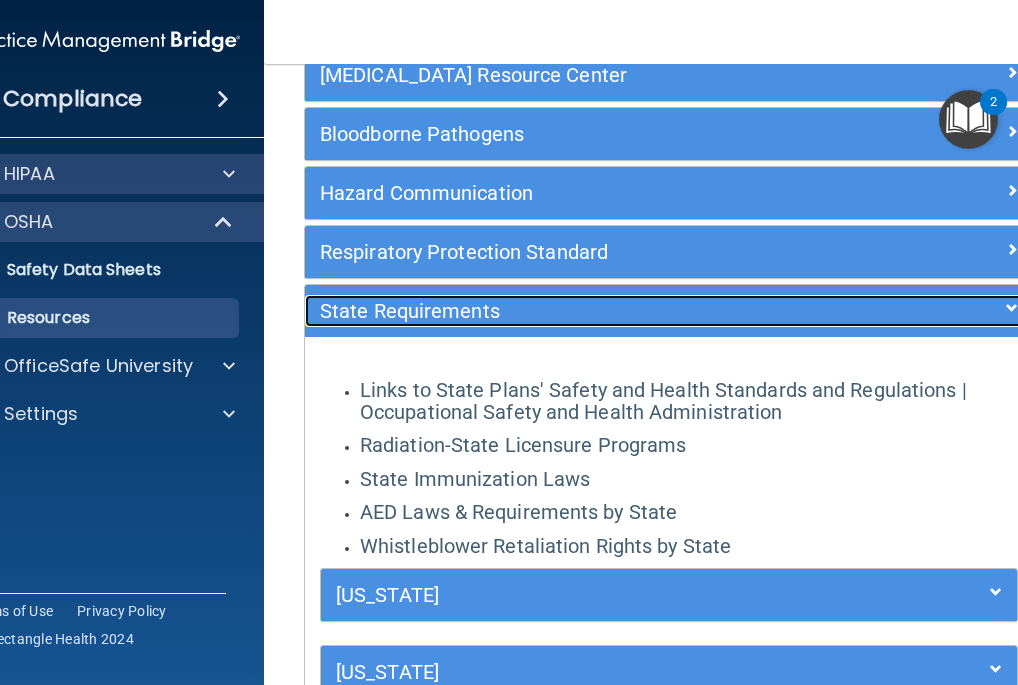 scroll, scrollTop: 0, scrollLeft: 0, axis: both 